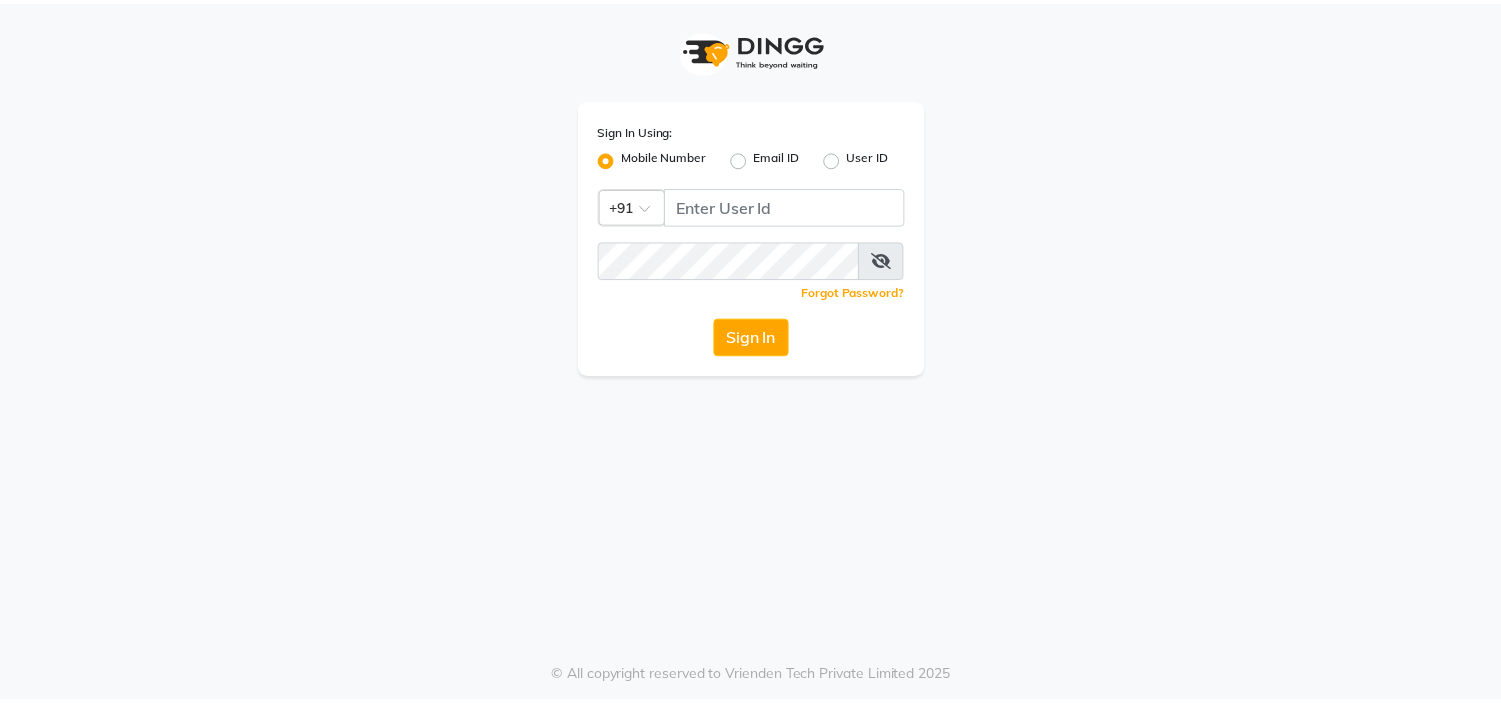 scroll, scrollTop: 0, scrollLeft: 0, axis: both 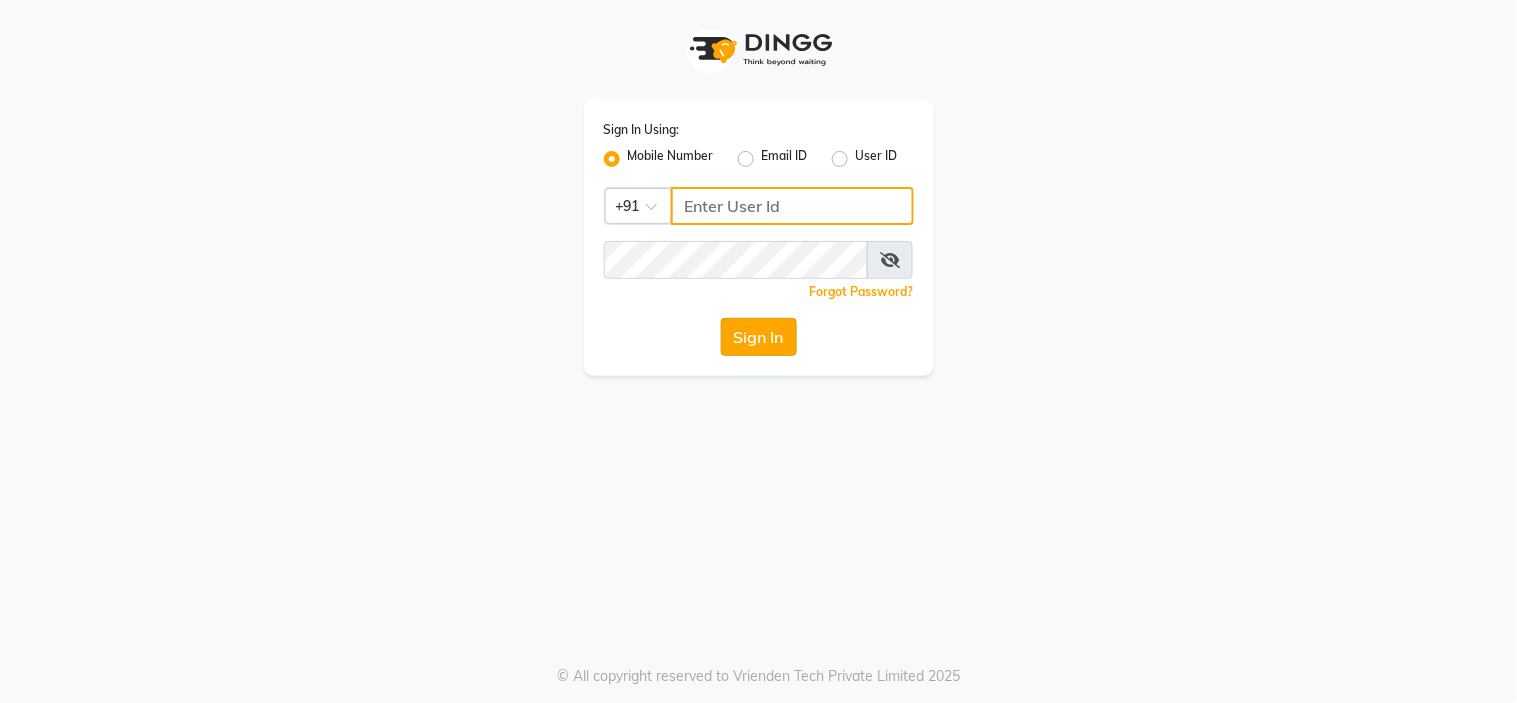 type on "9091918787" 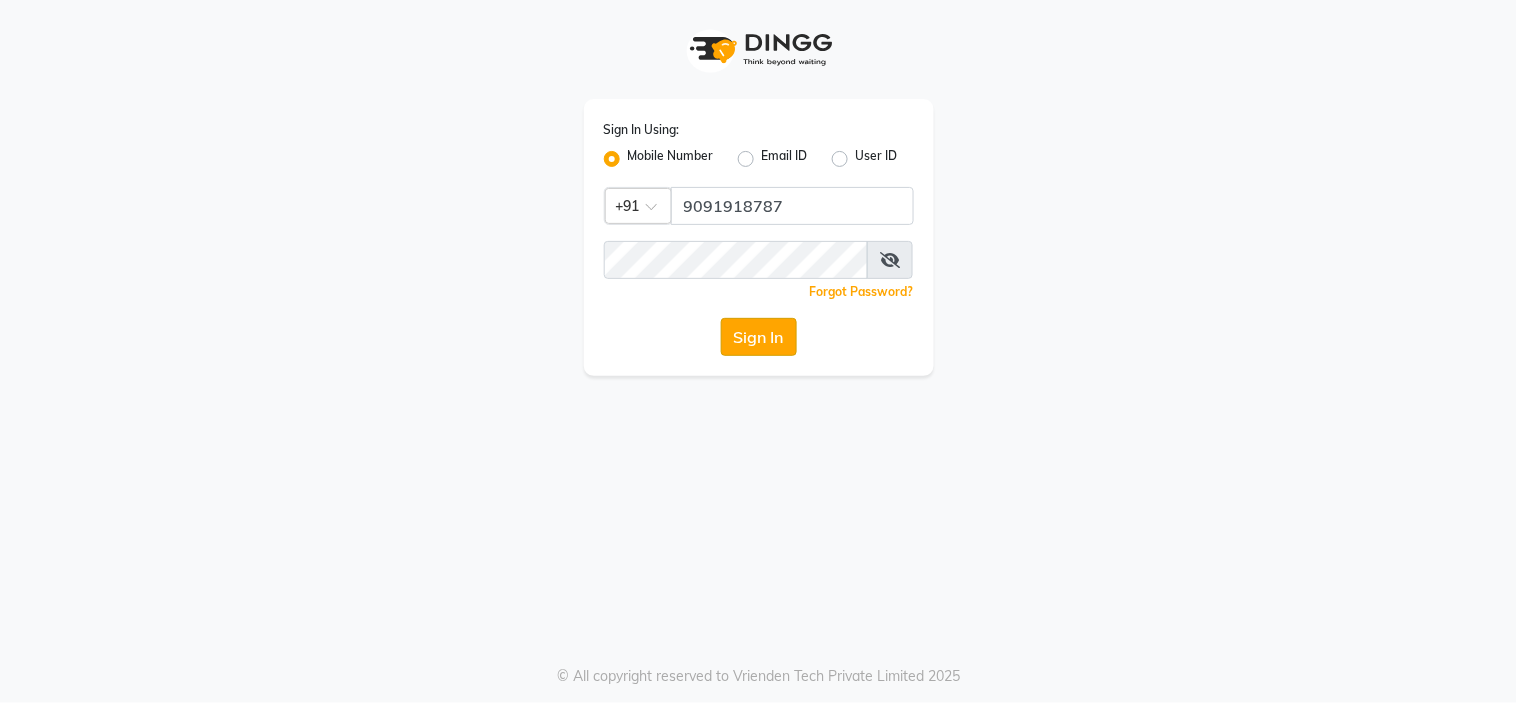 click on "Sign In" 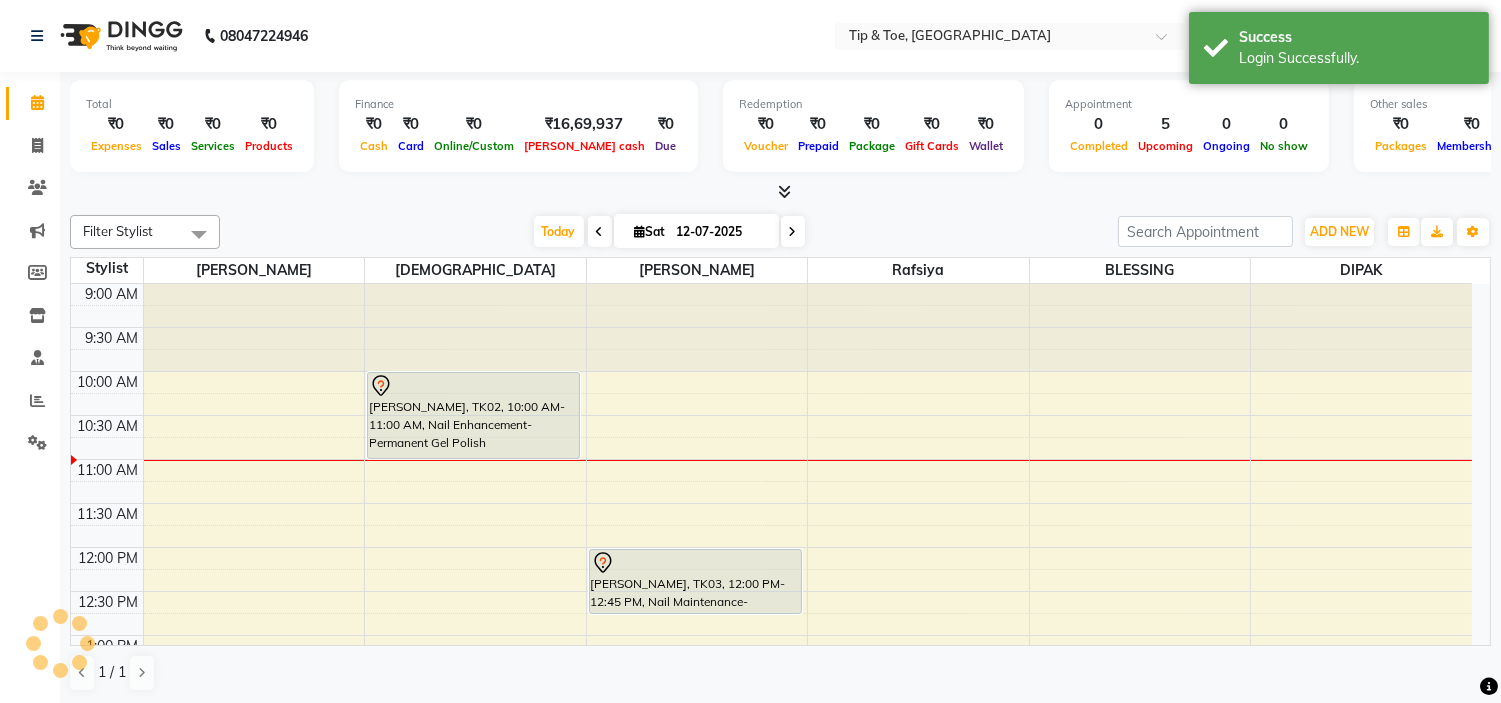 scroll, scrollTop: 0, scrollLeft: 0, axis: both 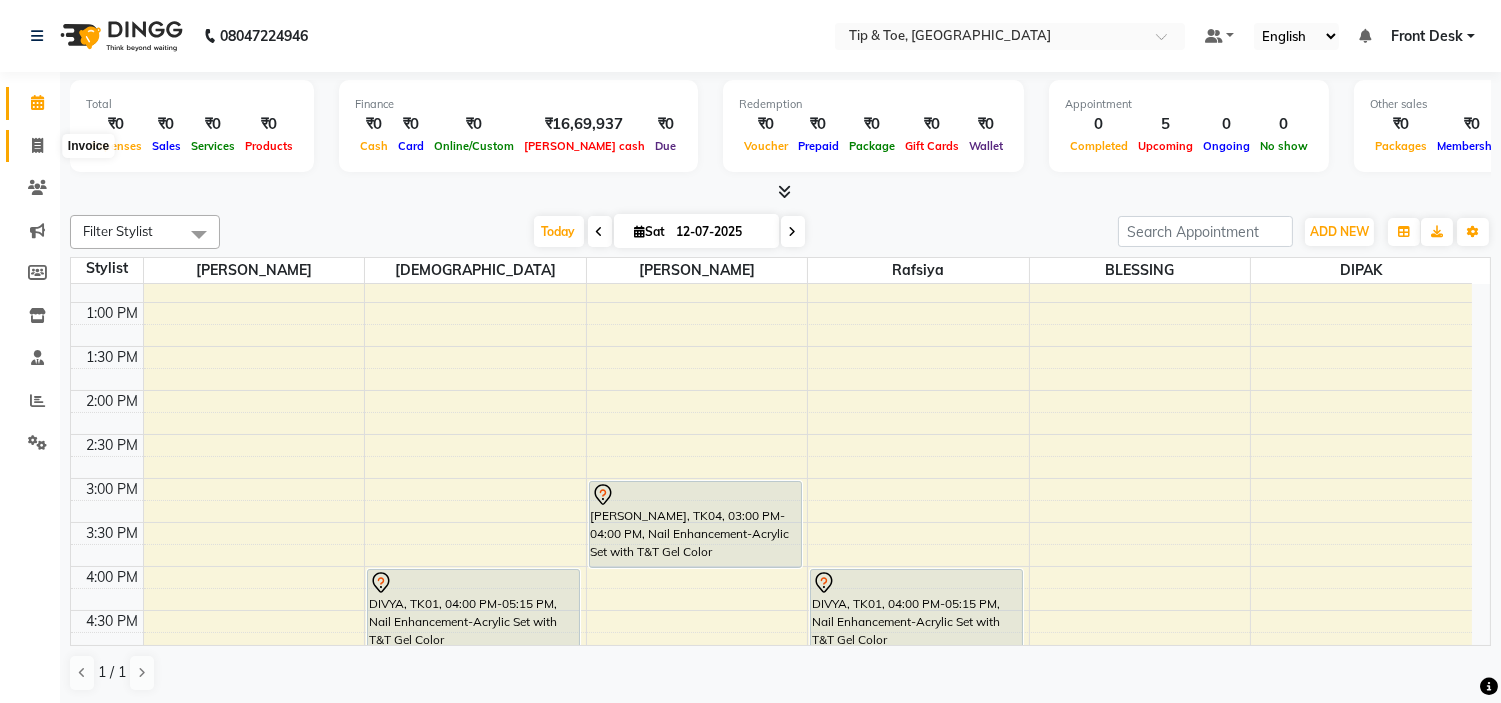 click 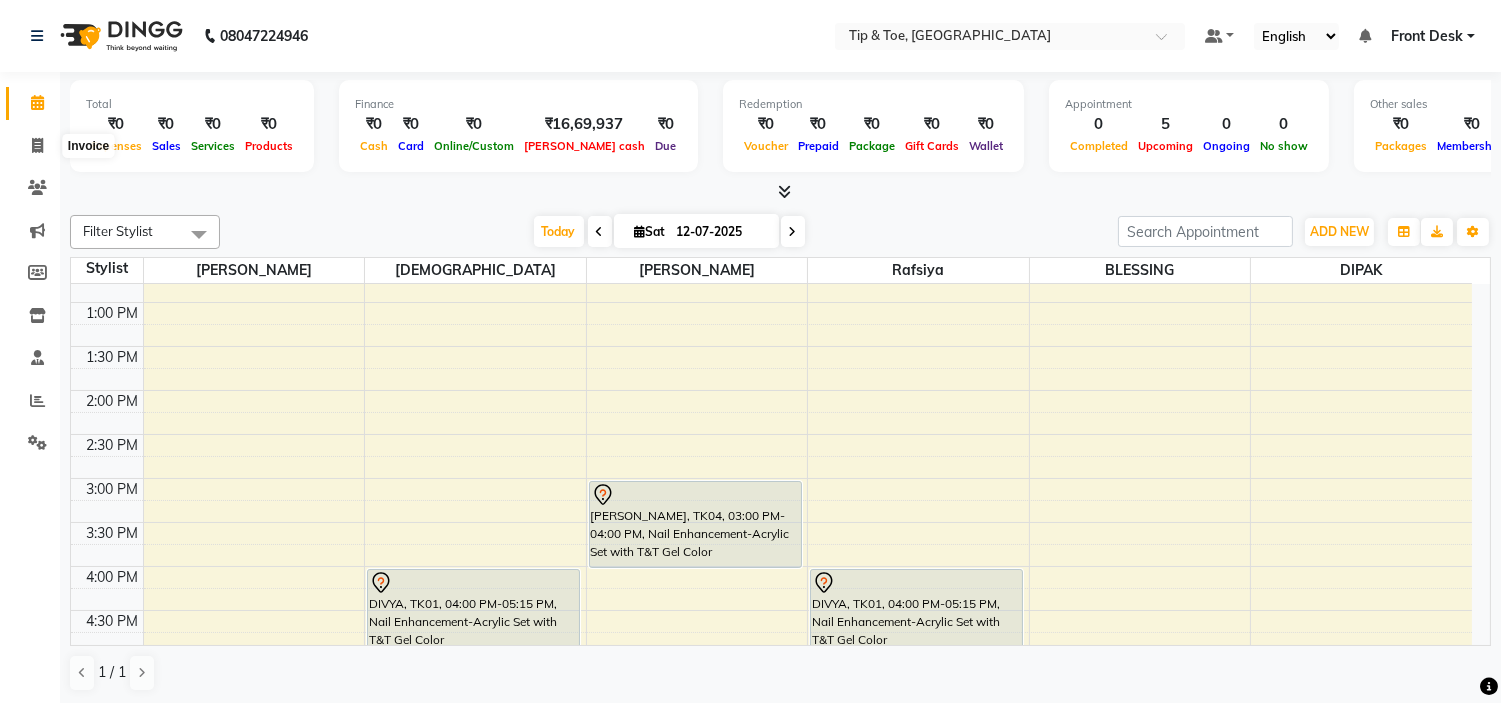 select on "5360" 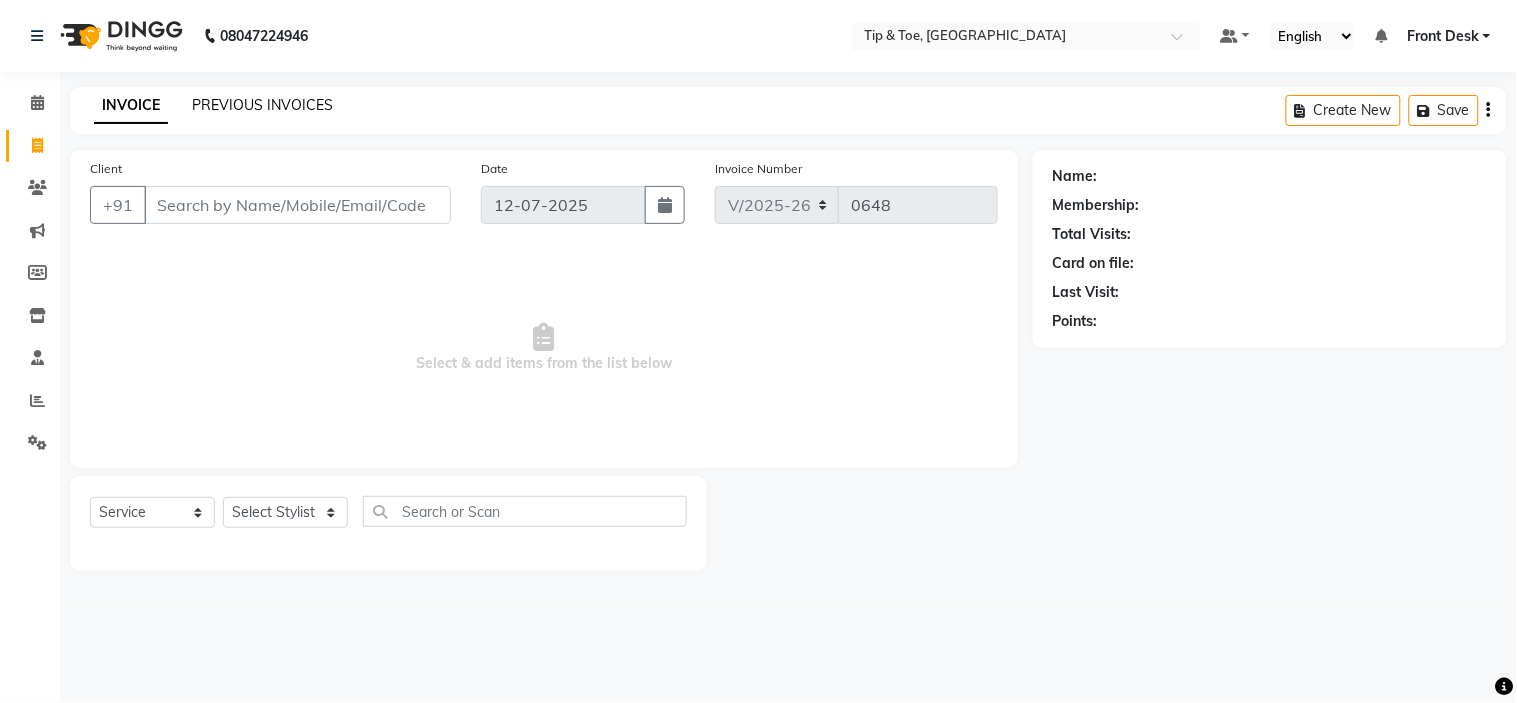 click on "PREVIOUS INVOICES" 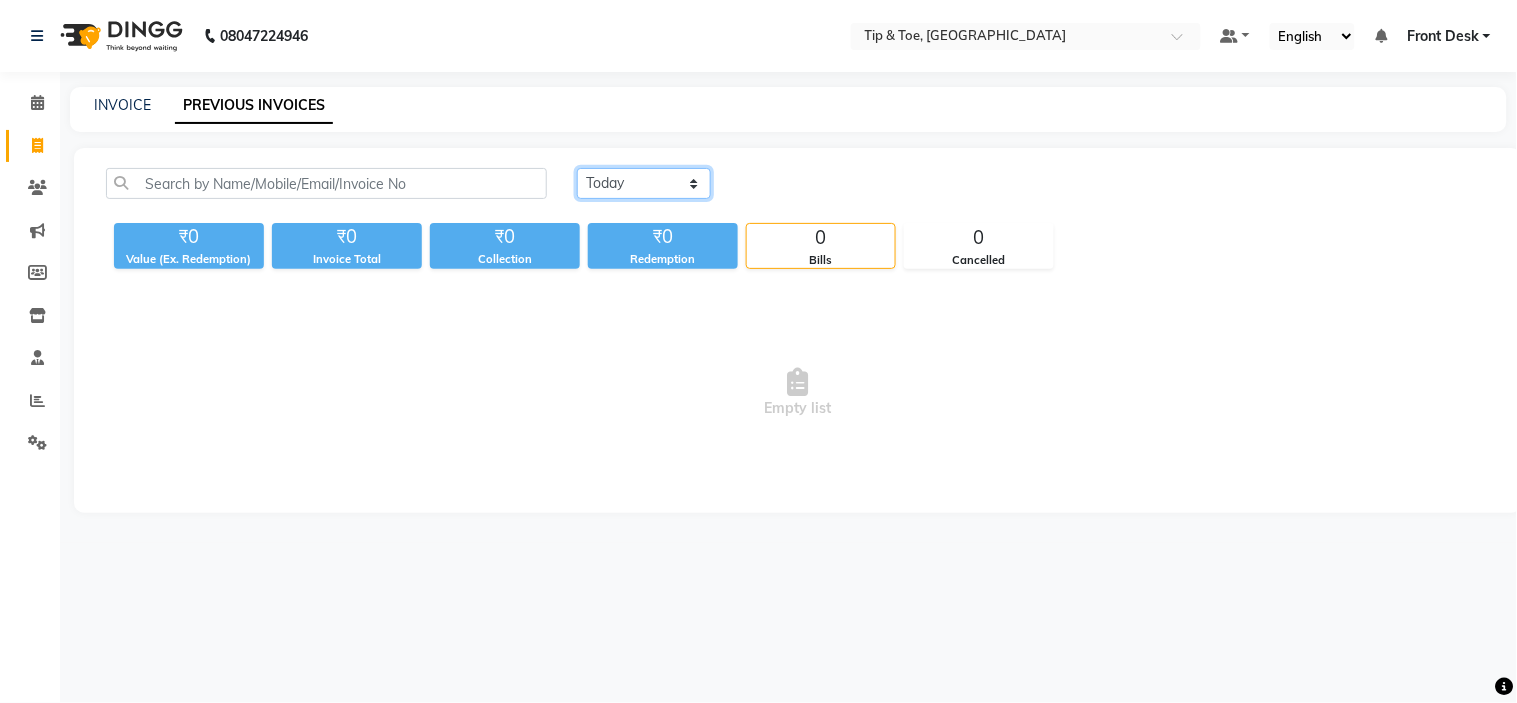 click on "Today Yesterday Custom Range" 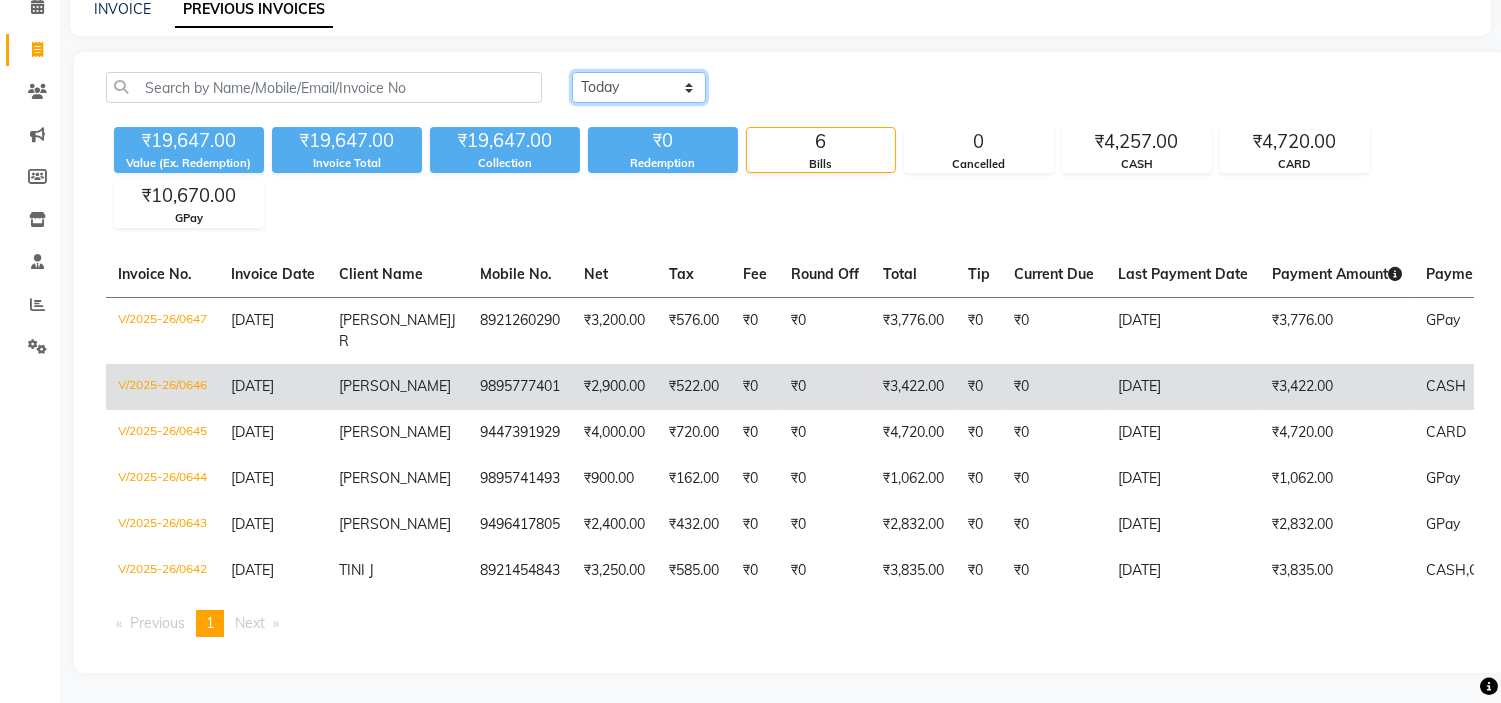 scroll, scrollTop: 192, scrollLeft: 0, axis: vertical 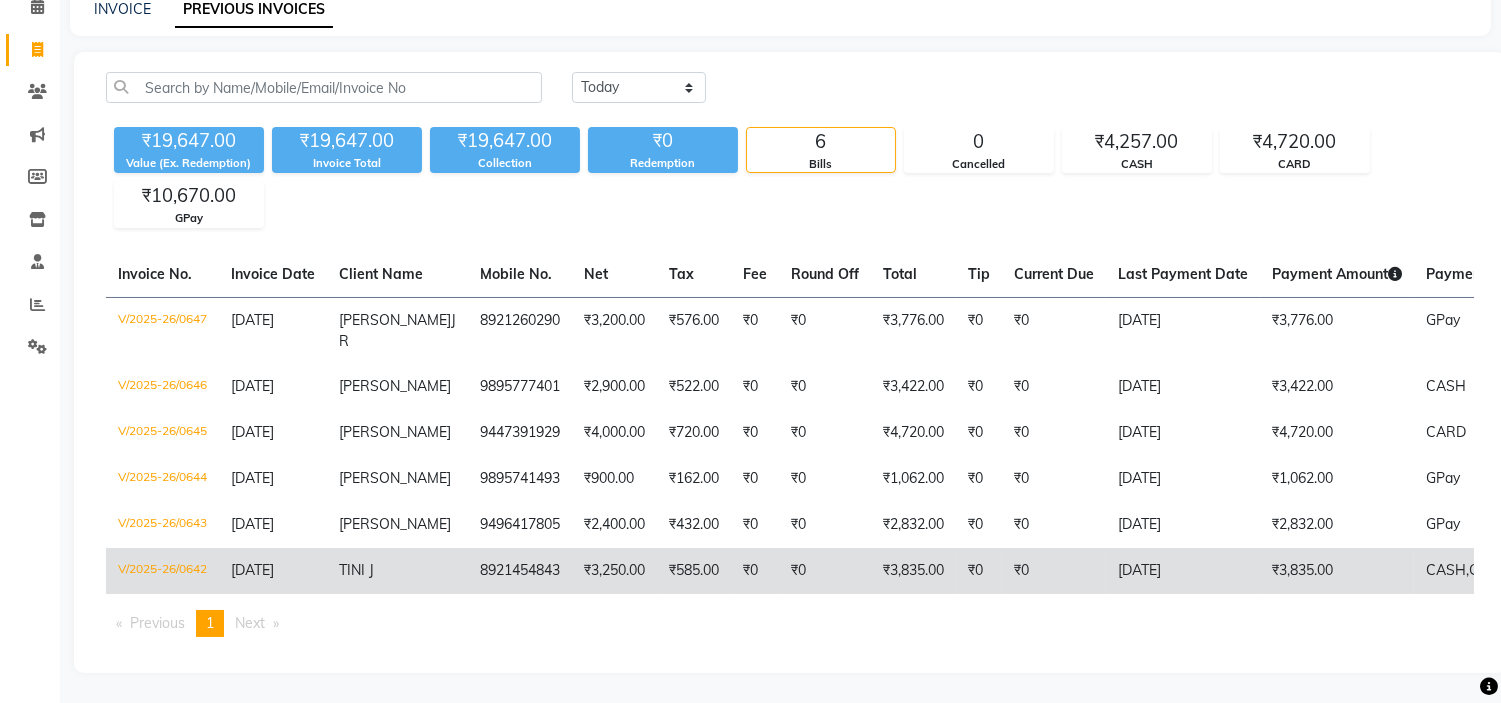 click on "TINI J" 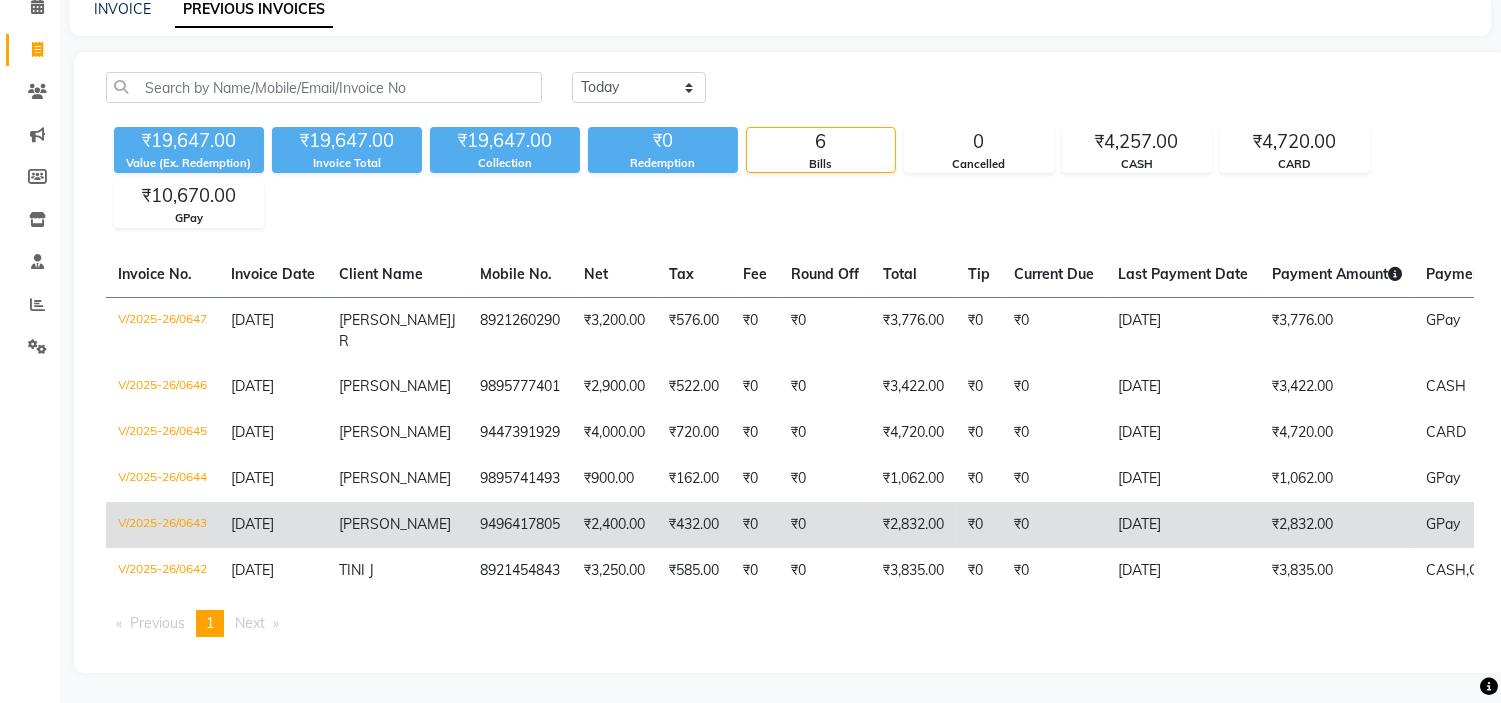 click on "LOLITA MARIA FERNANDEZ" 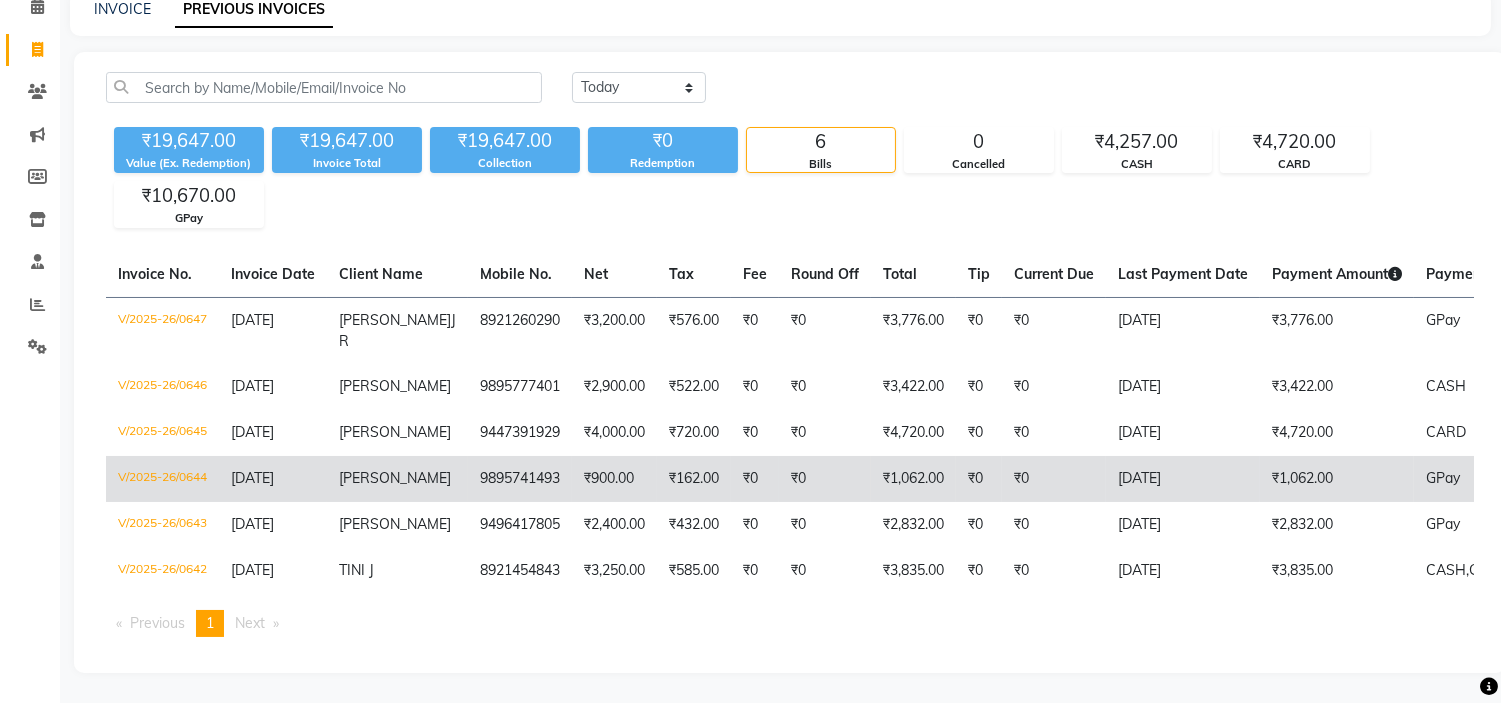 click on "MIRIAM MERKLE" 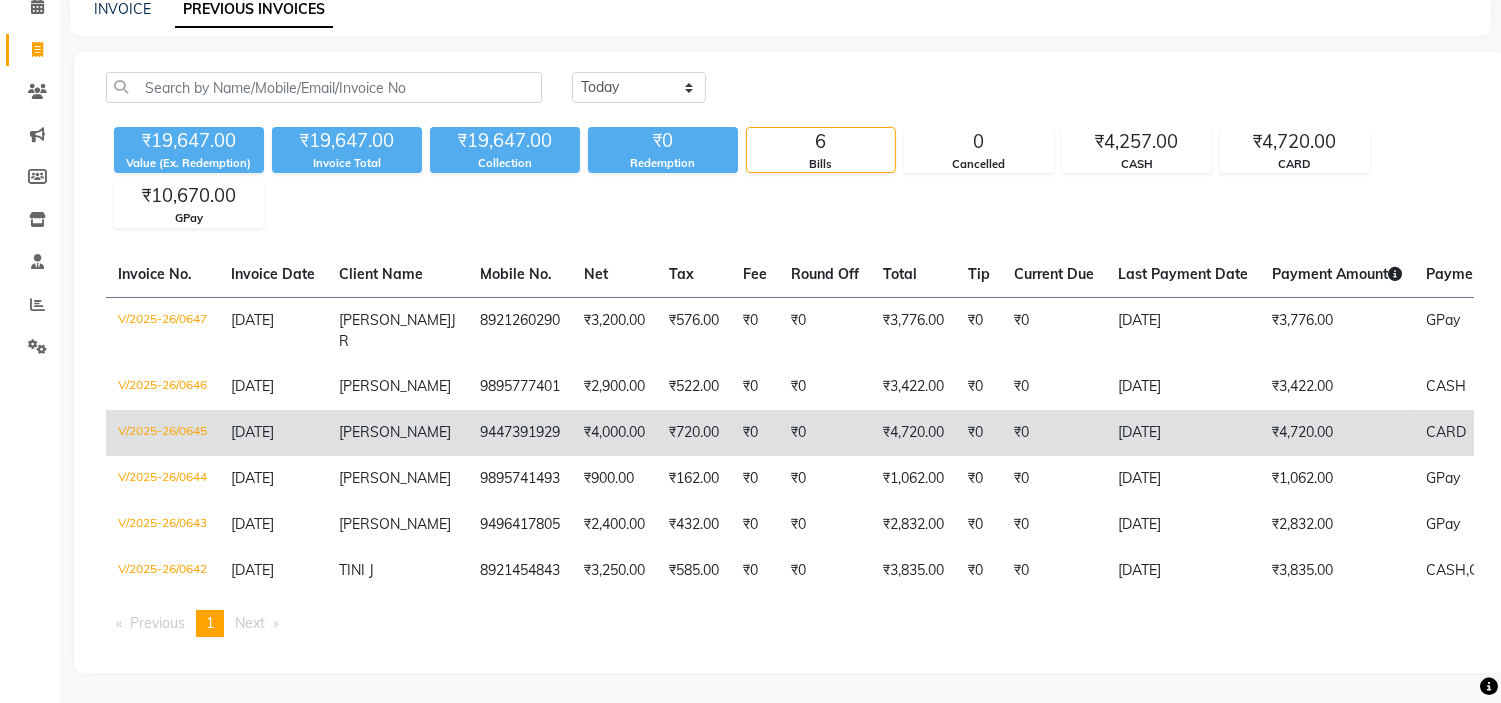 click on "JEFFIN" 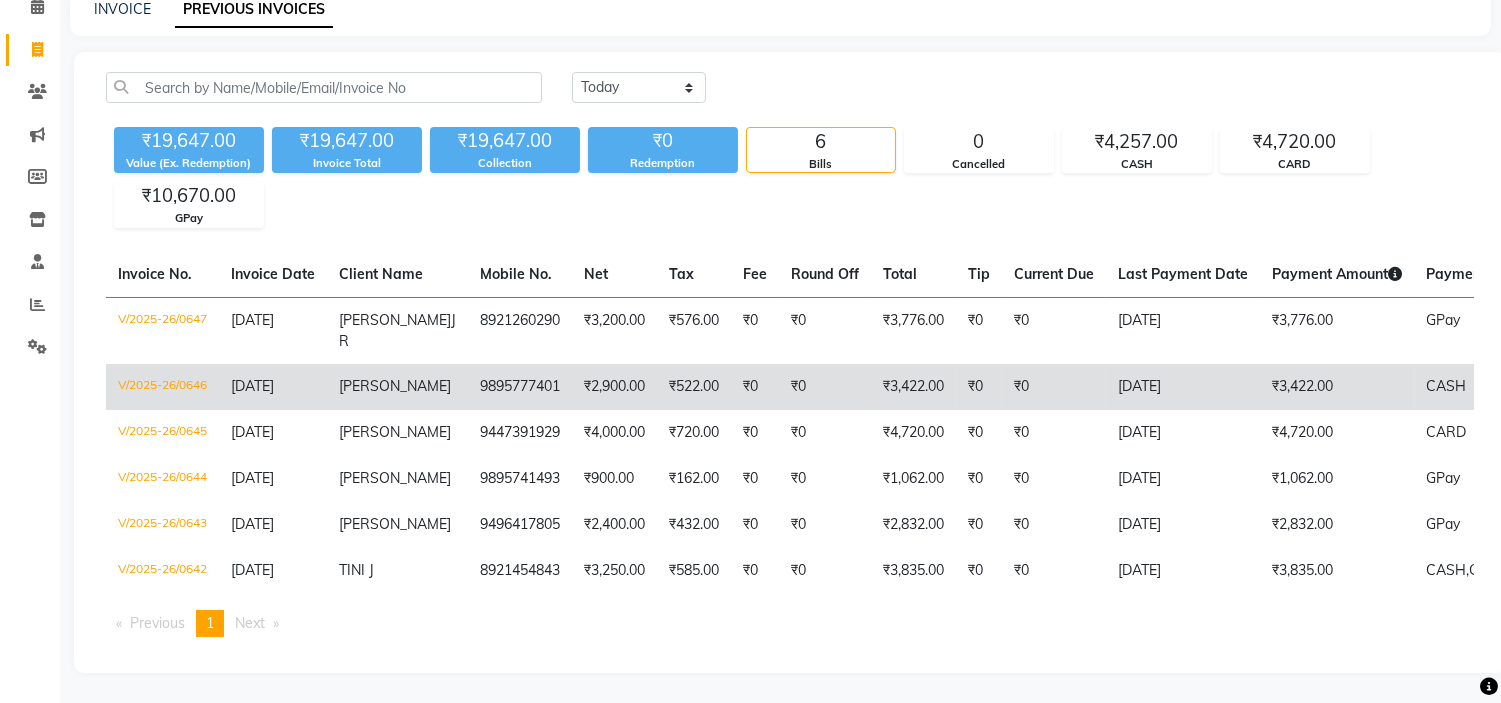click on "LEEJA JHONSON" 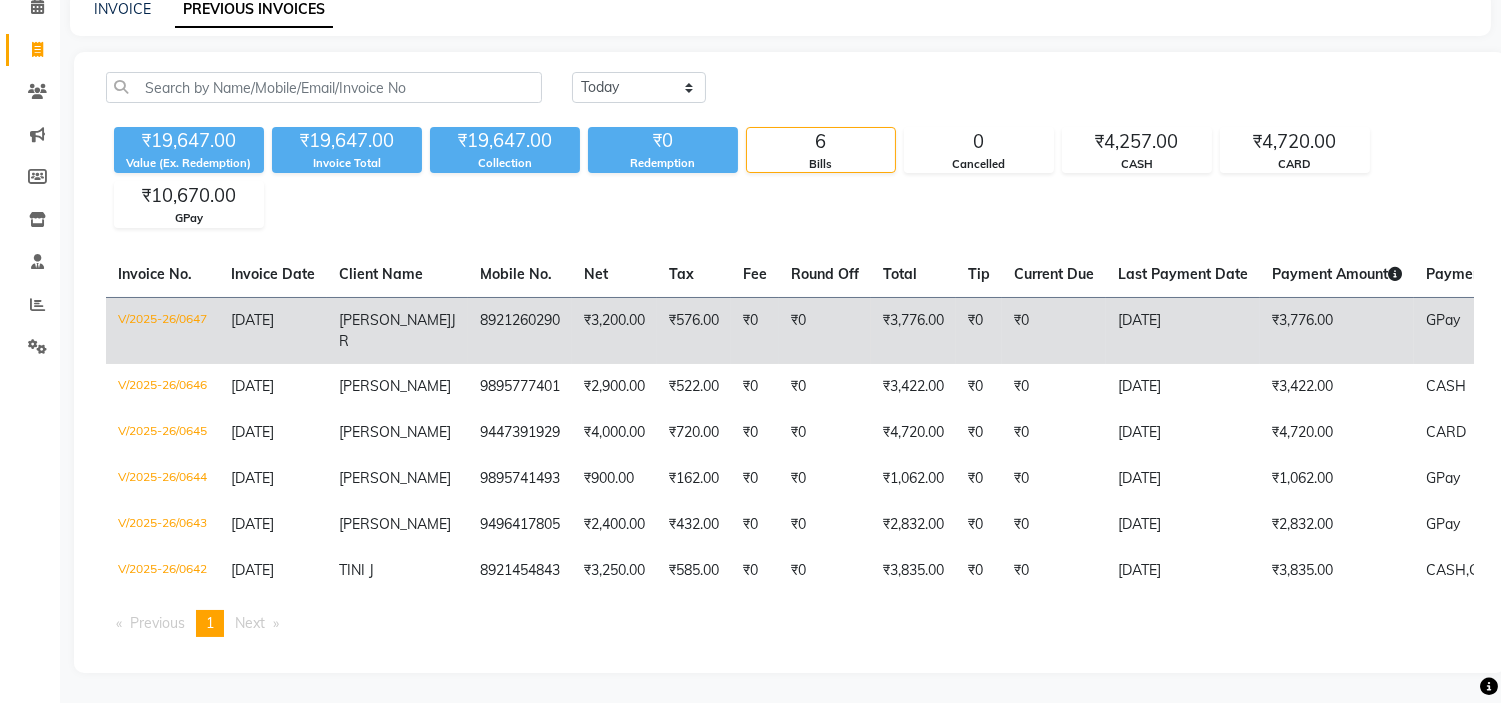 click on "ARUNIMA" 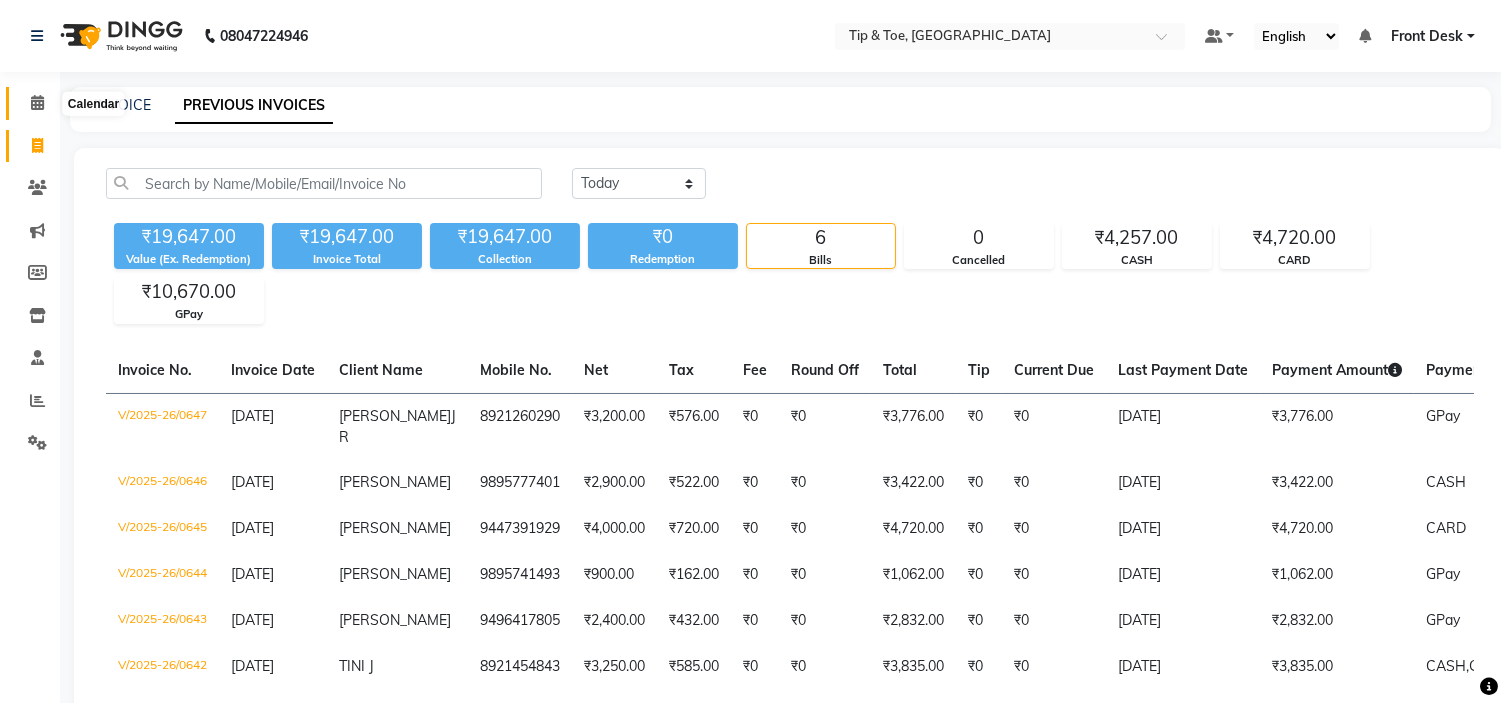 click 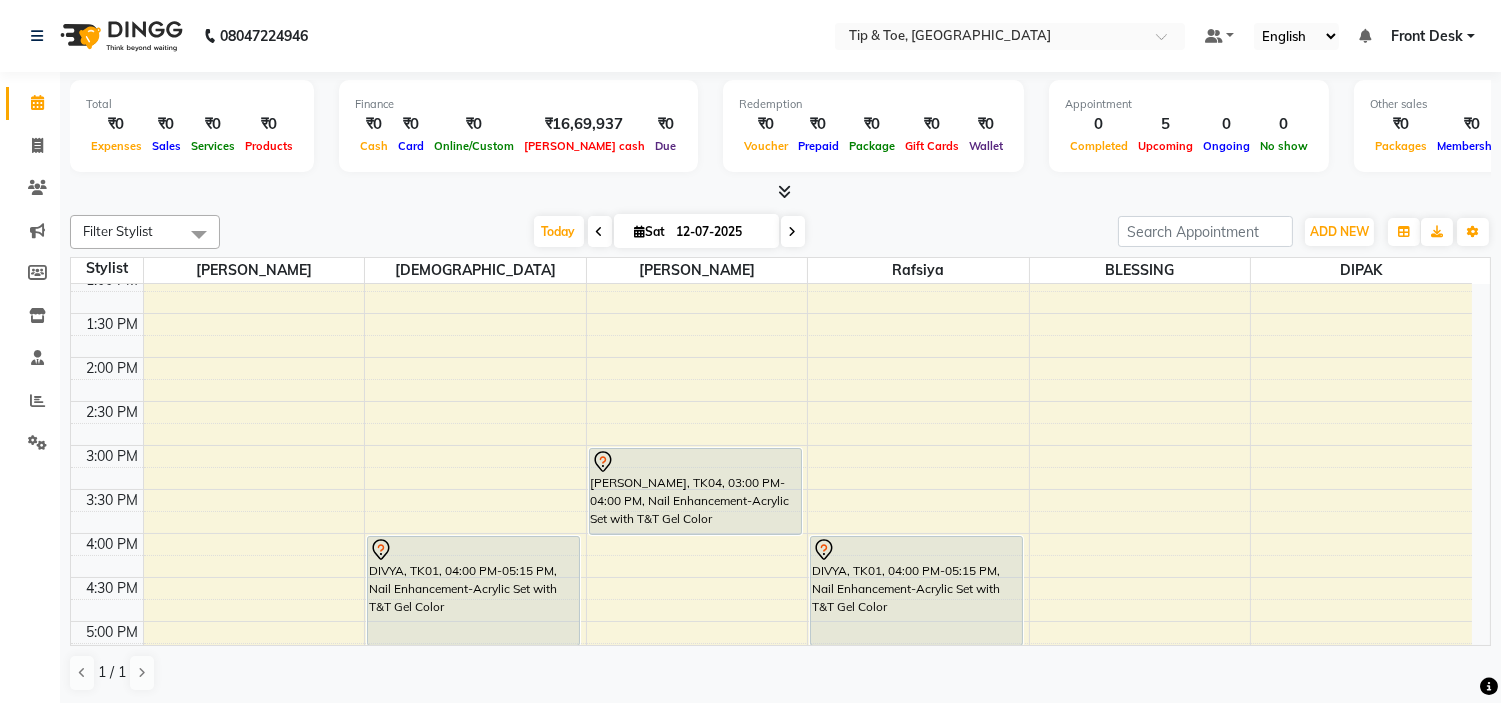 scroll, scrollTop: 444, scrollLeft: 0, axis: vertical 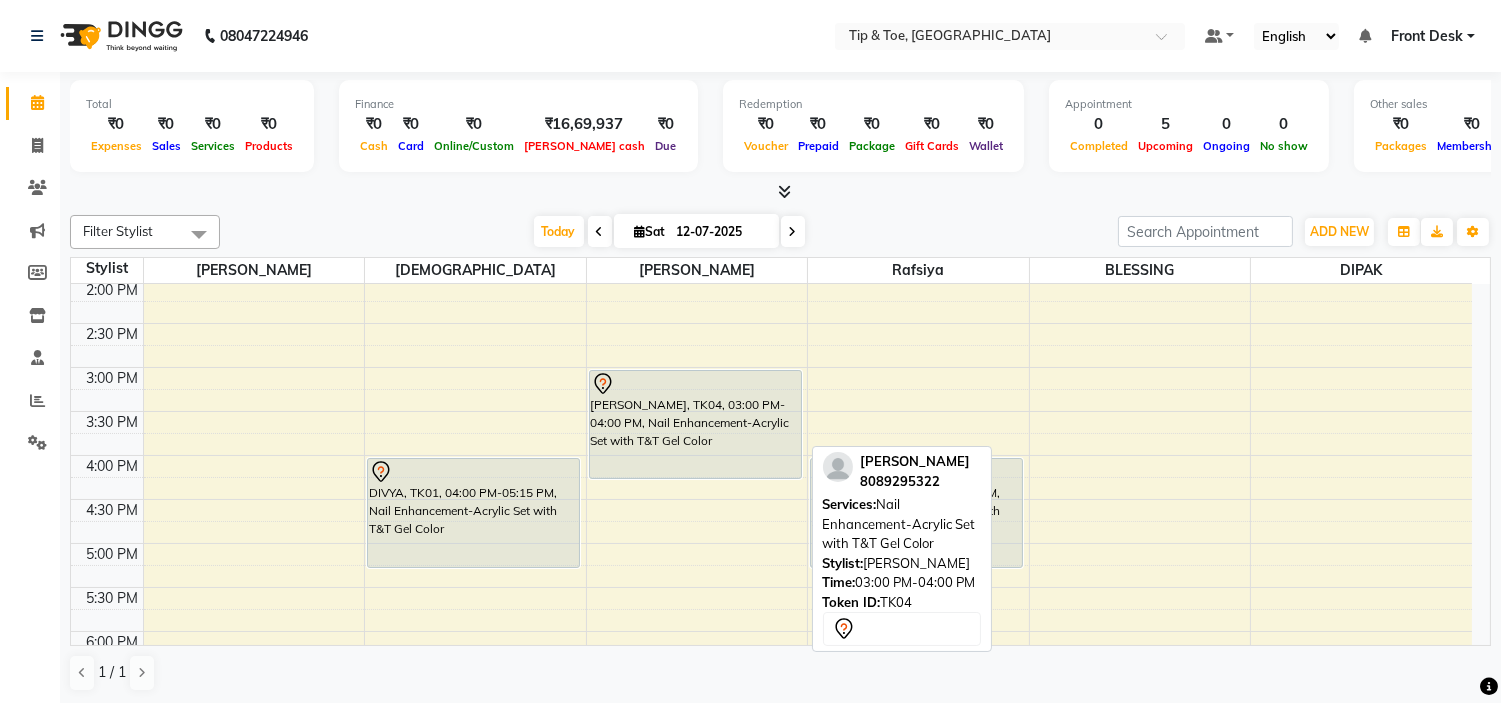 drag, startPoint x: 686, startPoint y: 450, endPoint x: 690, endPoint y: 473, distance: 23.345236 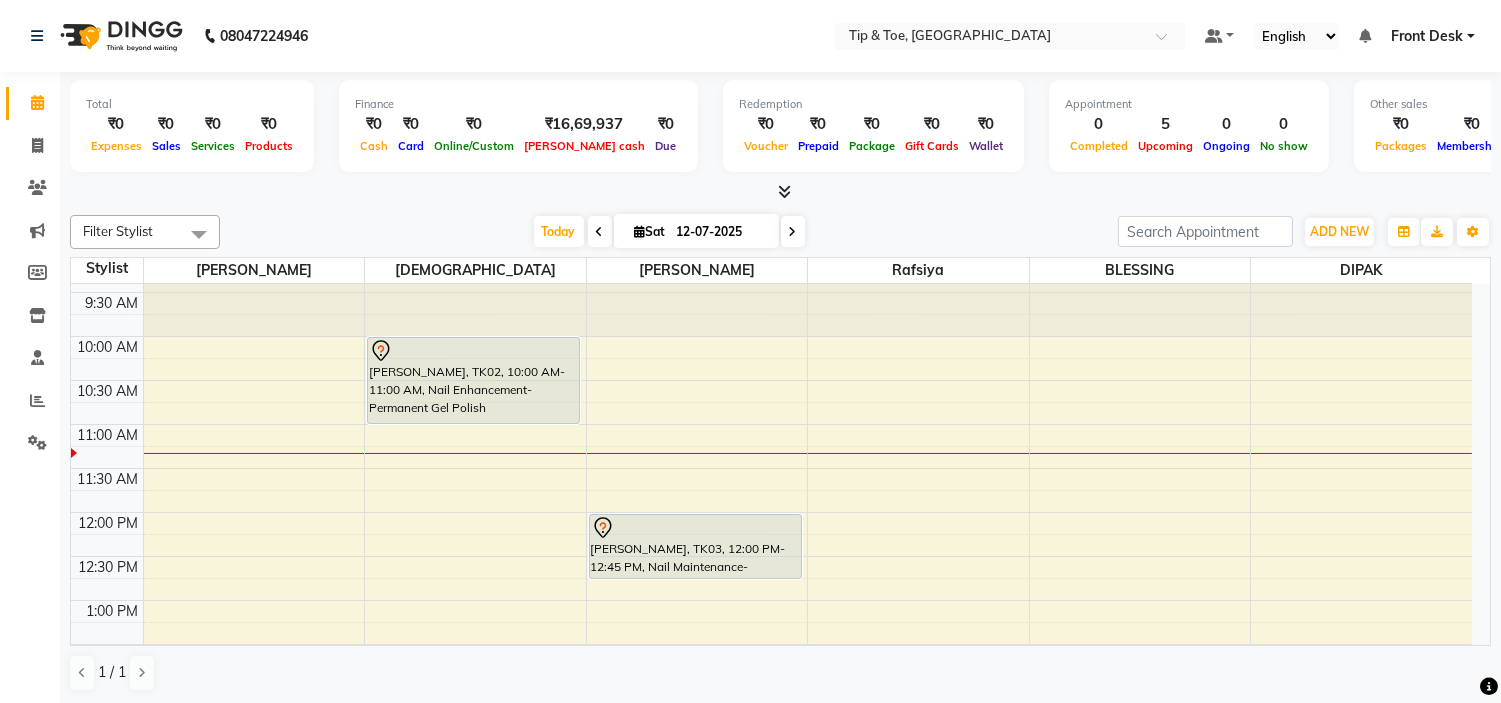 scroll, scrollTop: 0, scrollLeft: 0, axis: both 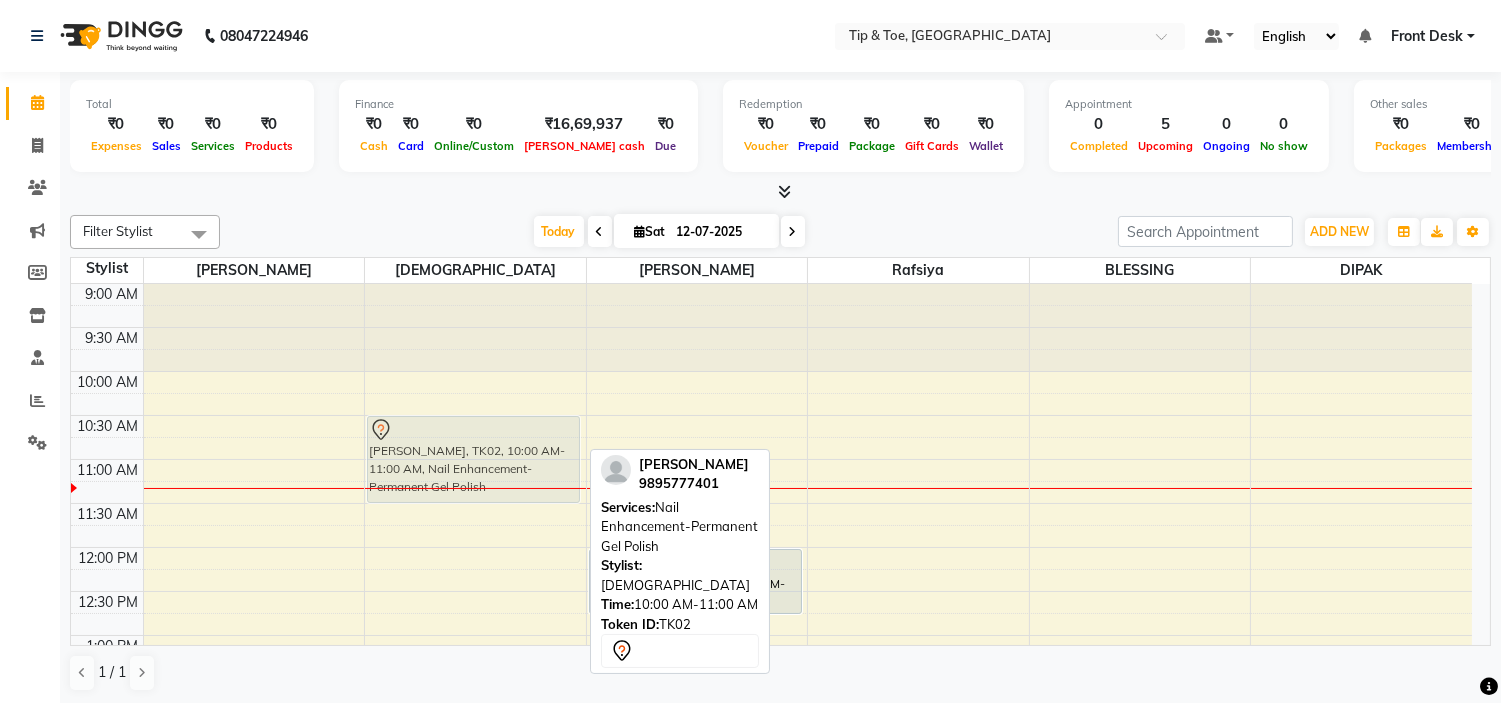 drag, startPoint x: 464, startPoint y: 433, endPoint x: 468, endPoint y: 481, distance: 48.166378 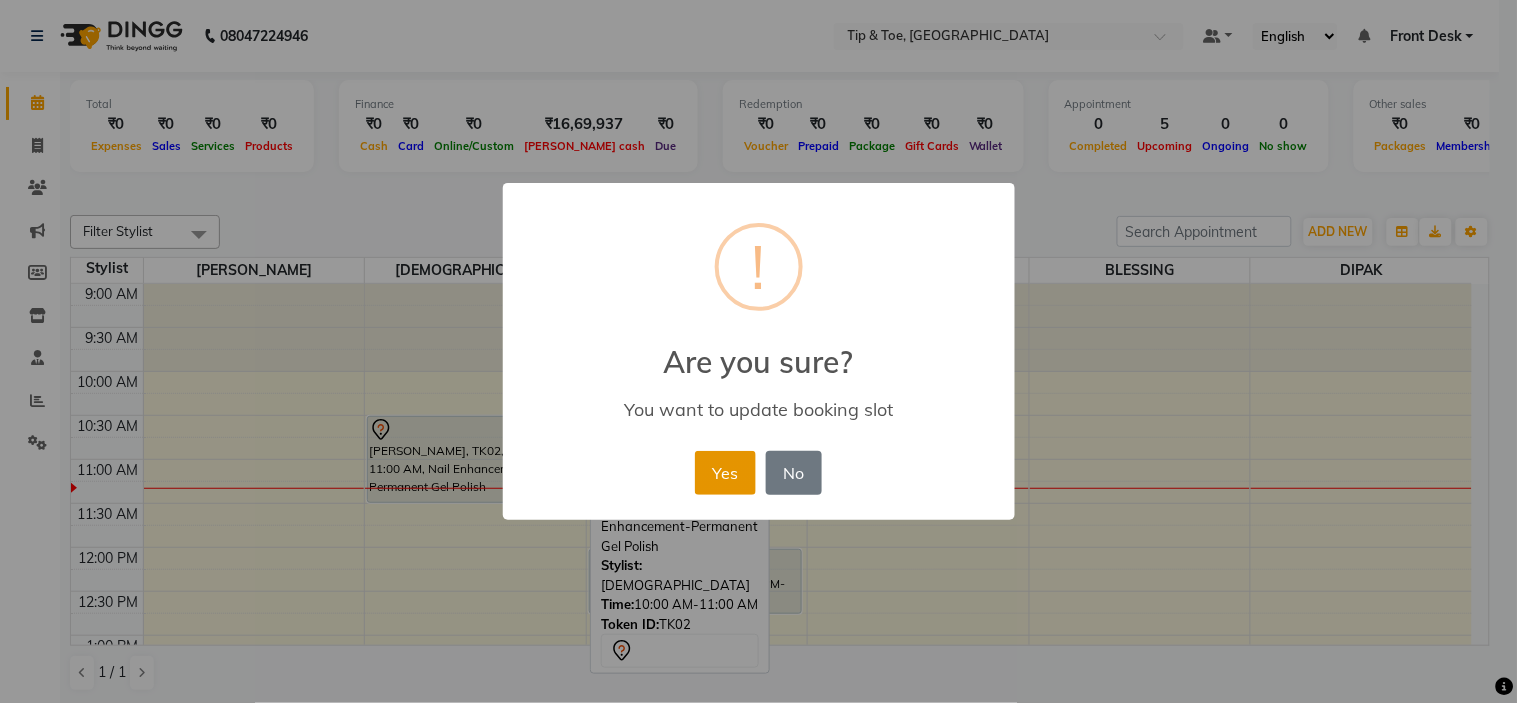 click on "Yes" at bounding box center [725, 473] 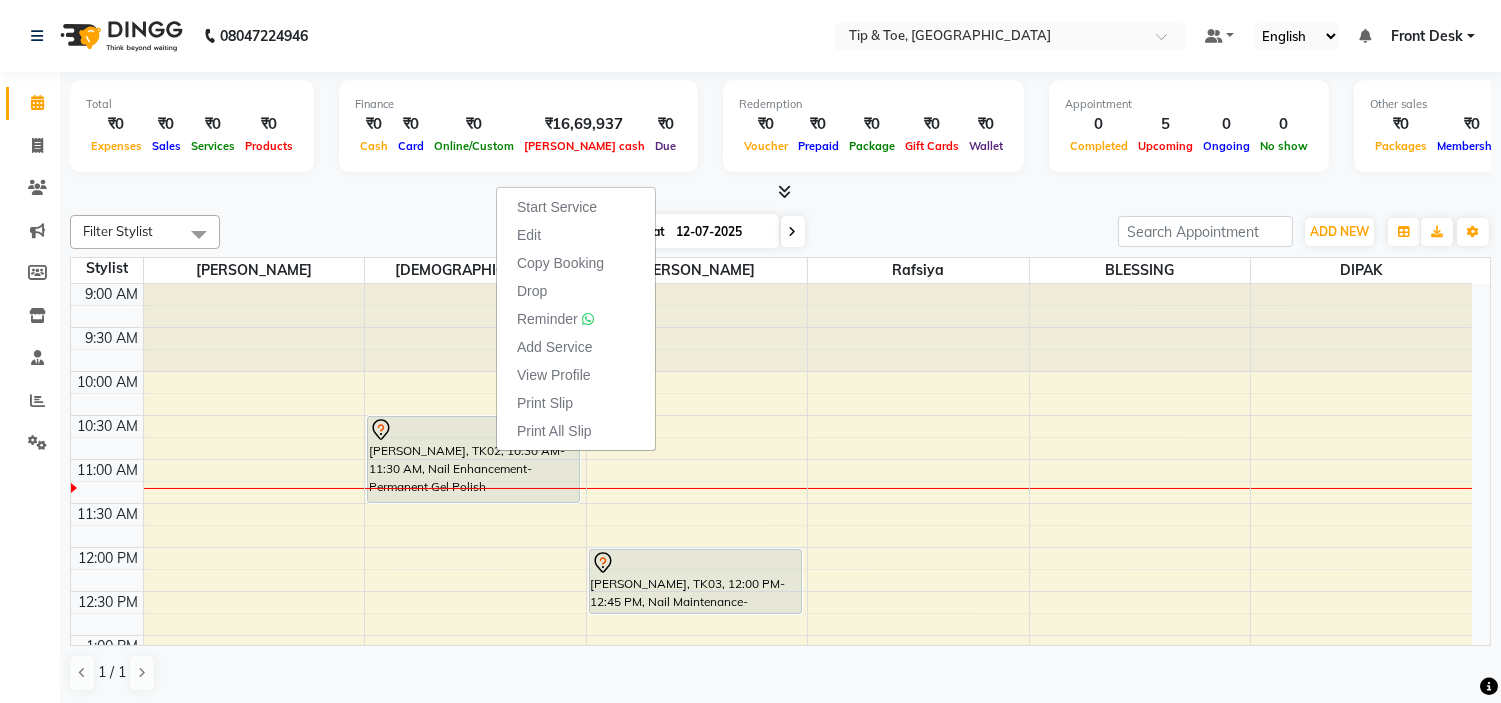 click on "Start Service" at bounding box center (557, 207) 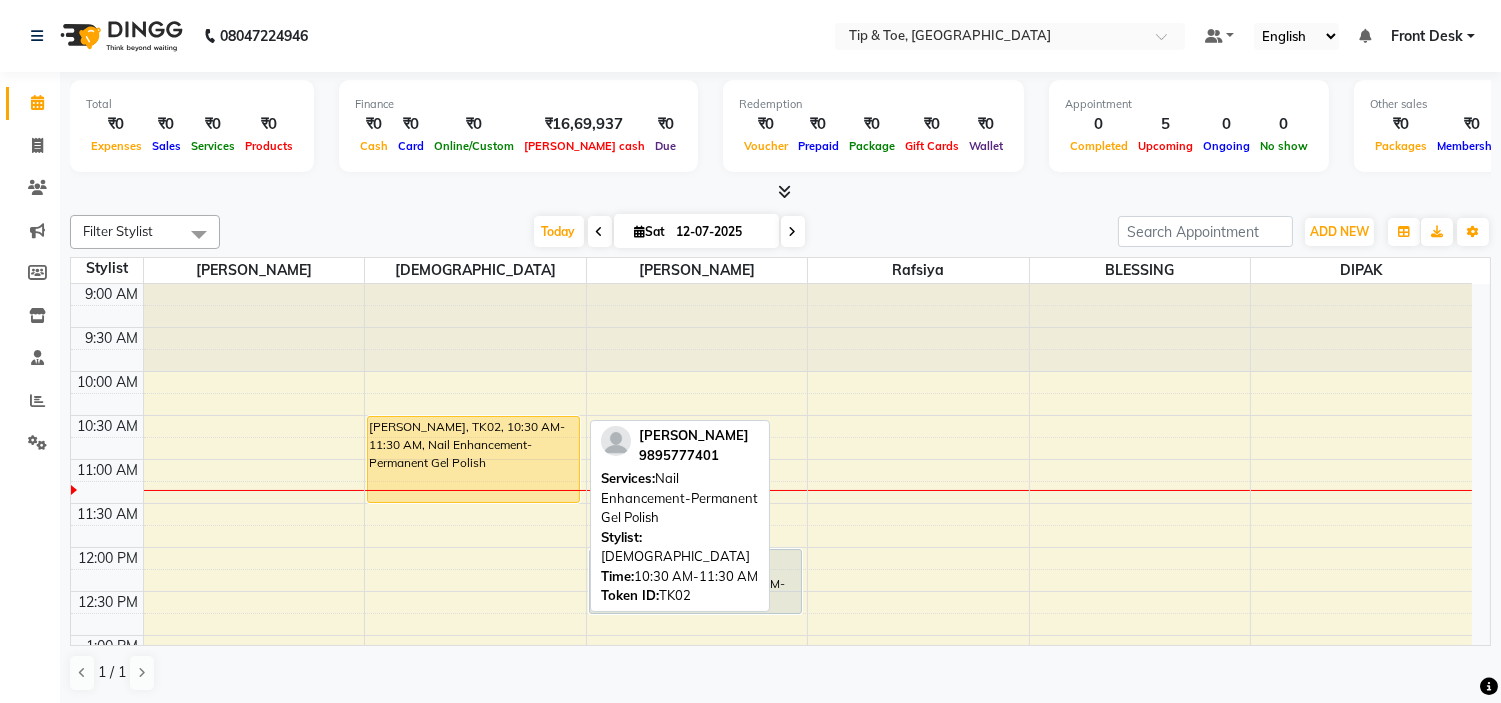 click on "LEEJA JHONSON, TK02, 10:30 AM-11:30 AM, Nail Enhancement-Permanent Gel Polish" at bounding box center [473, 459] 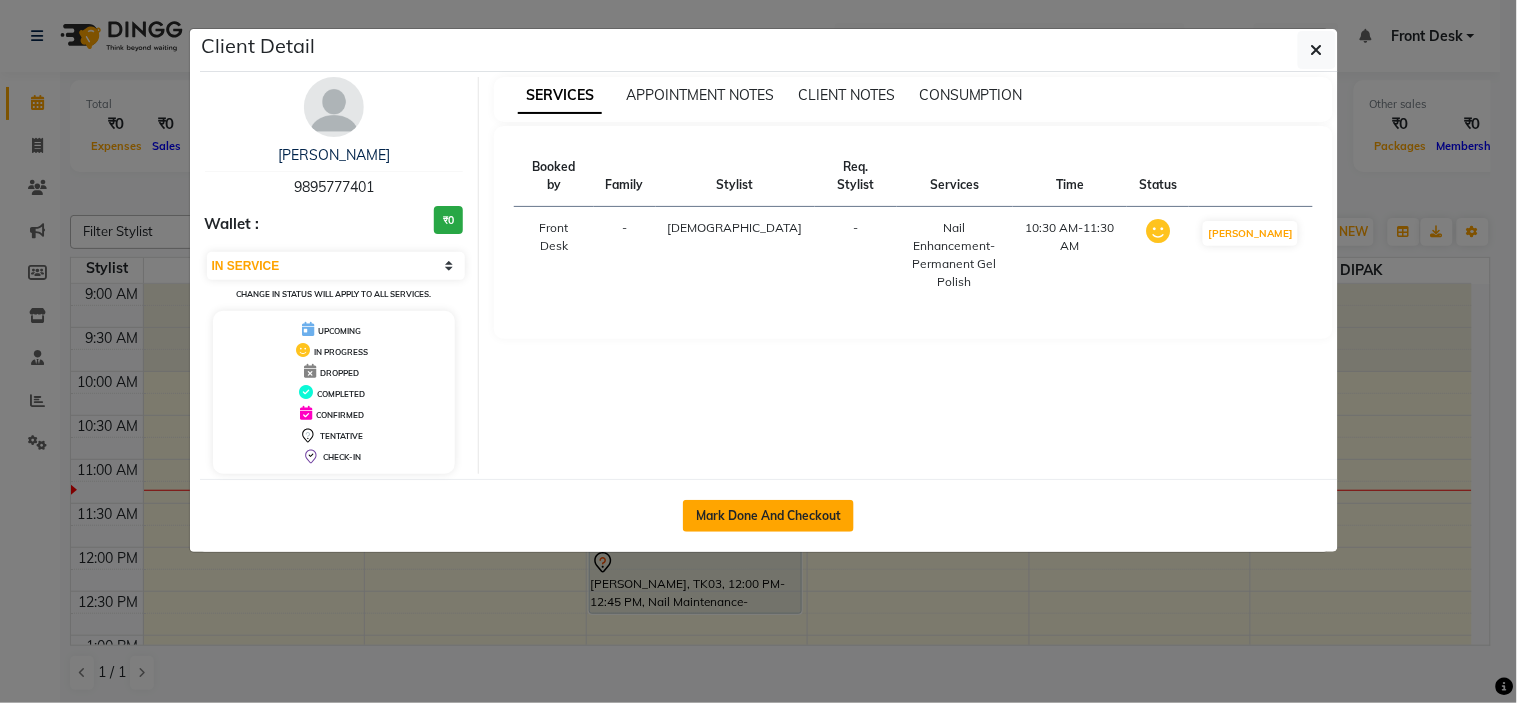 click on "Mark Done And Checkout" 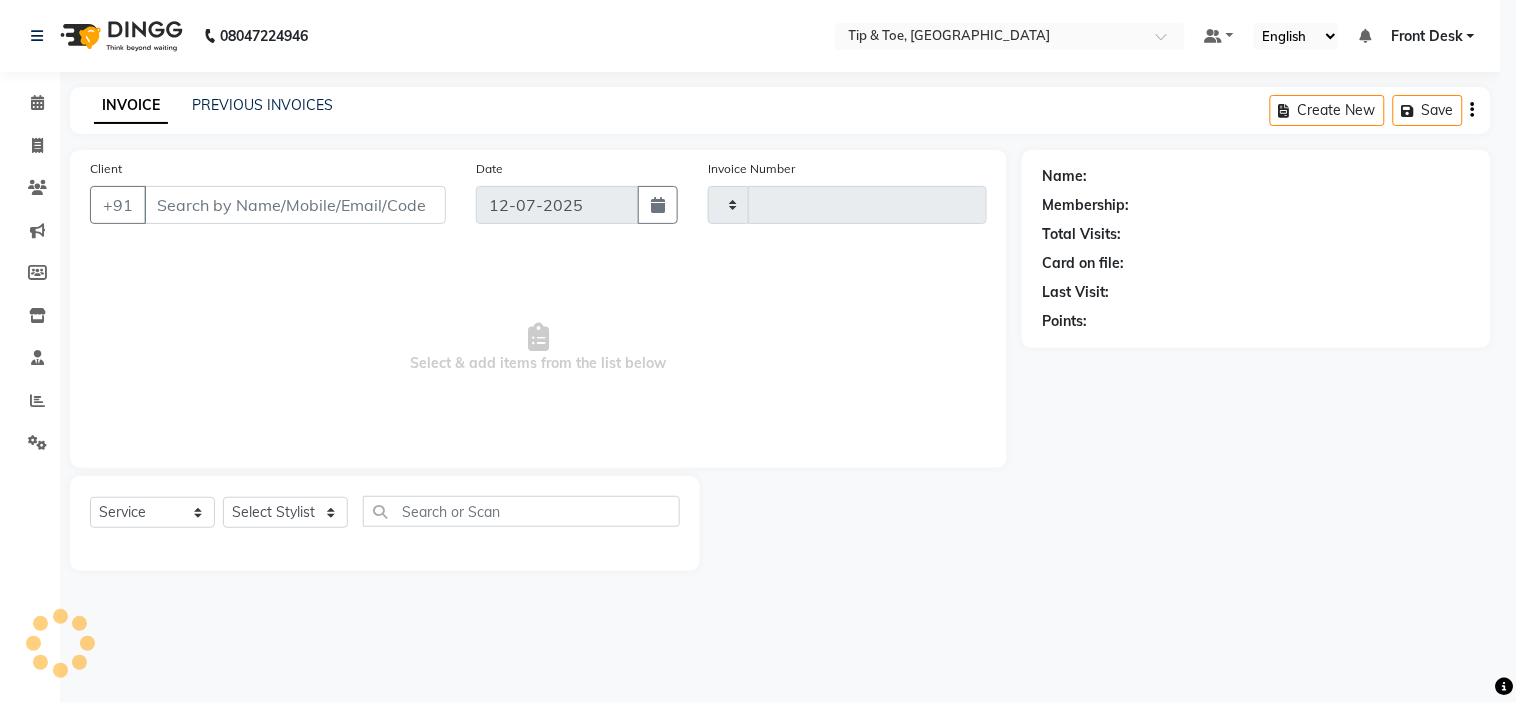 type on "0648" 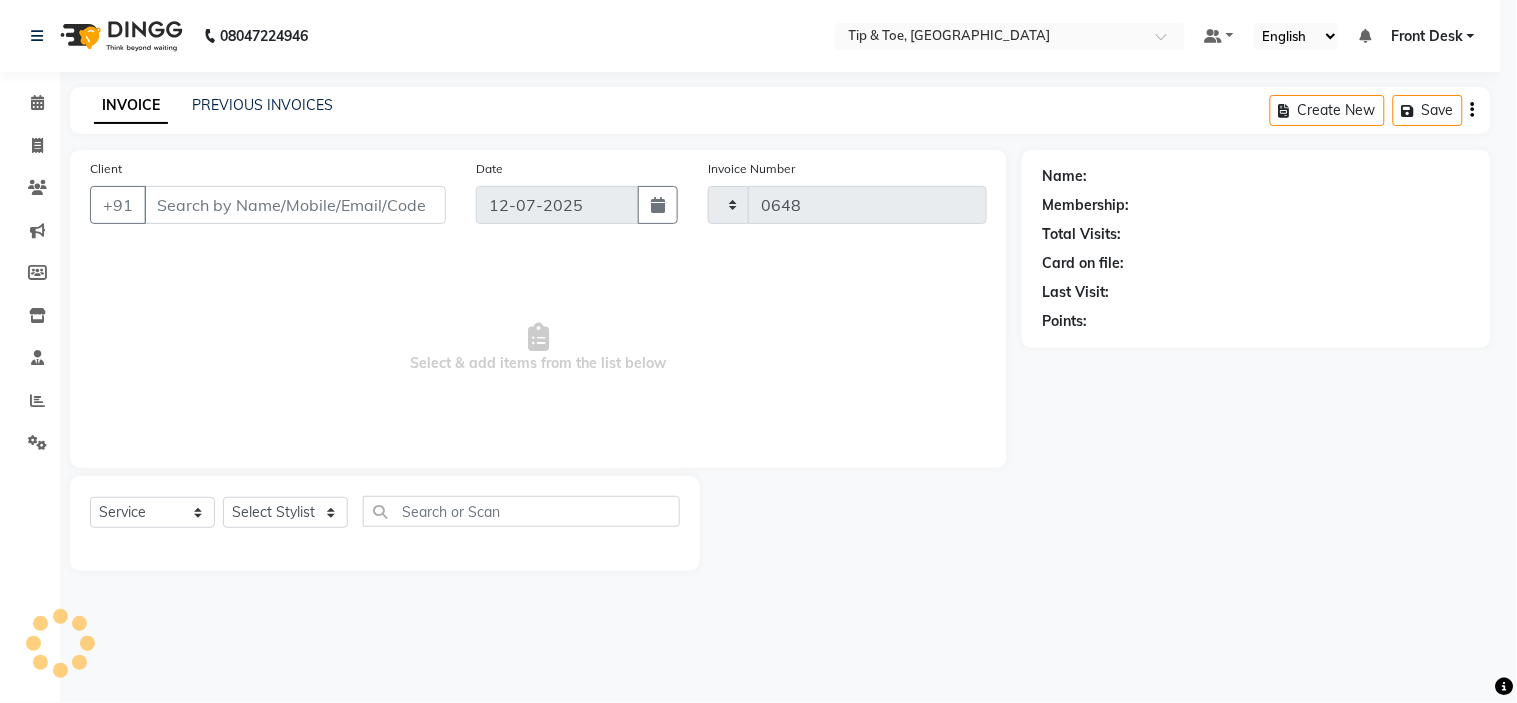 select on "5360" 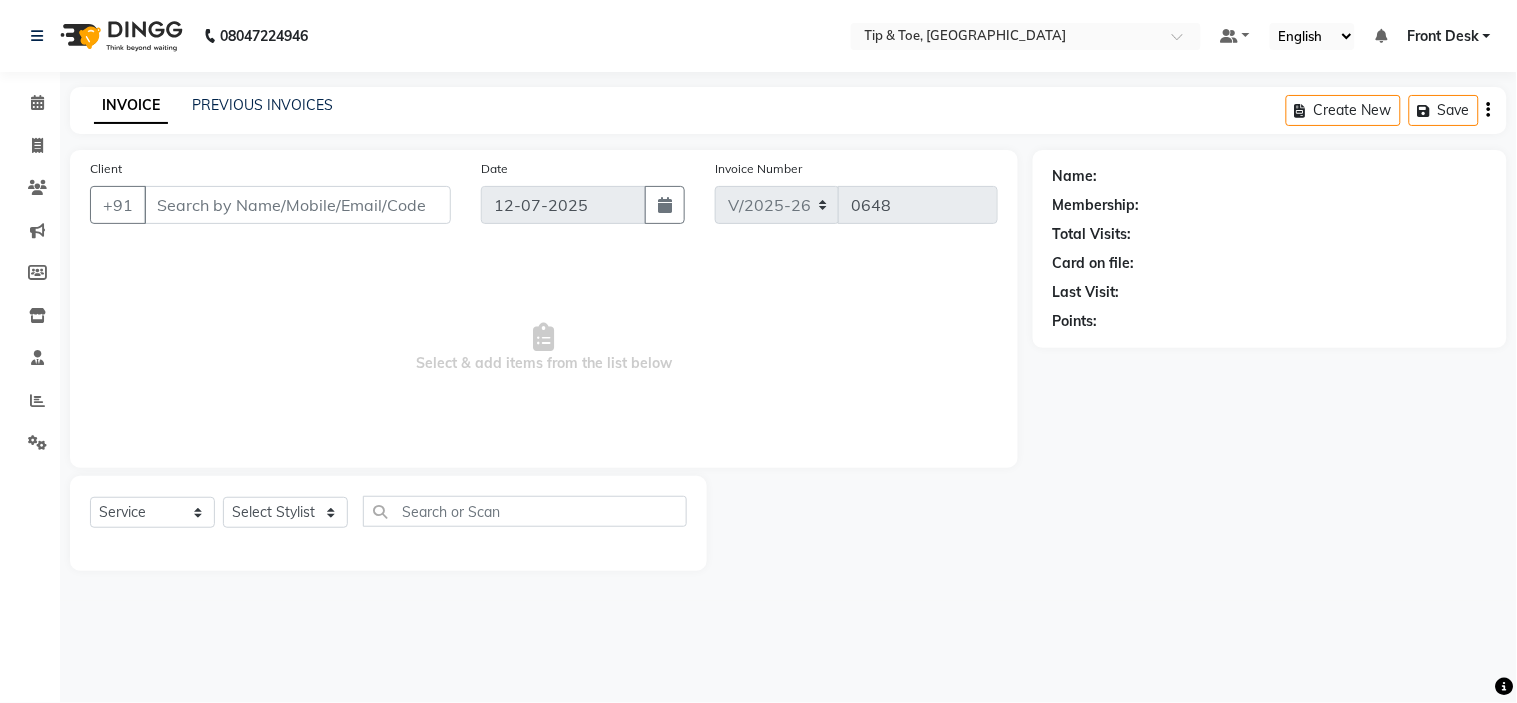 type on "9895777401" 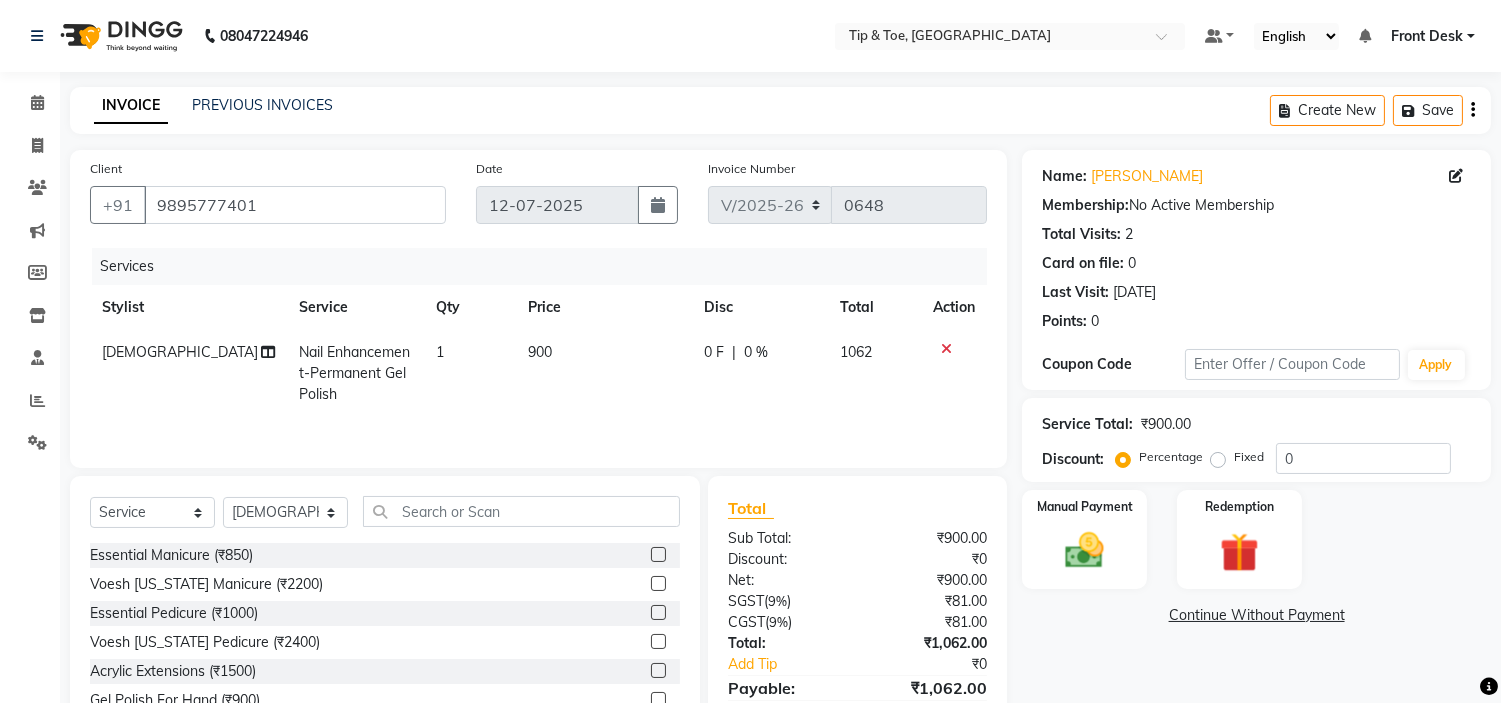 scroll, scrollTop: 100, scrollLeft: 0, axis: vertical 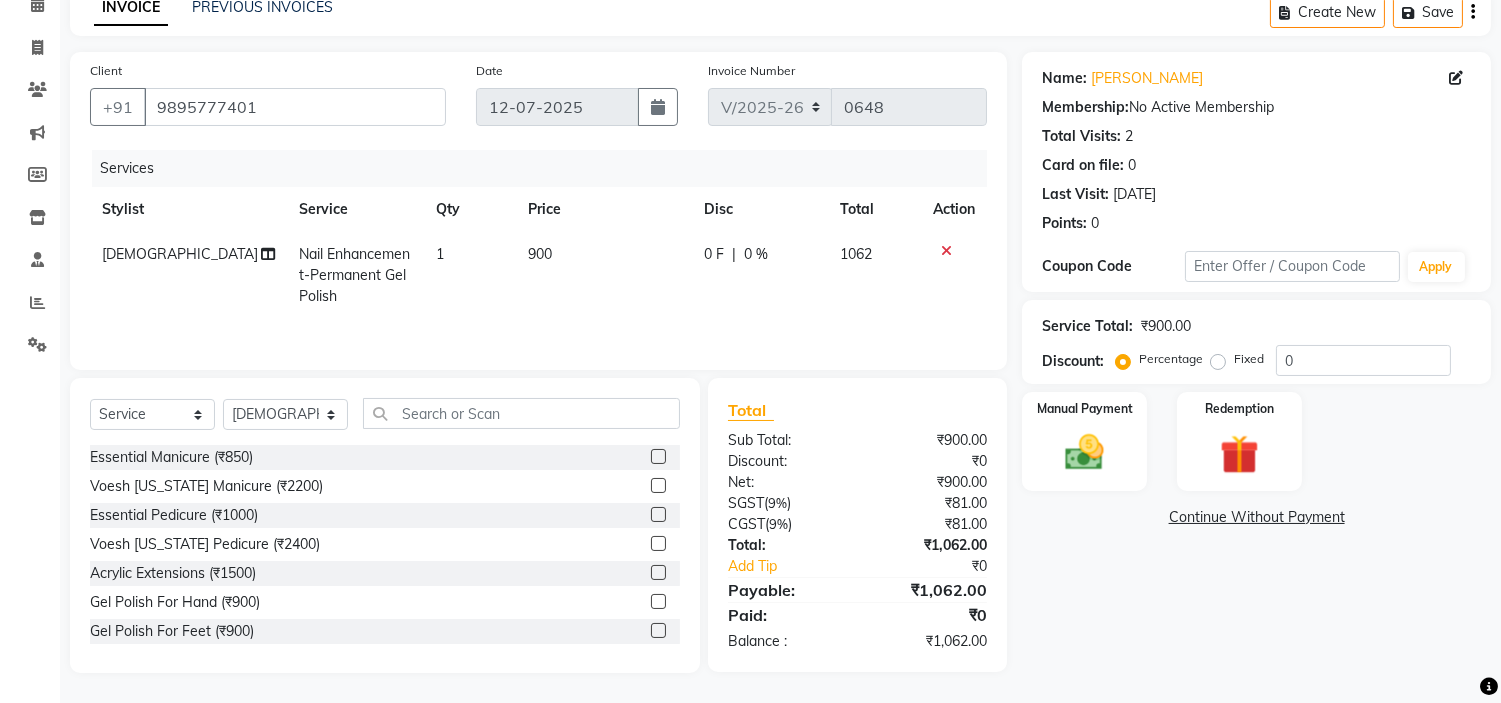 click on "900" 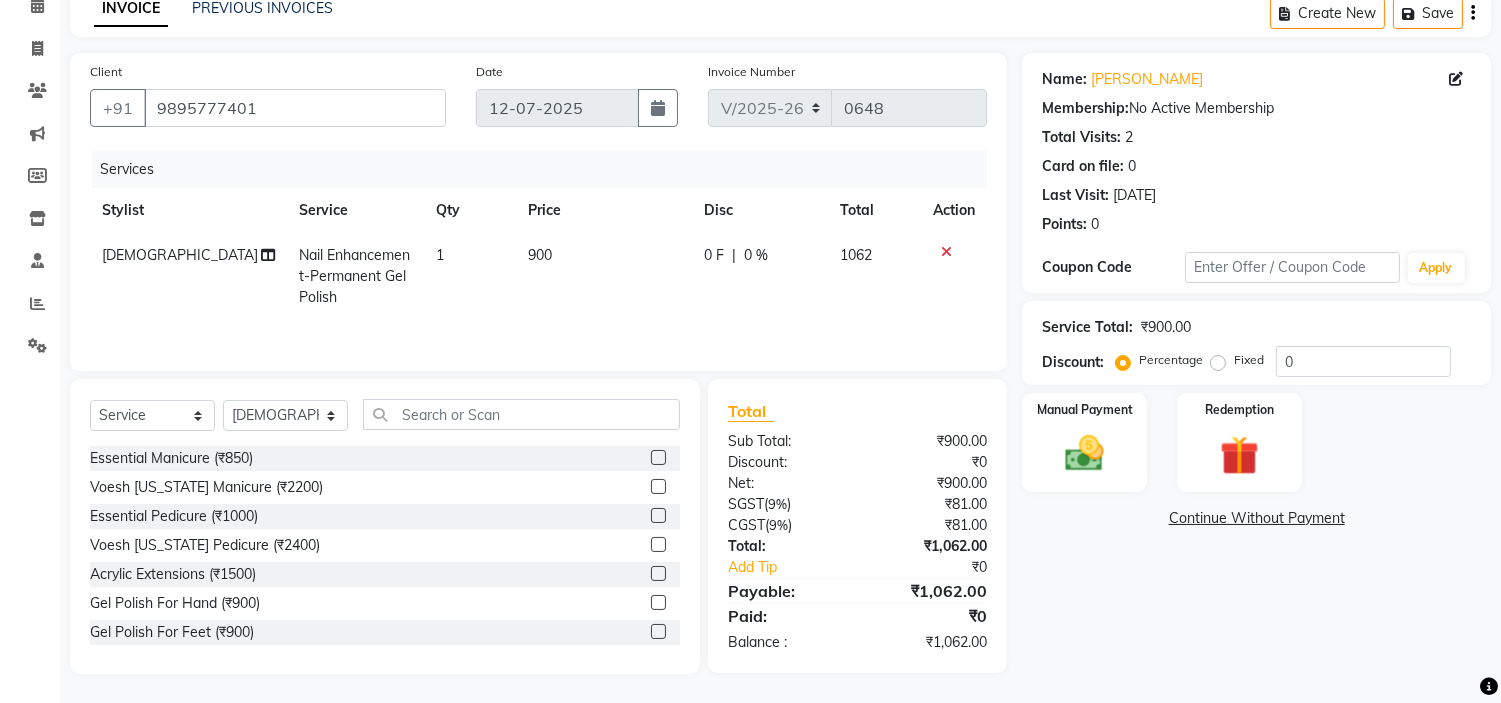 select on "37611" 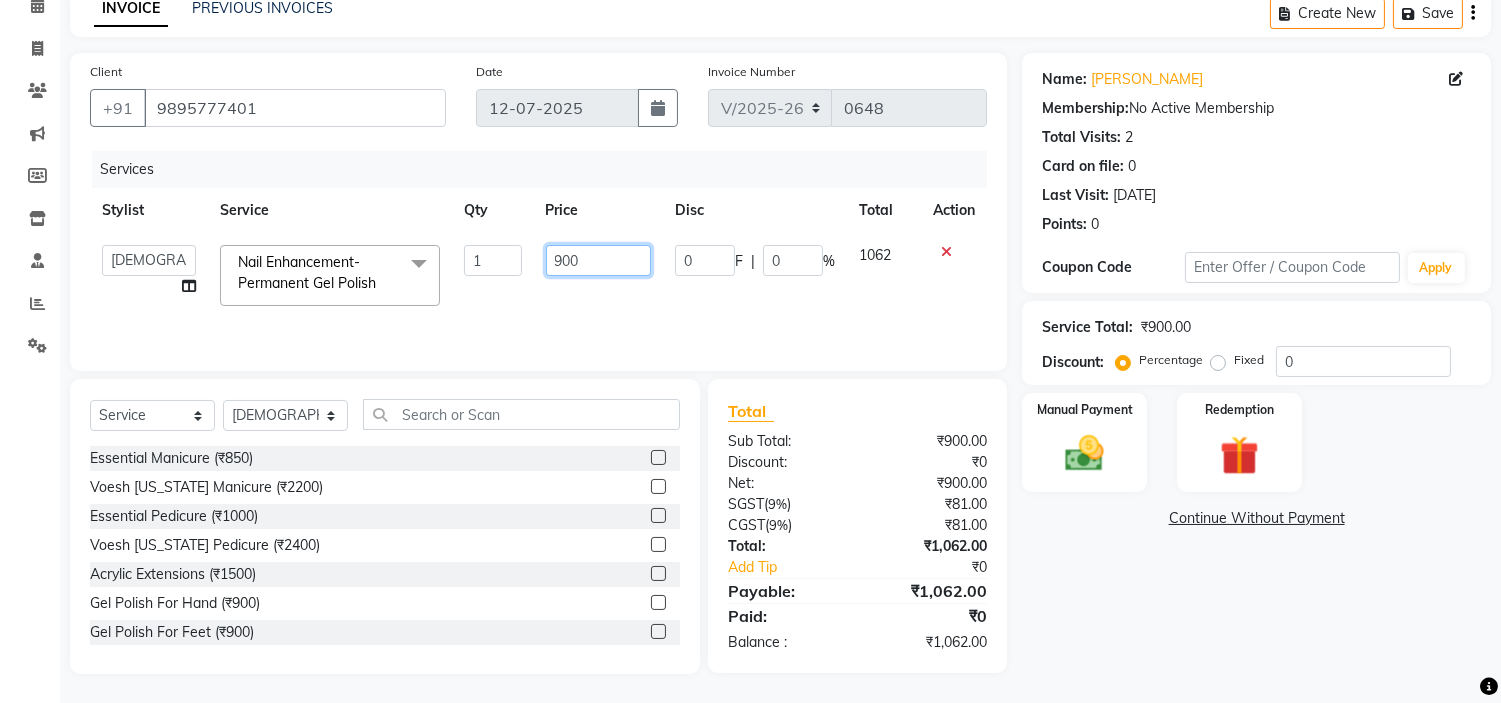 click on "900" 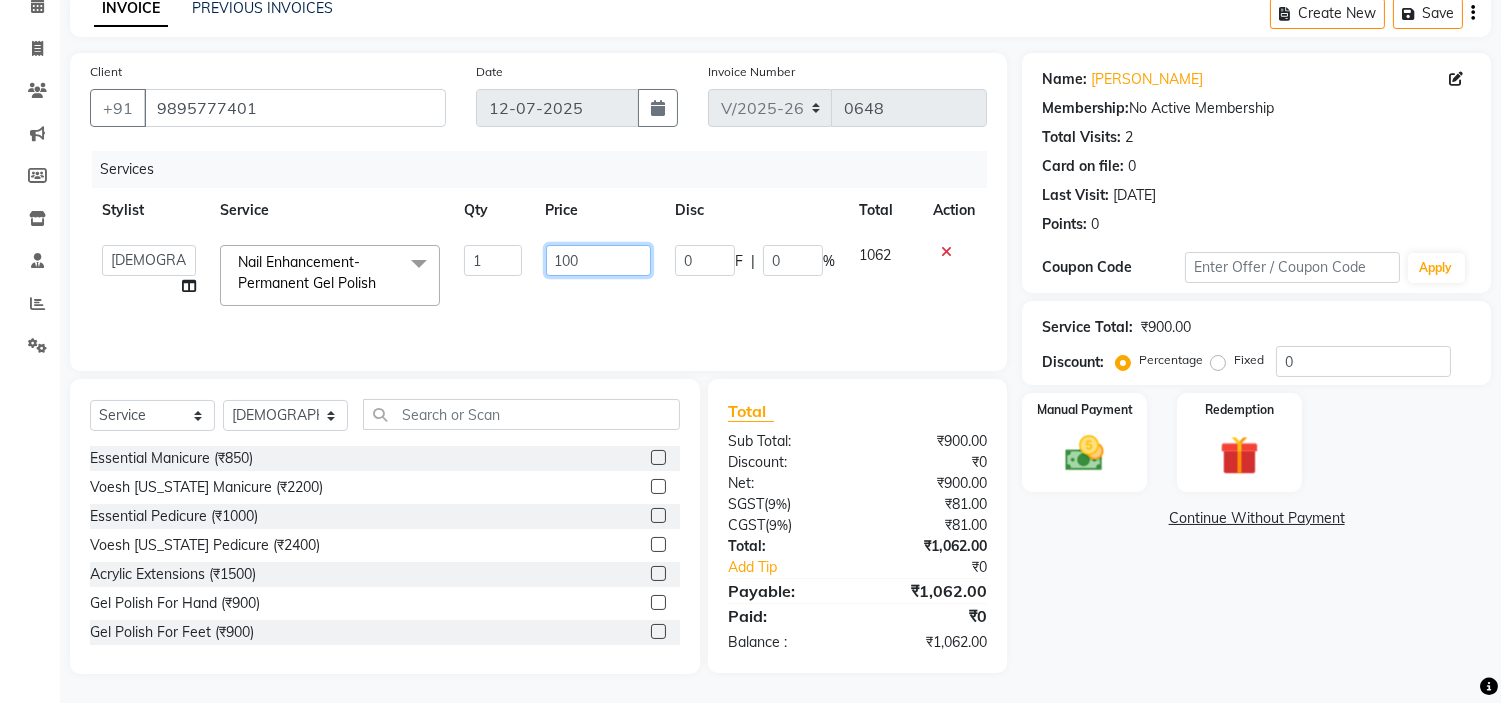 type on "1000" 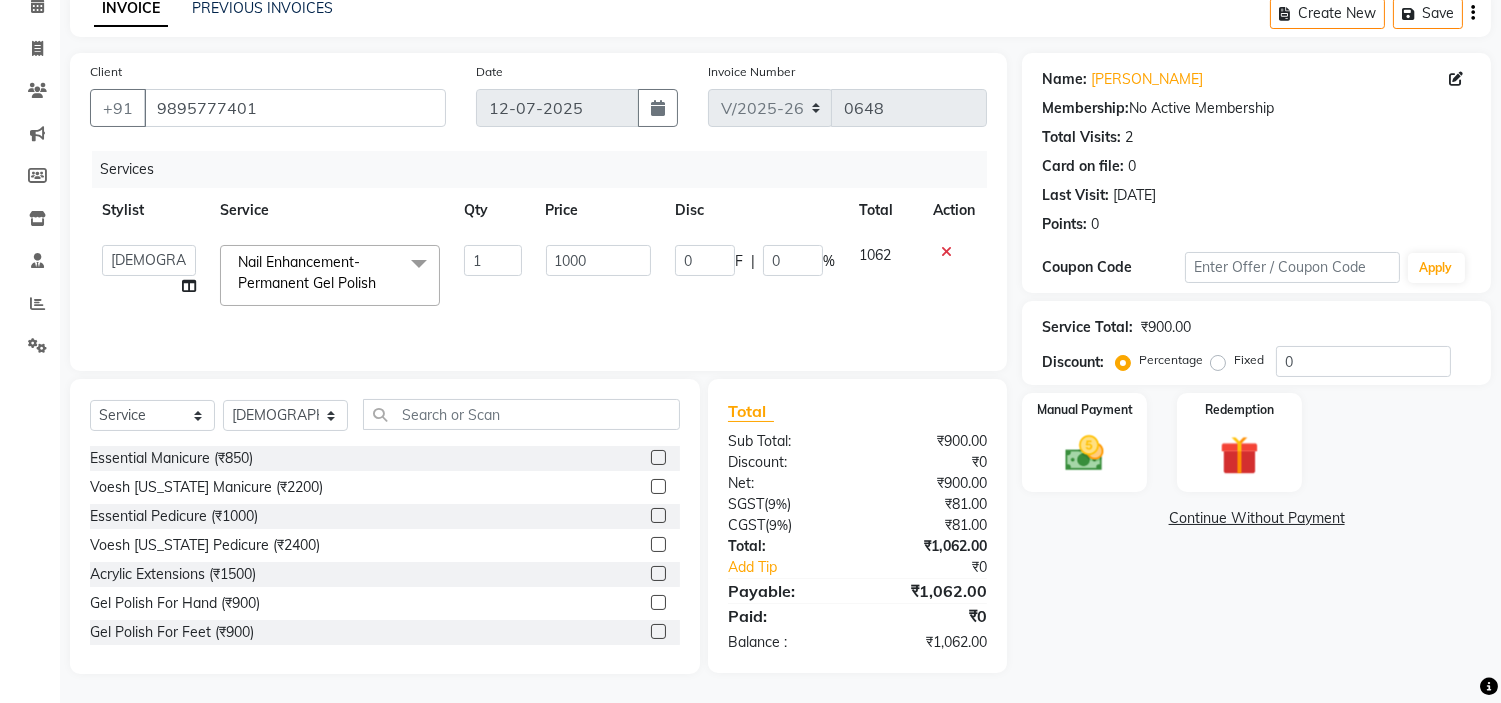 click on "1000" 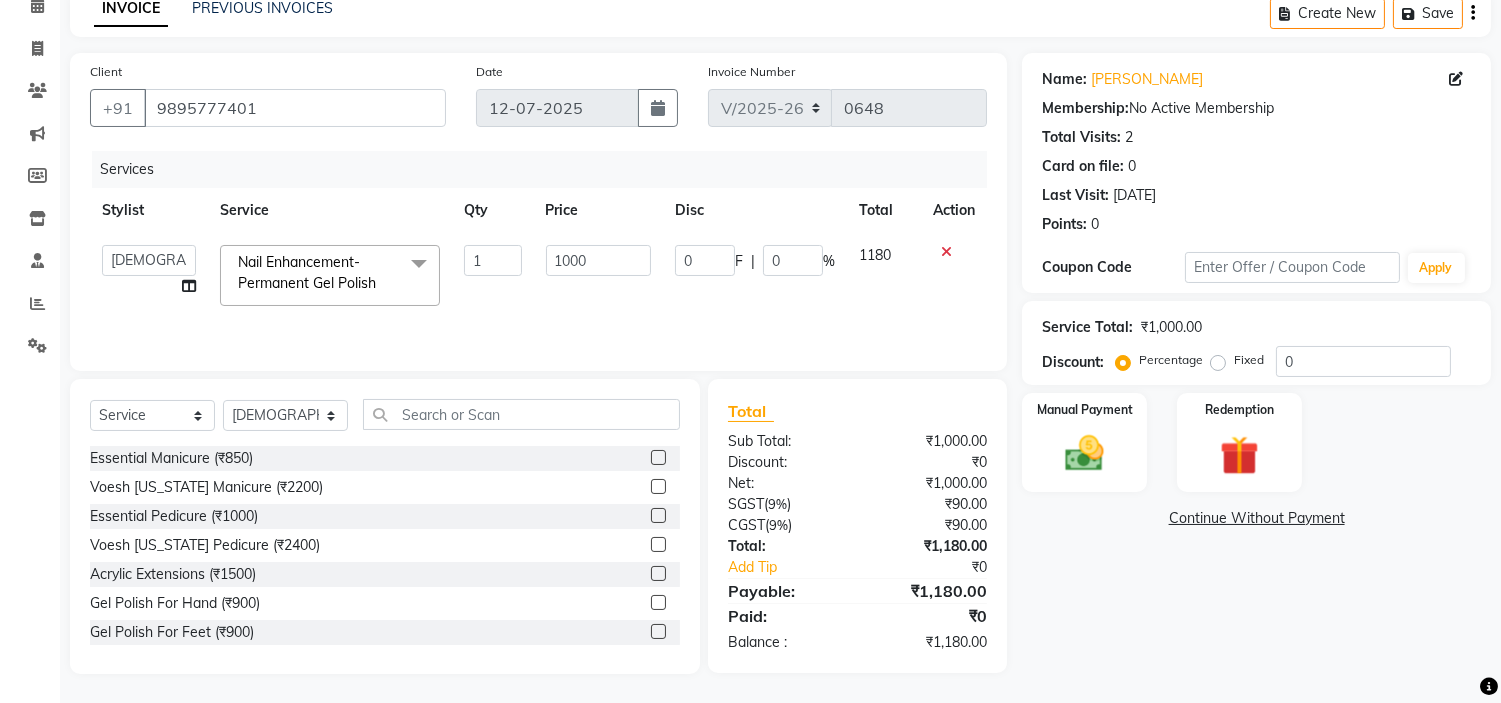 scroll, scrollTop: 0, scrollLeft: 0, axis: both 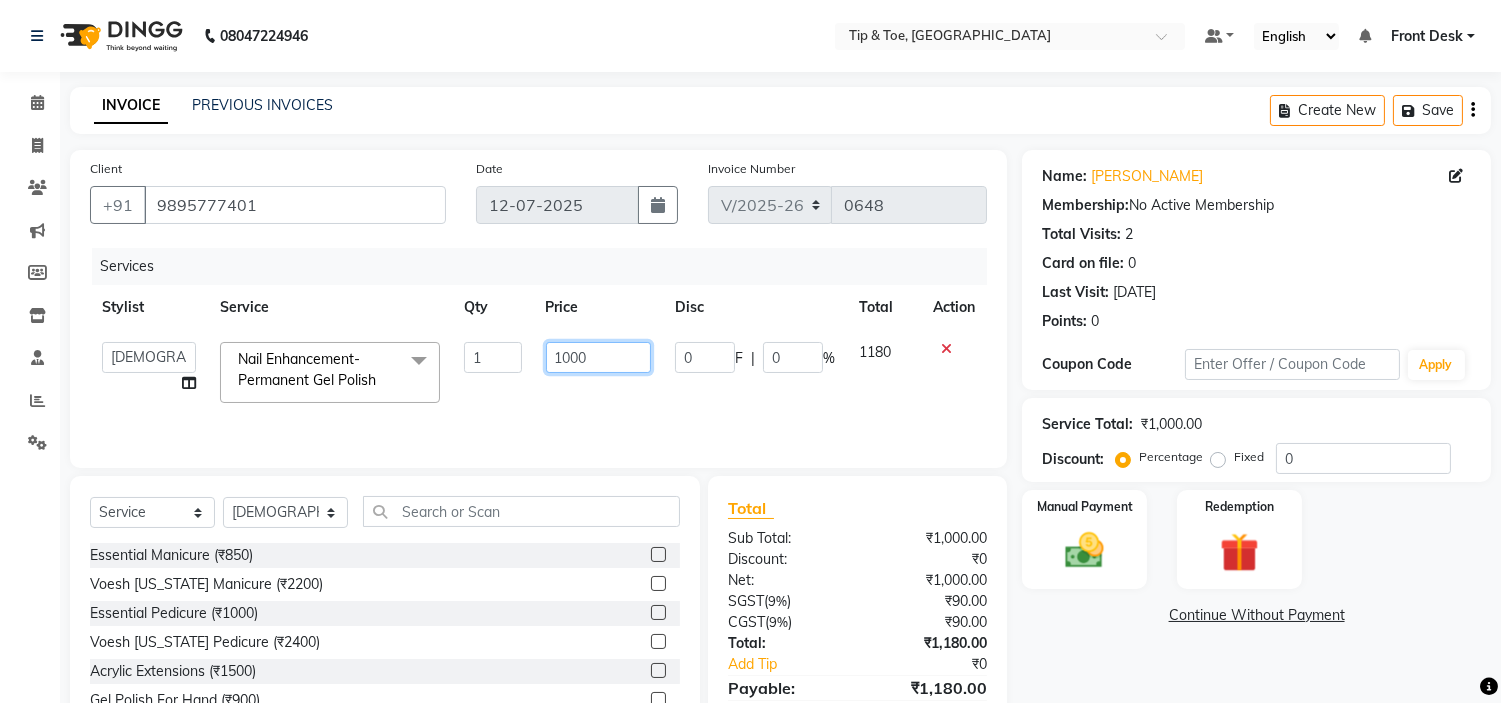 click on "1000" 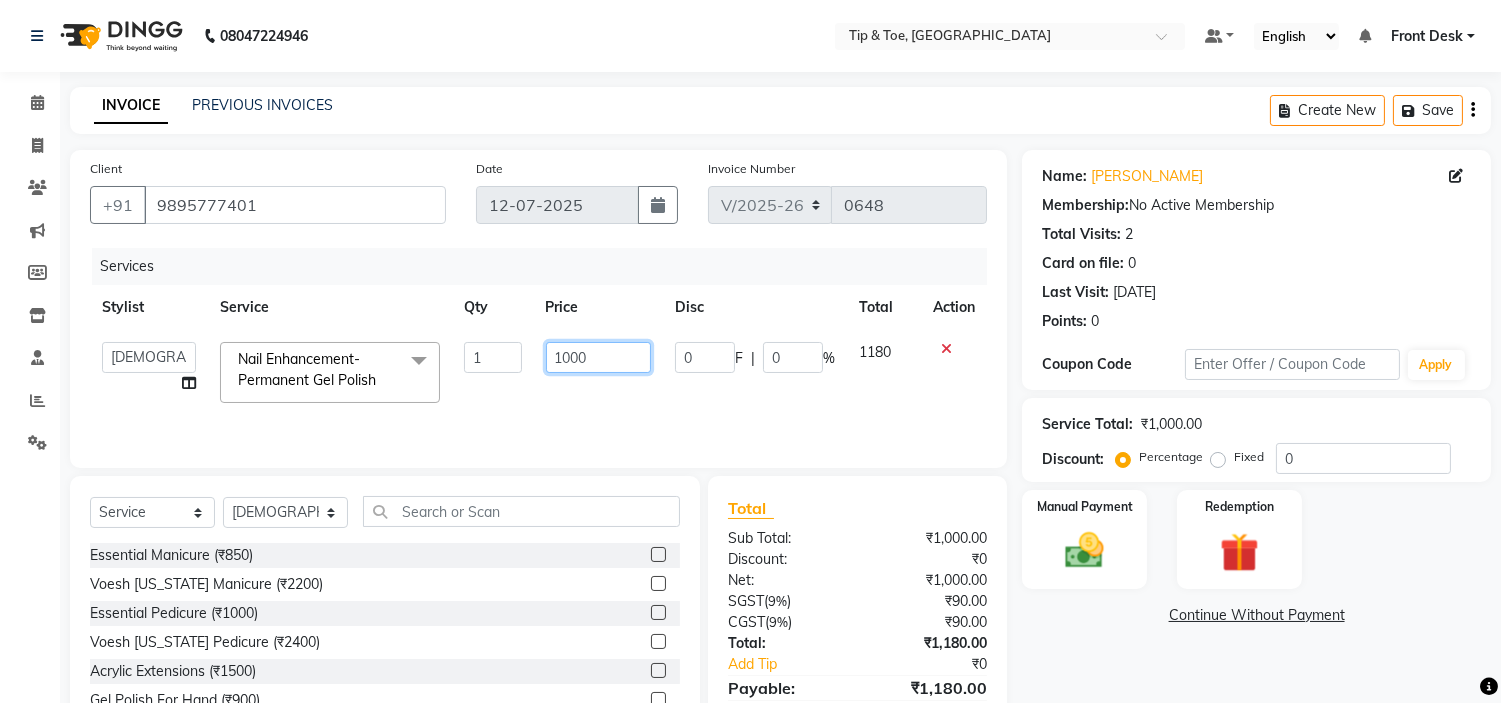 click on "1000" 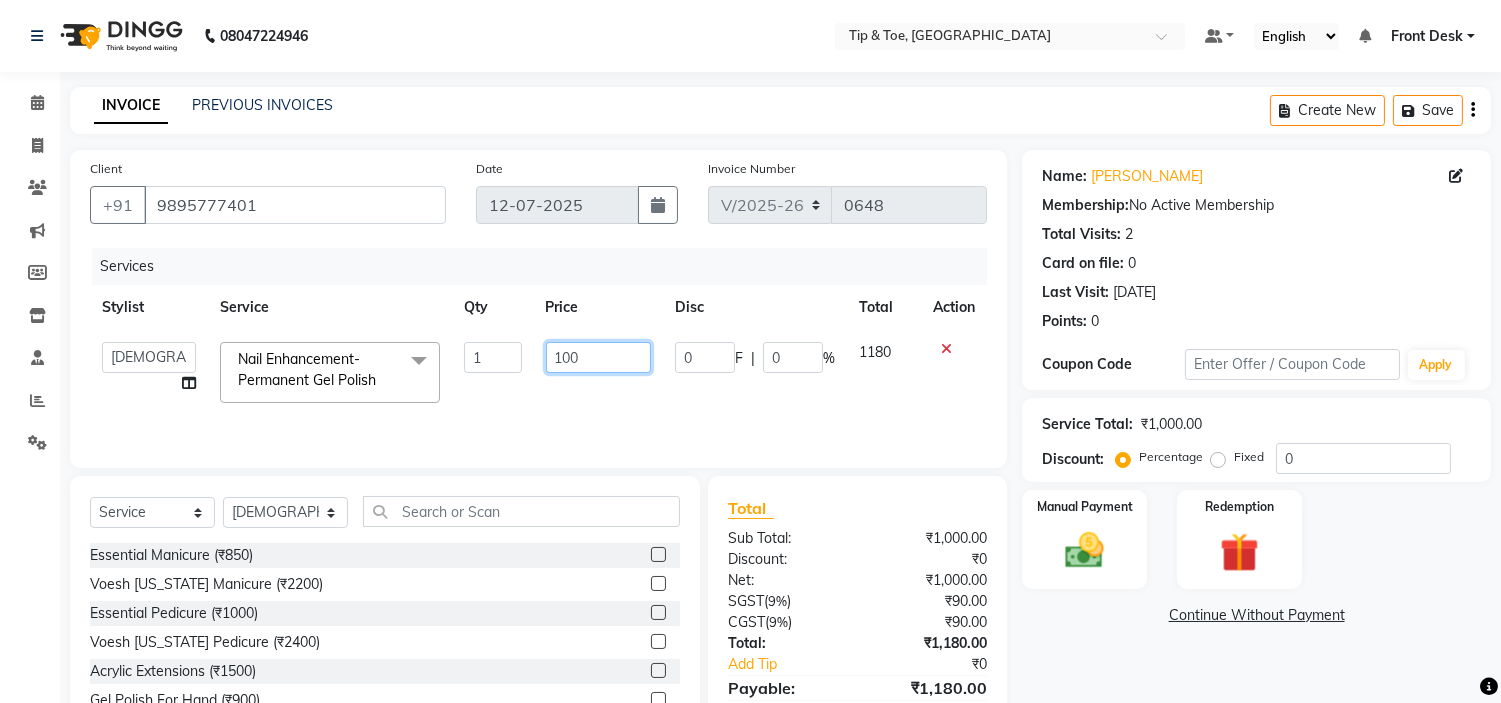 type on "1200" 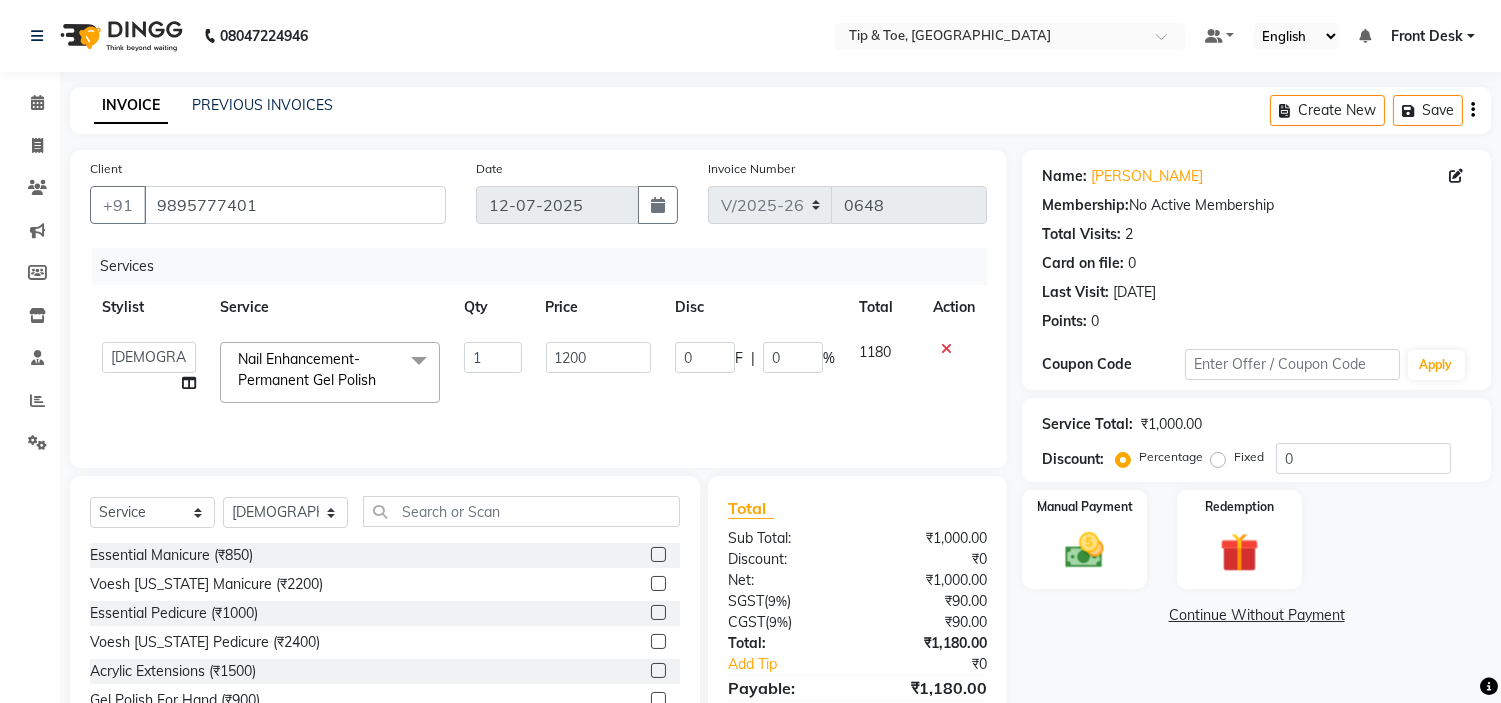 click on "1200" 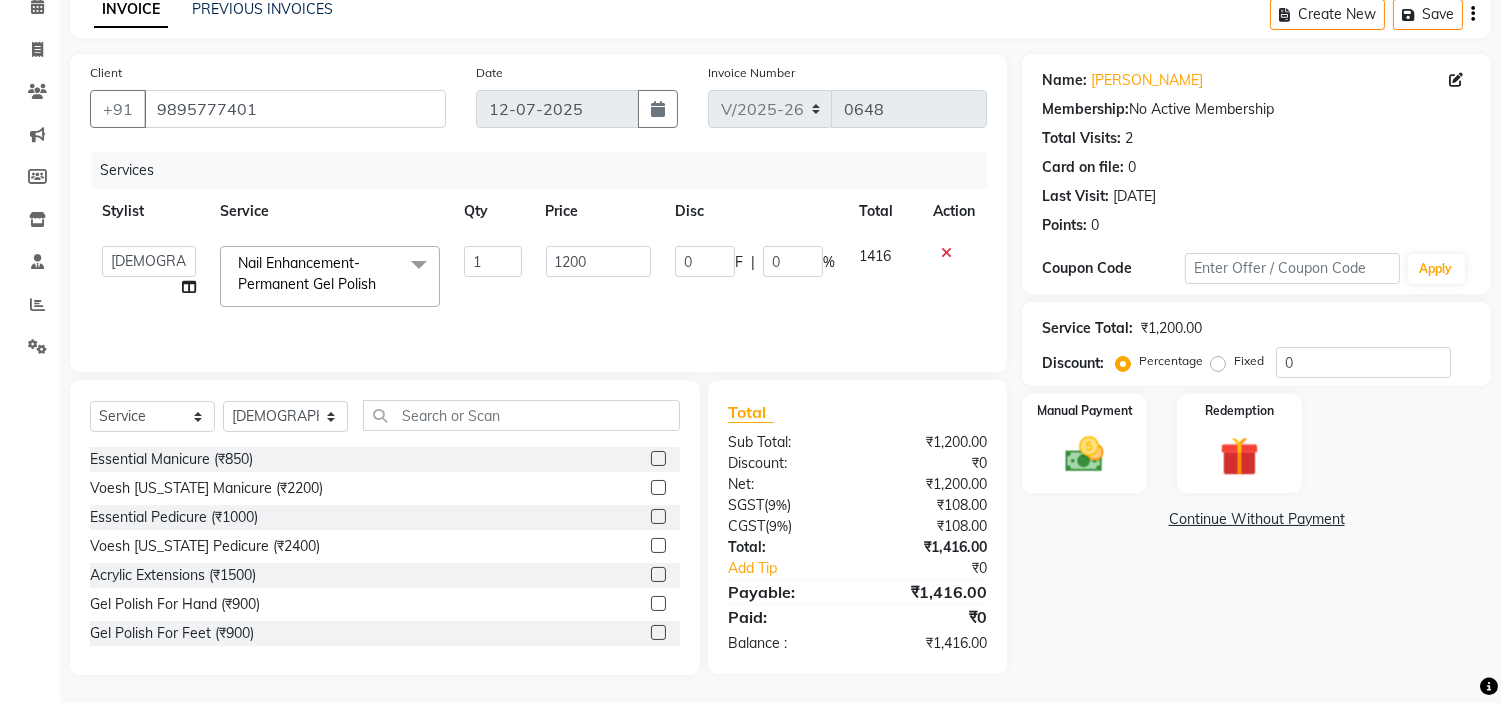 scroll, scrollTop: 97, scrollLeft: 0, axis: vertical 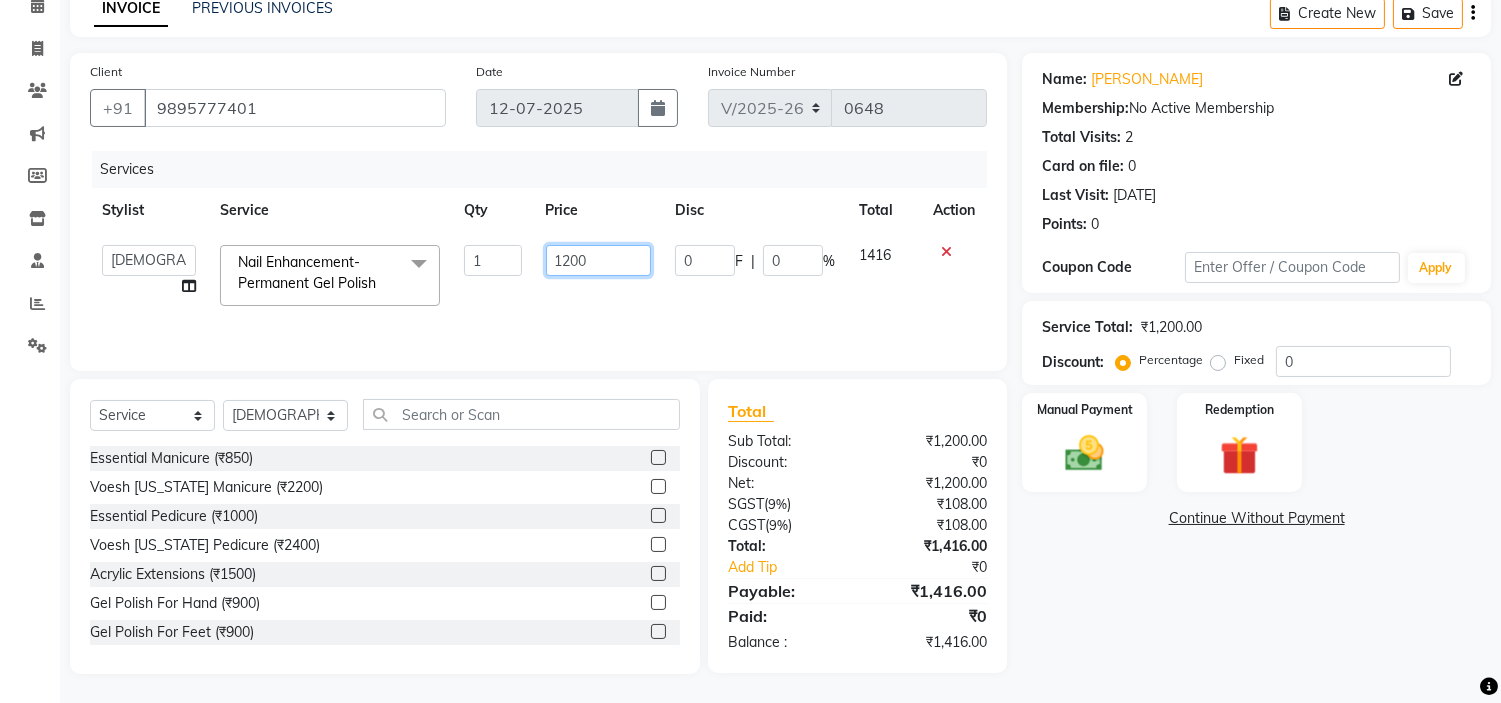 click on "1200" 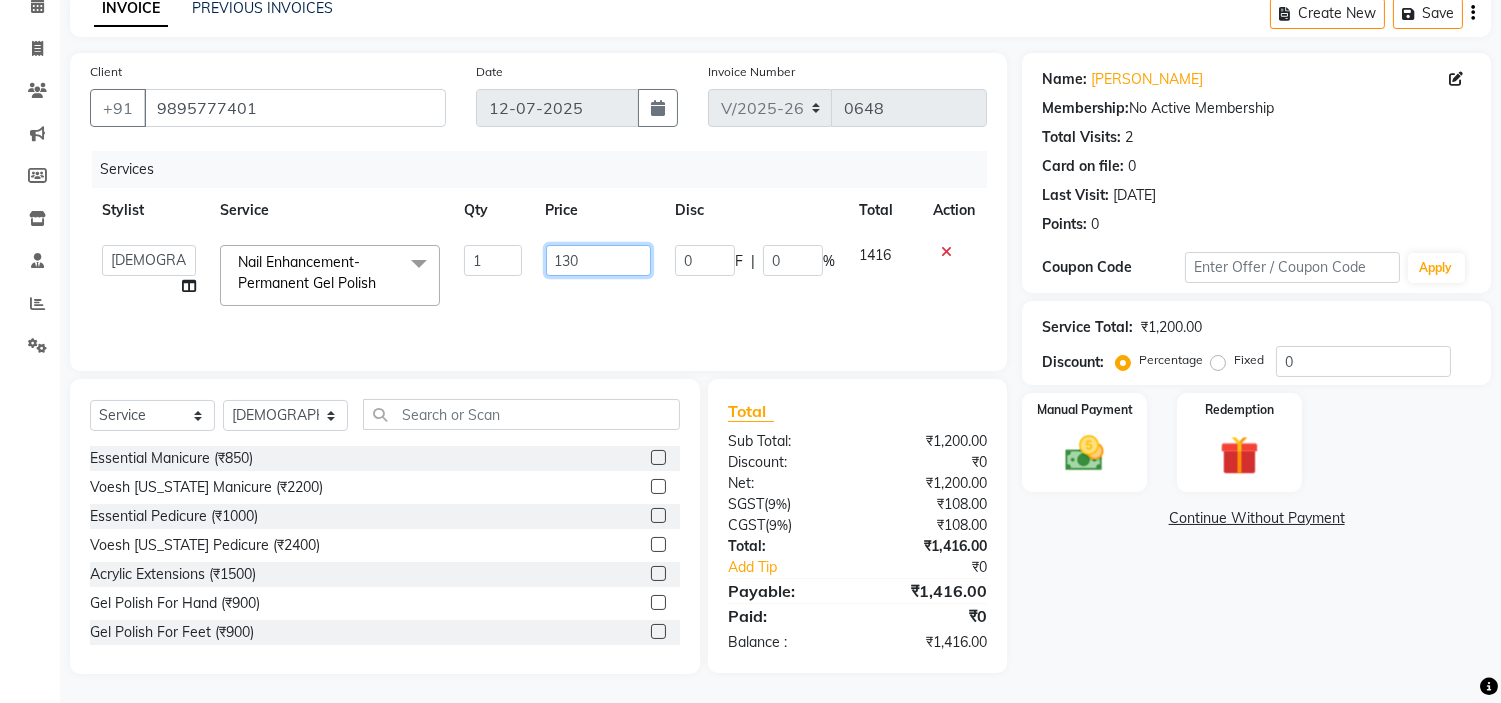 type on "1300" 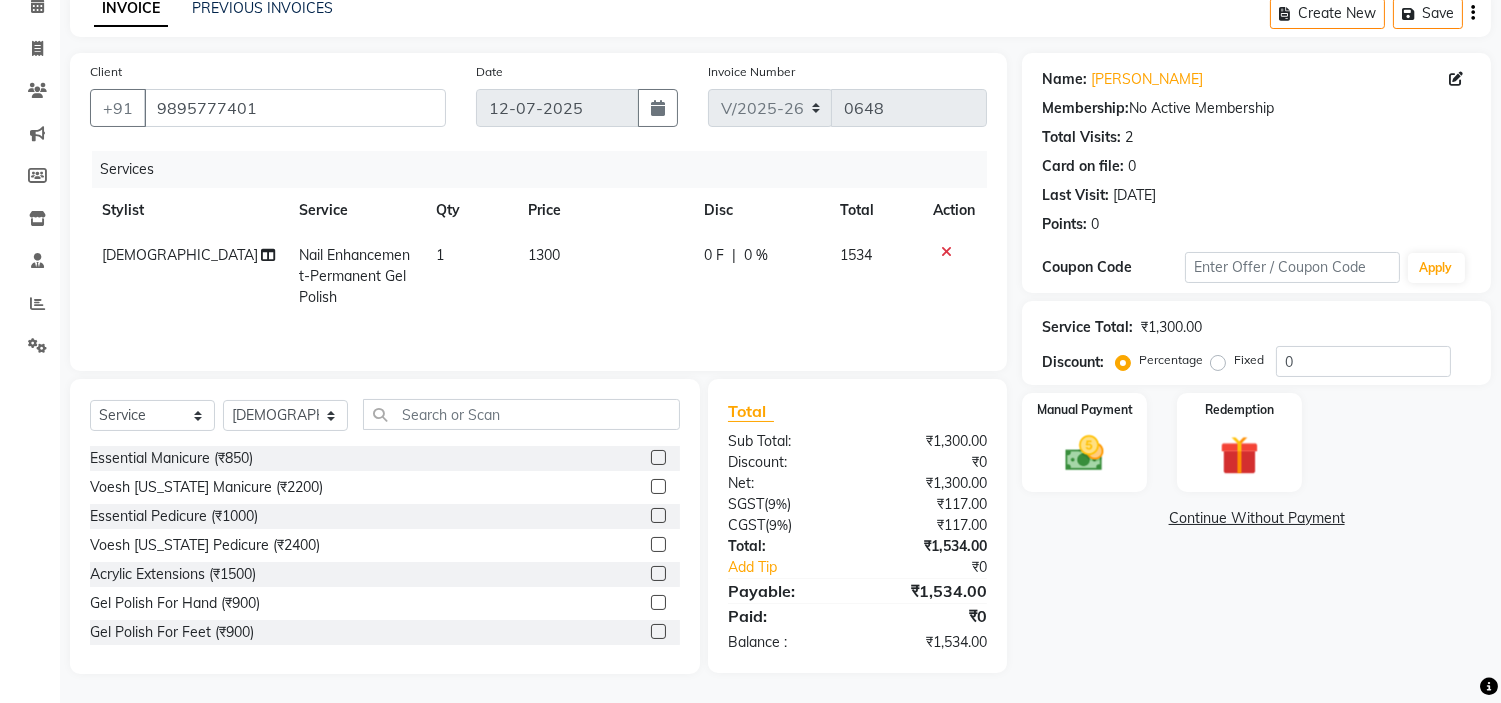 click on "1300" 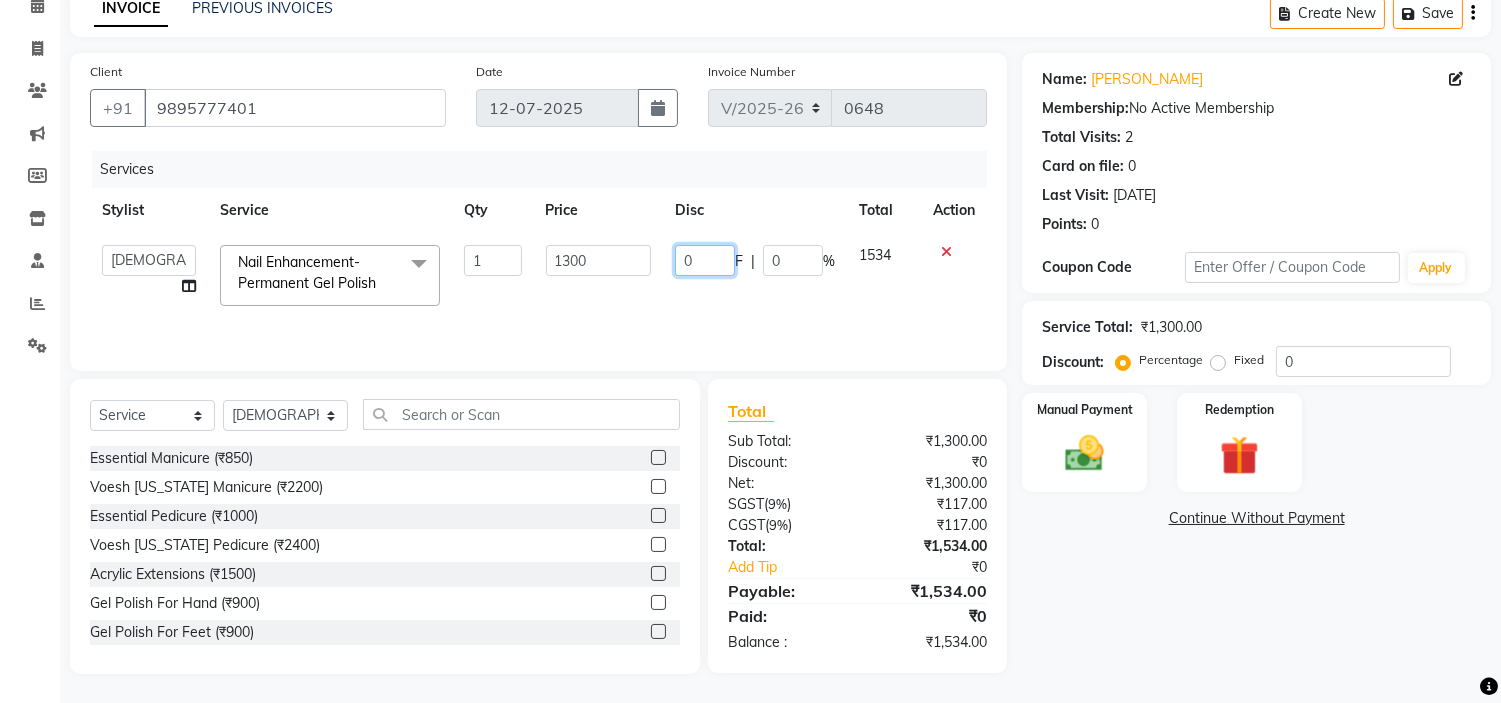 click on "0" 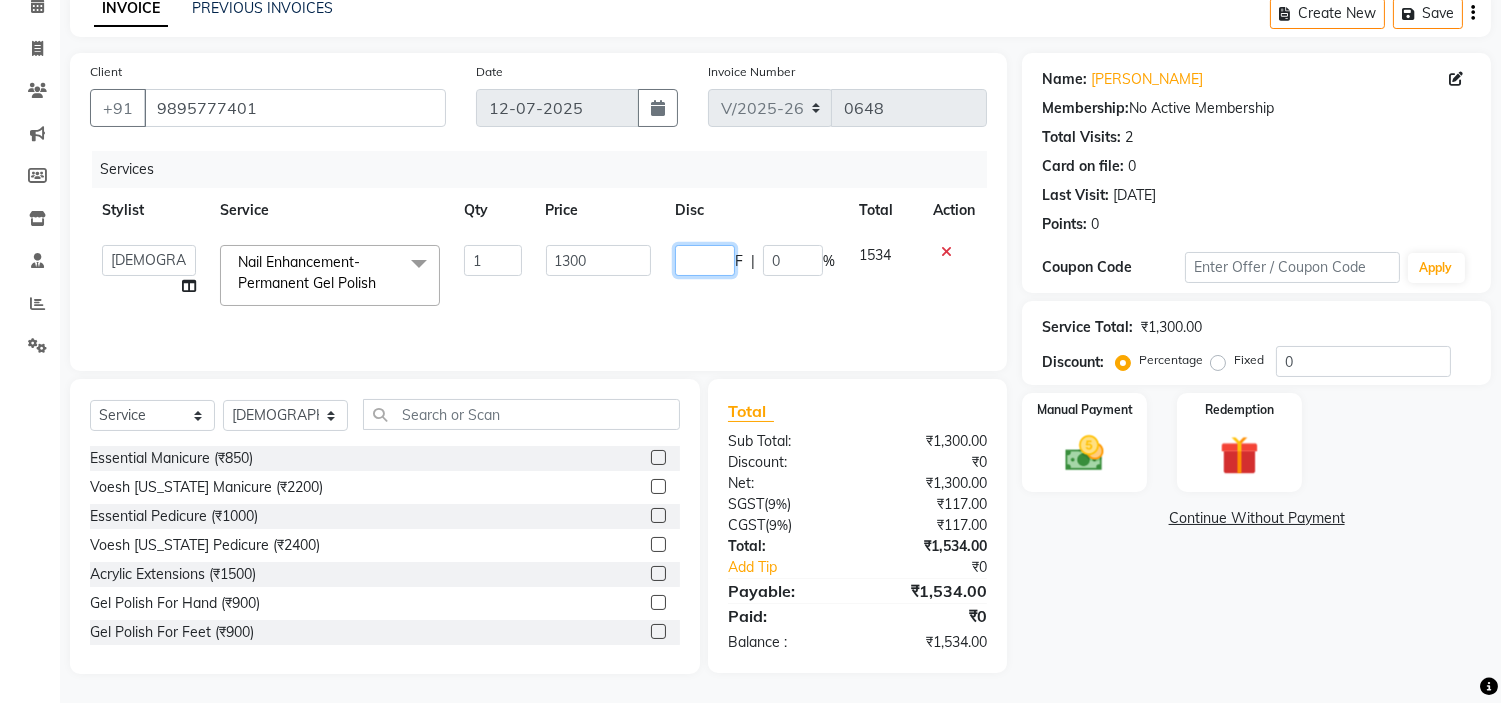 type on "5" 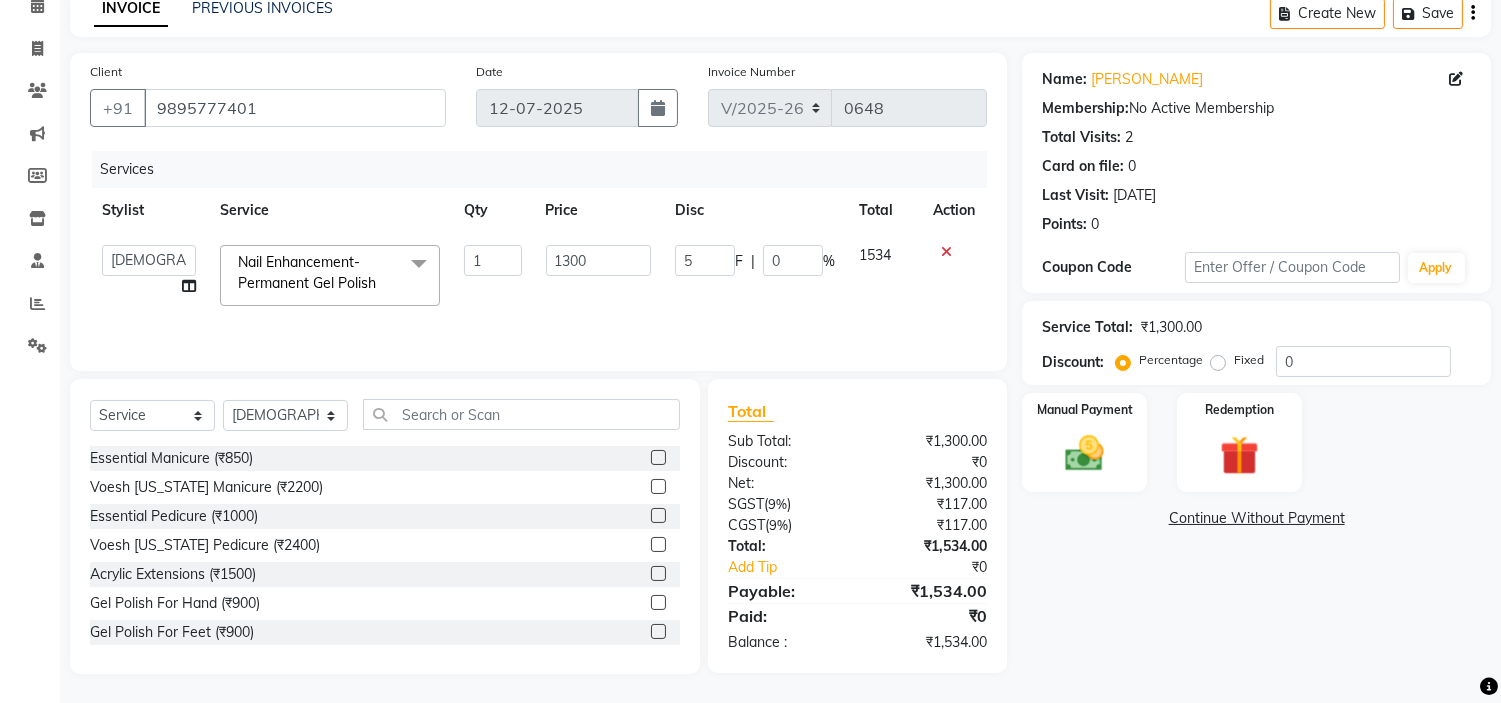 click on "BLESSING   DIPAK   Front Desk    JobsonGeorge   Karamjeet   Khalid   Manisha   Rafsiya   SOUMYA   Sunita  Nail Enhancement-Permanent Gel Polish  x Essential Manicure (₹850) Voesh New York Manicure (₹2200) Essential Pedicure (₹1000) Voesh New York Pedicure (₹2400) Acrylic Extensions (₹1500) Gel Polish For Hand (₹900) Gel Polish For Feet (₹900) Essential Pedicure w Scrub (₹1300) Essential Manicure w Scrub (₹1000) Gehwol Classic Pedi (₹3000) Gehwol Med Pedi for Crack Skin (₹3500) Gehwol Med Lipidro Pedi (₹3500) Beard Brush (₹499) Nail Enhancement-Acrylic Set with OPI Gel Color (₹2600) Nail Enhancement-Gel Set with OPI Gel Color (₹2700) Nail Enhancement-Acrylic Set with T&T Gel Color (₹2050) Nail Enhancement-Gel Set with T&T Gel Color (₹2150) Nail Enhancement-Natural Acrylic Nail Set (₹1500) Nail Enhancement-French Acrylic Nail Set (₹1600) Nail Enhancement-Natural Gel Nail Set (₹1600) Nail Enhancement-French Gel Nail Set (₹1700) Nail Enhancement-Gel Overlays (₹1350) 1" 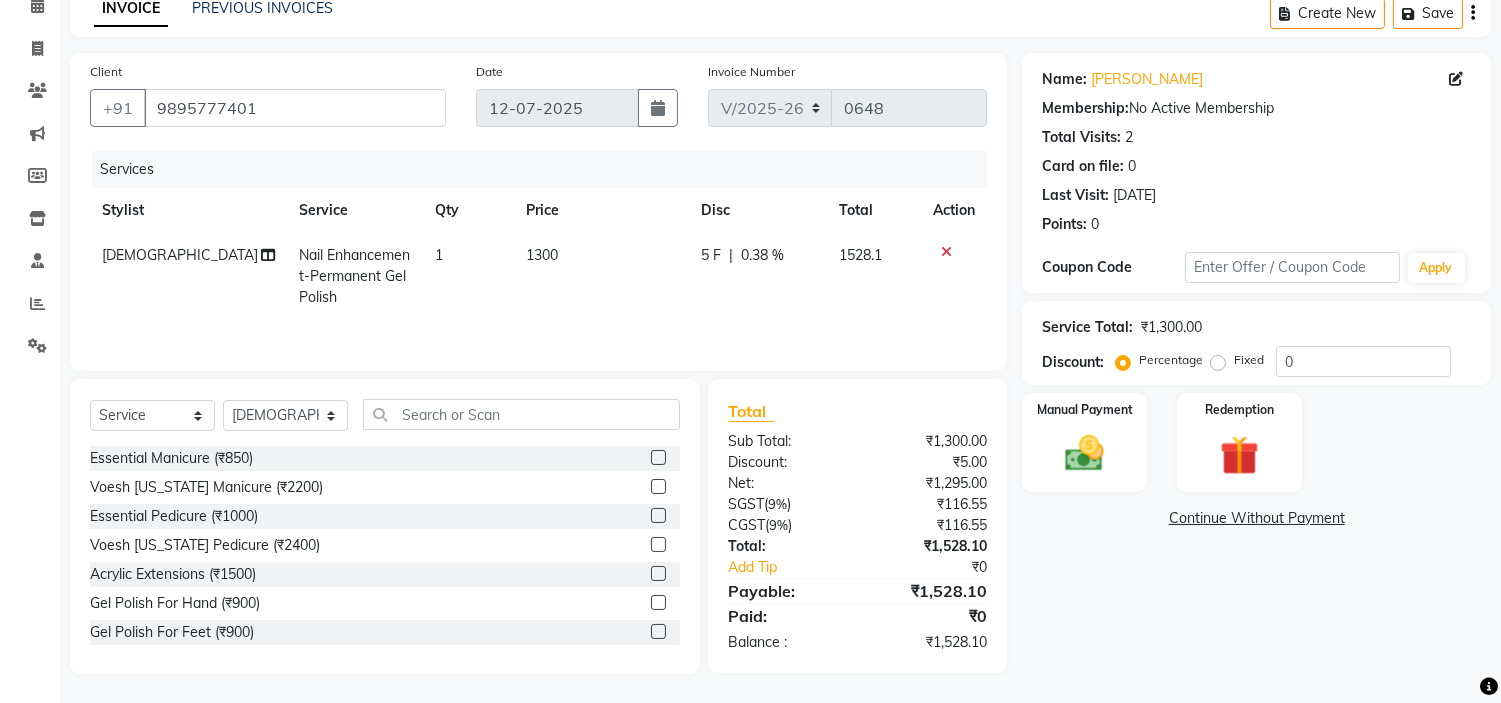 click on "5 F" 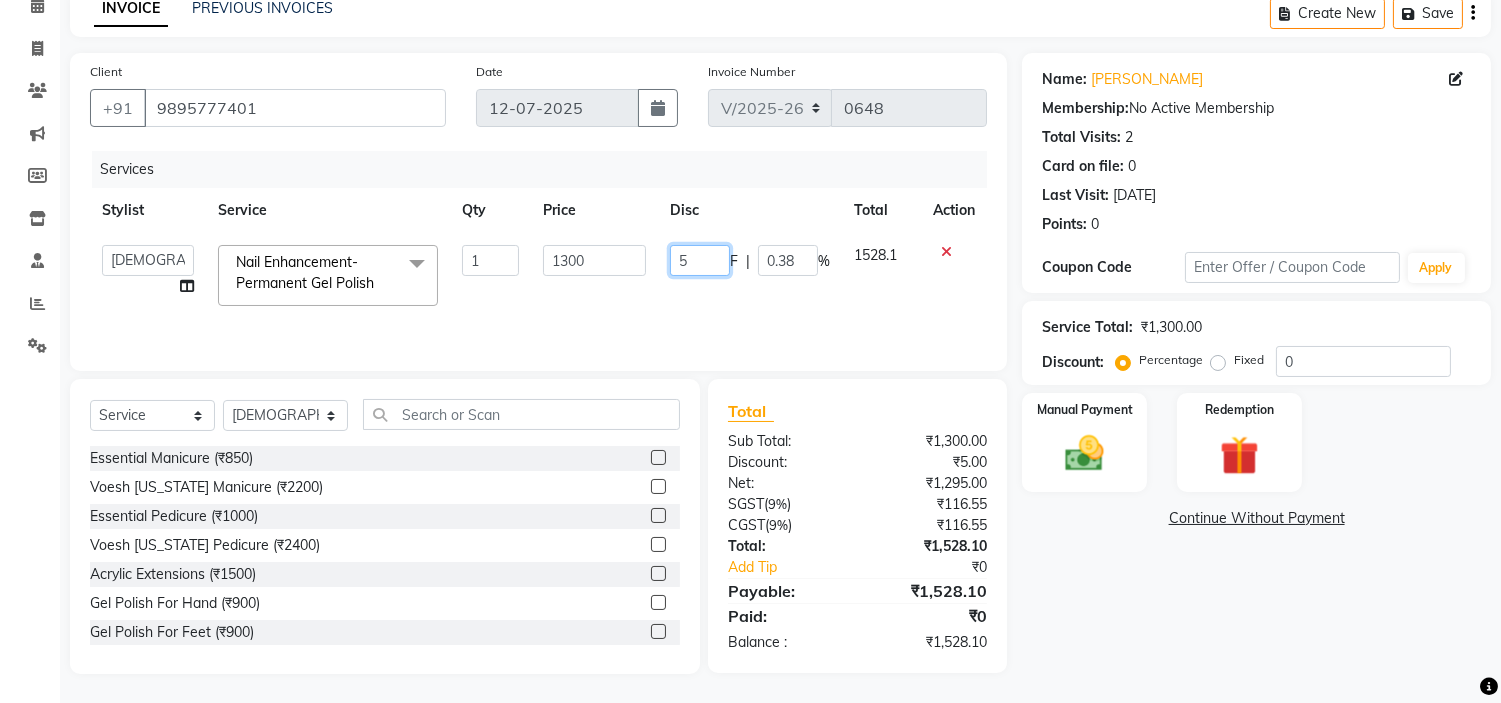 click on "5" 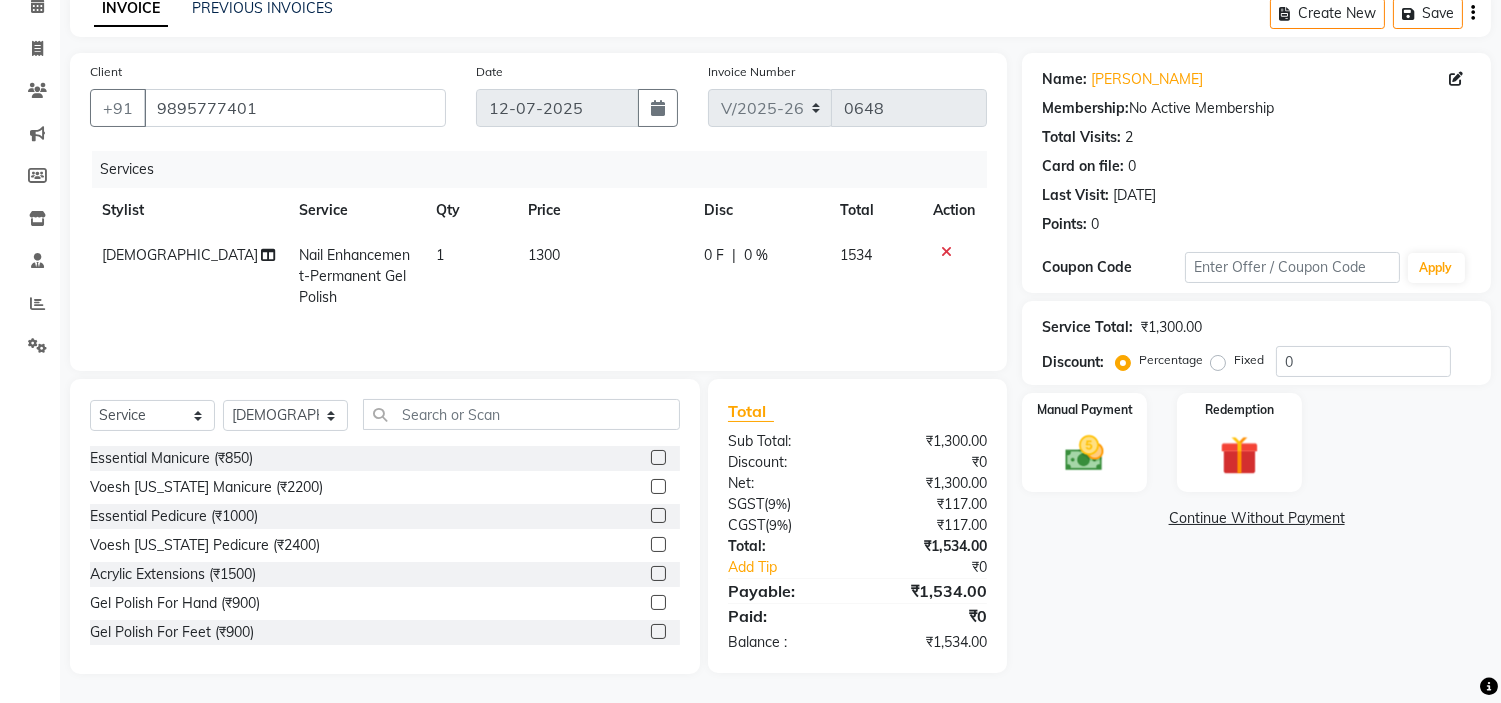 click on "1300" 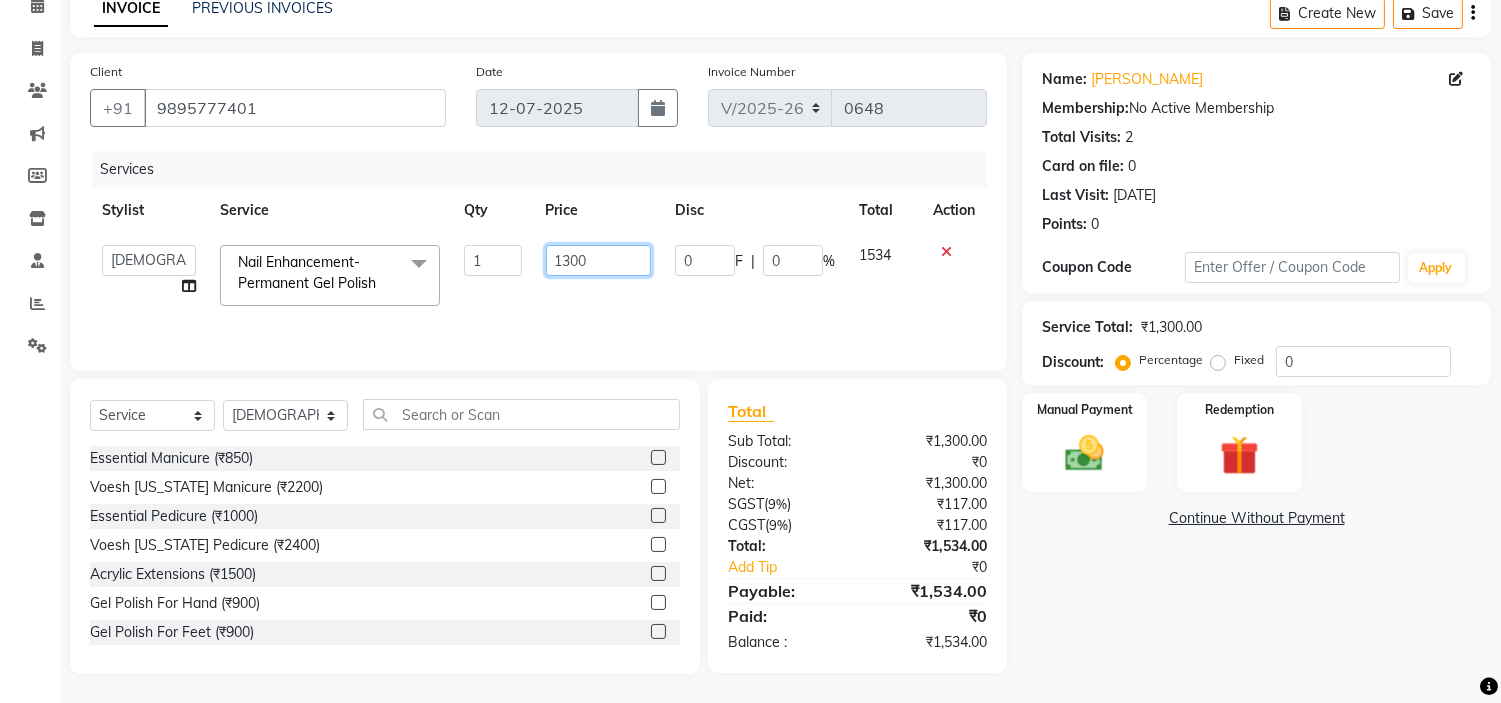click on "1300" 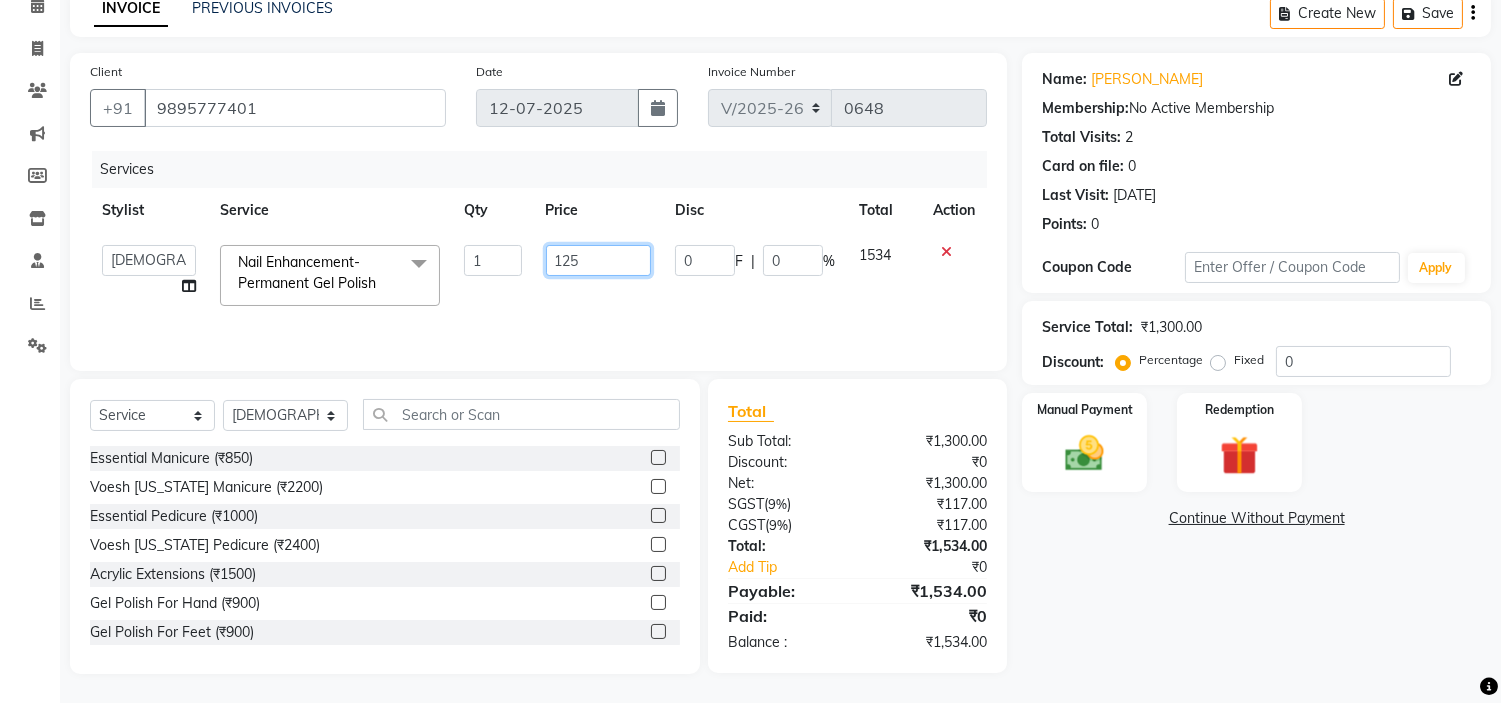 type on "1250" 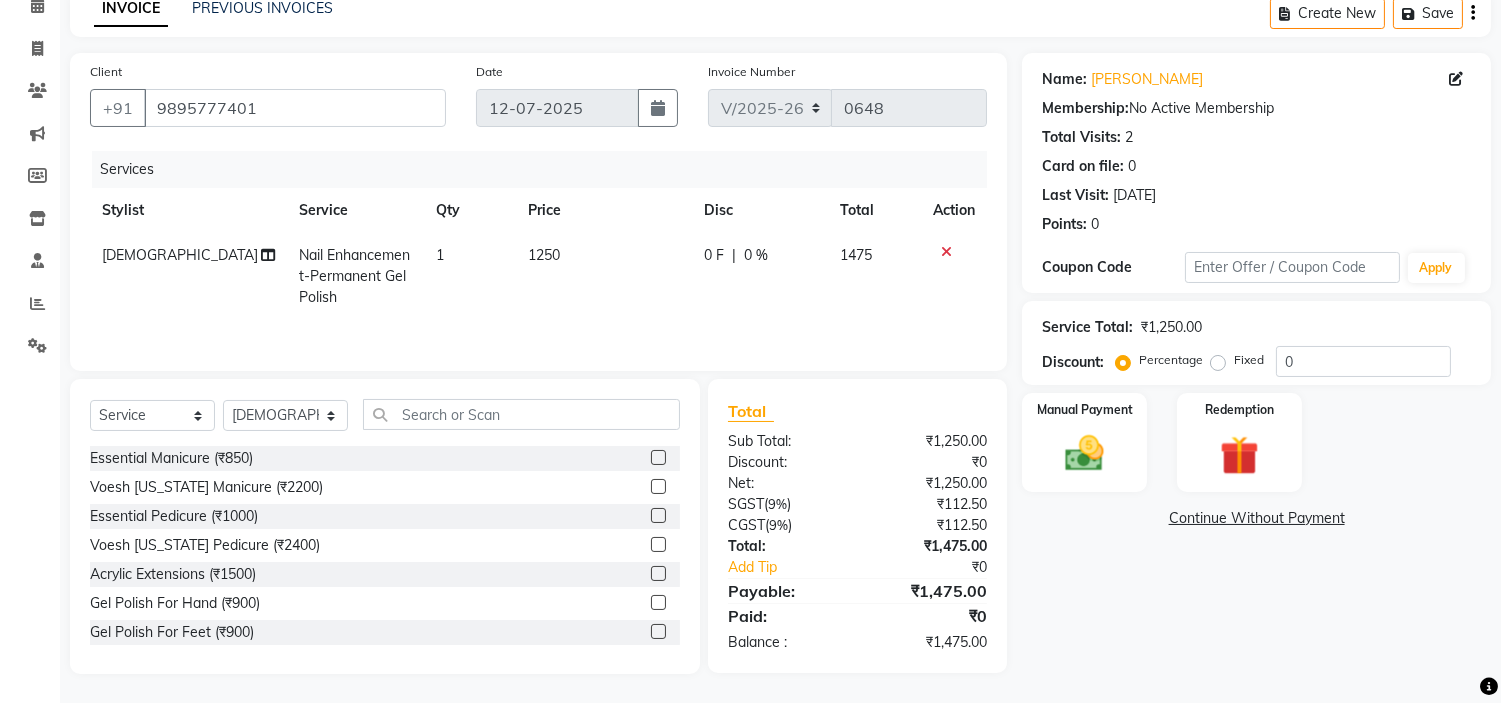 click on "1250" 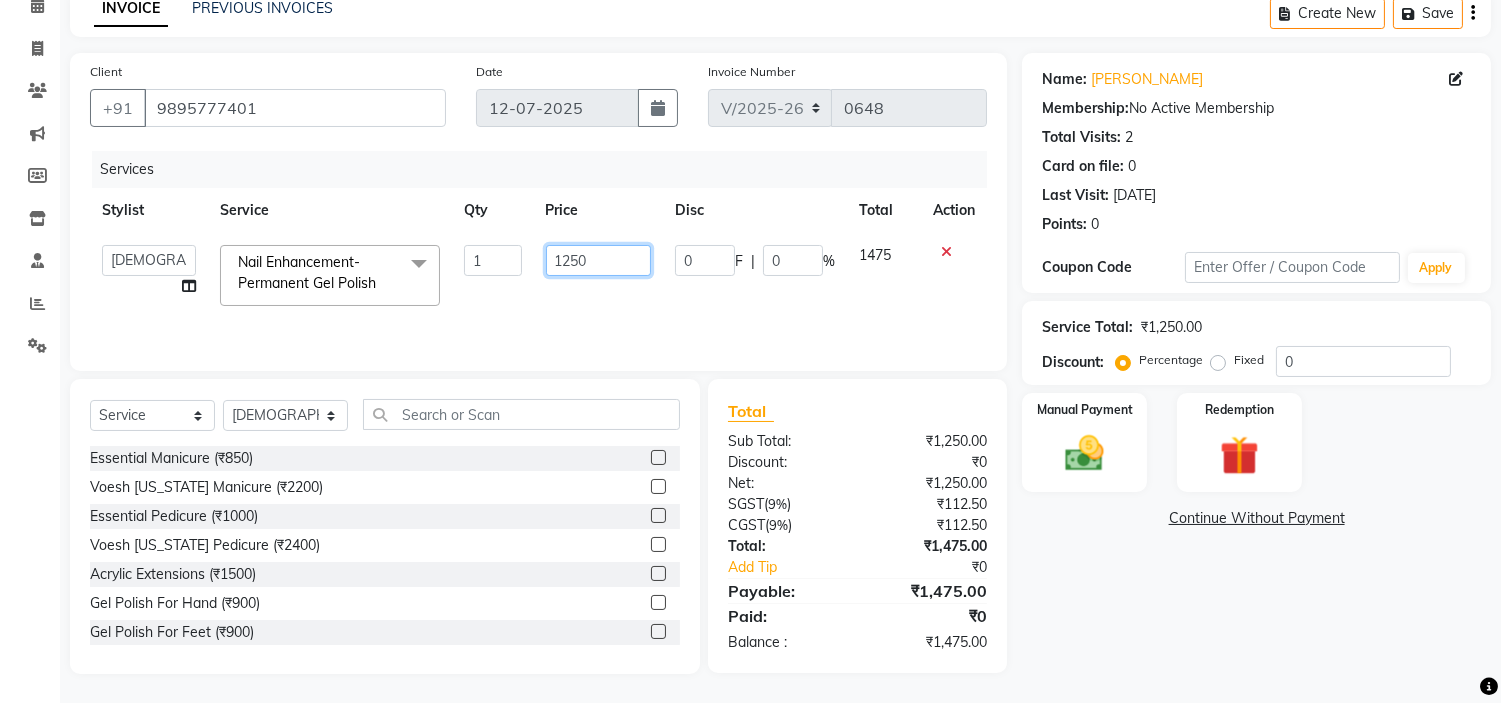 click on "1250" 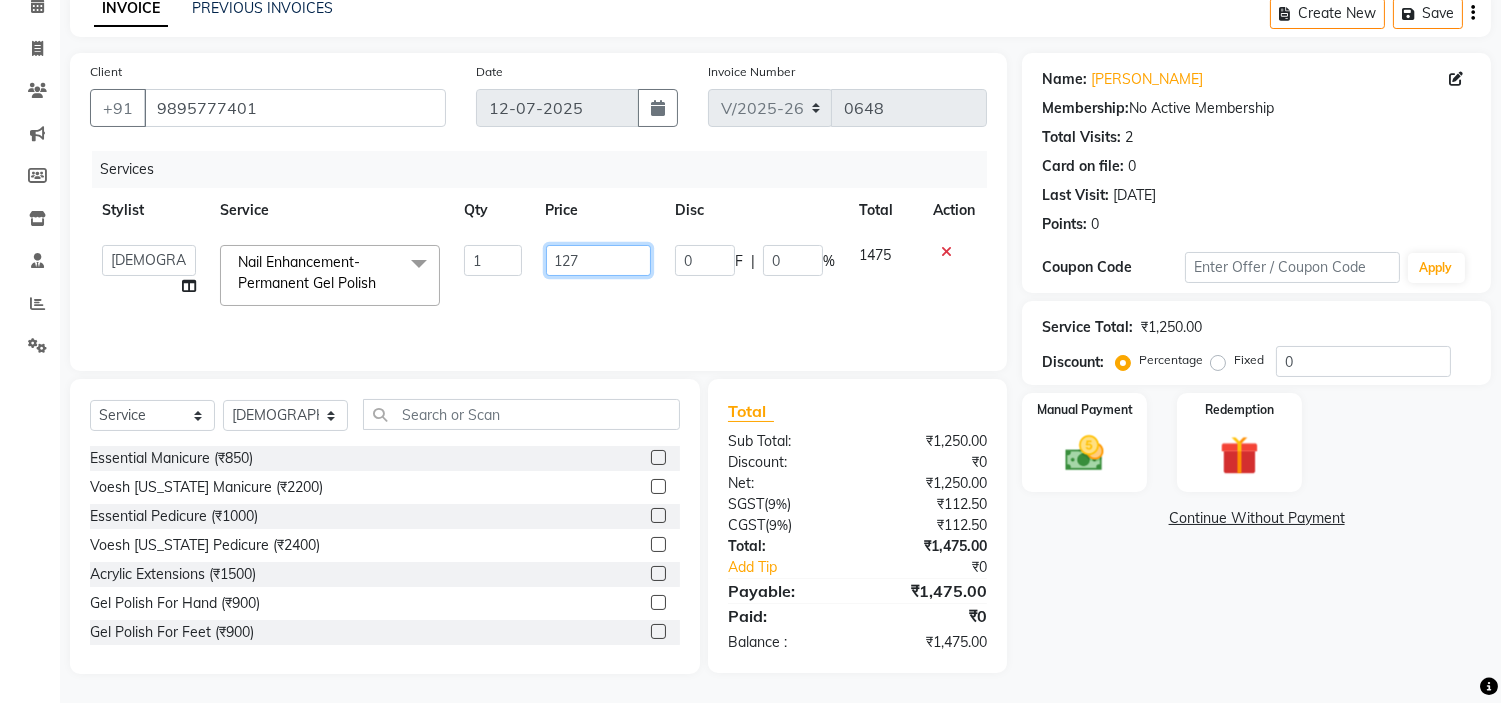 type on "1270" 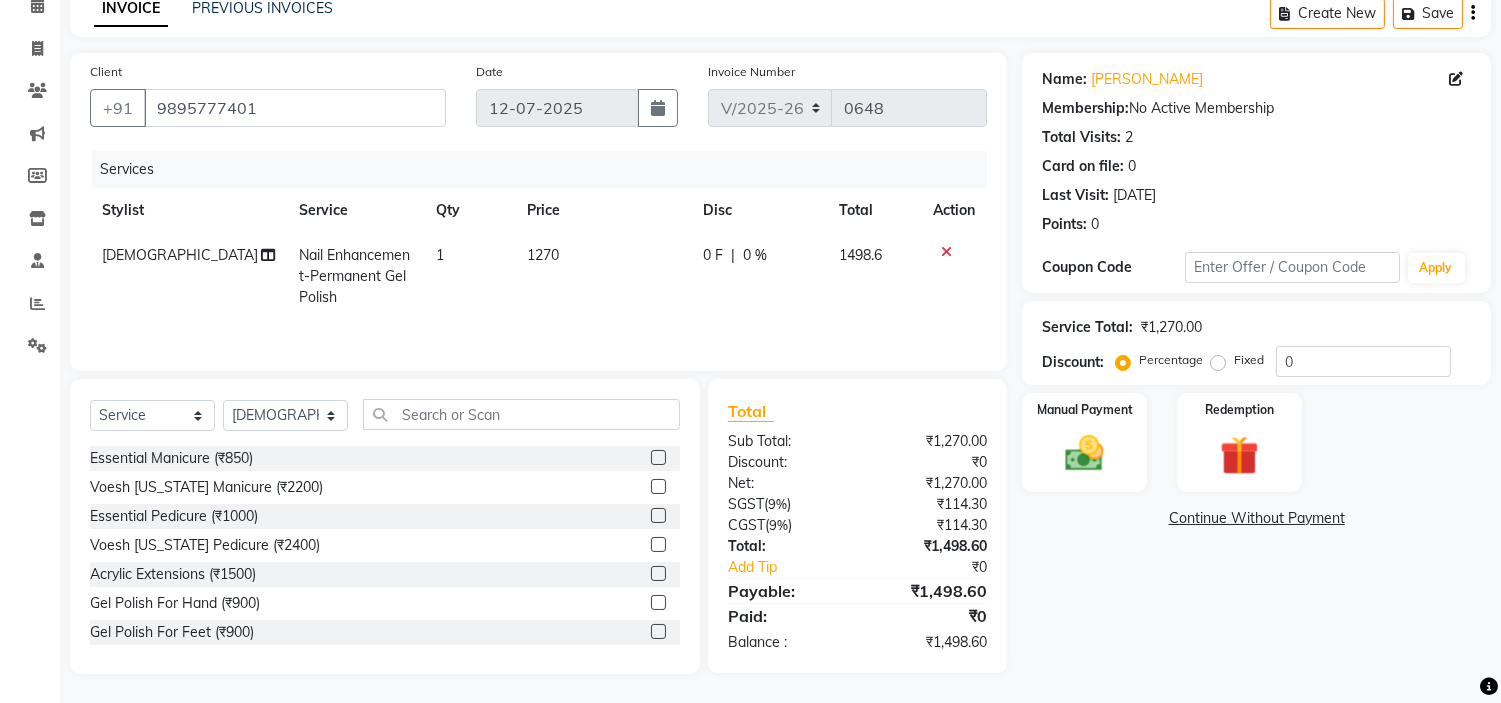 click on "1270" 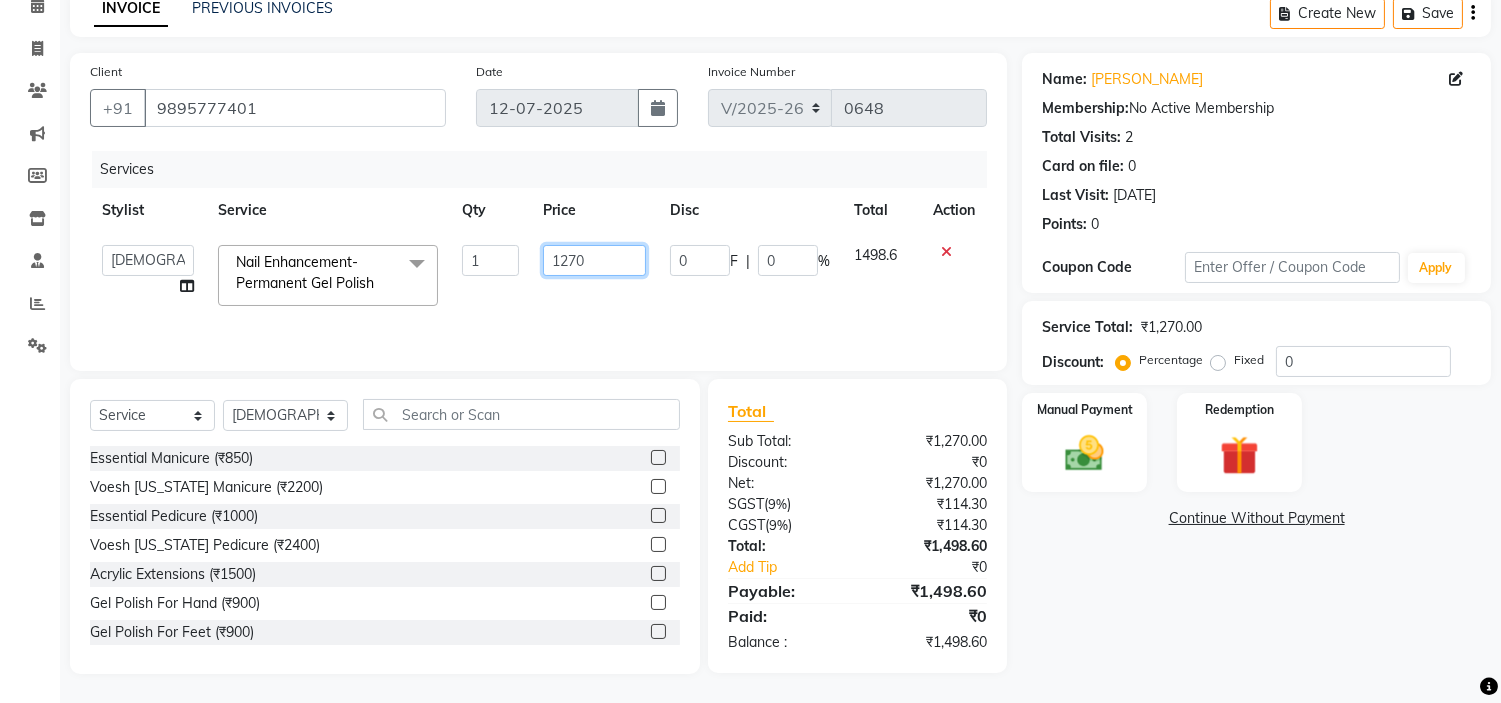 click on "1270" 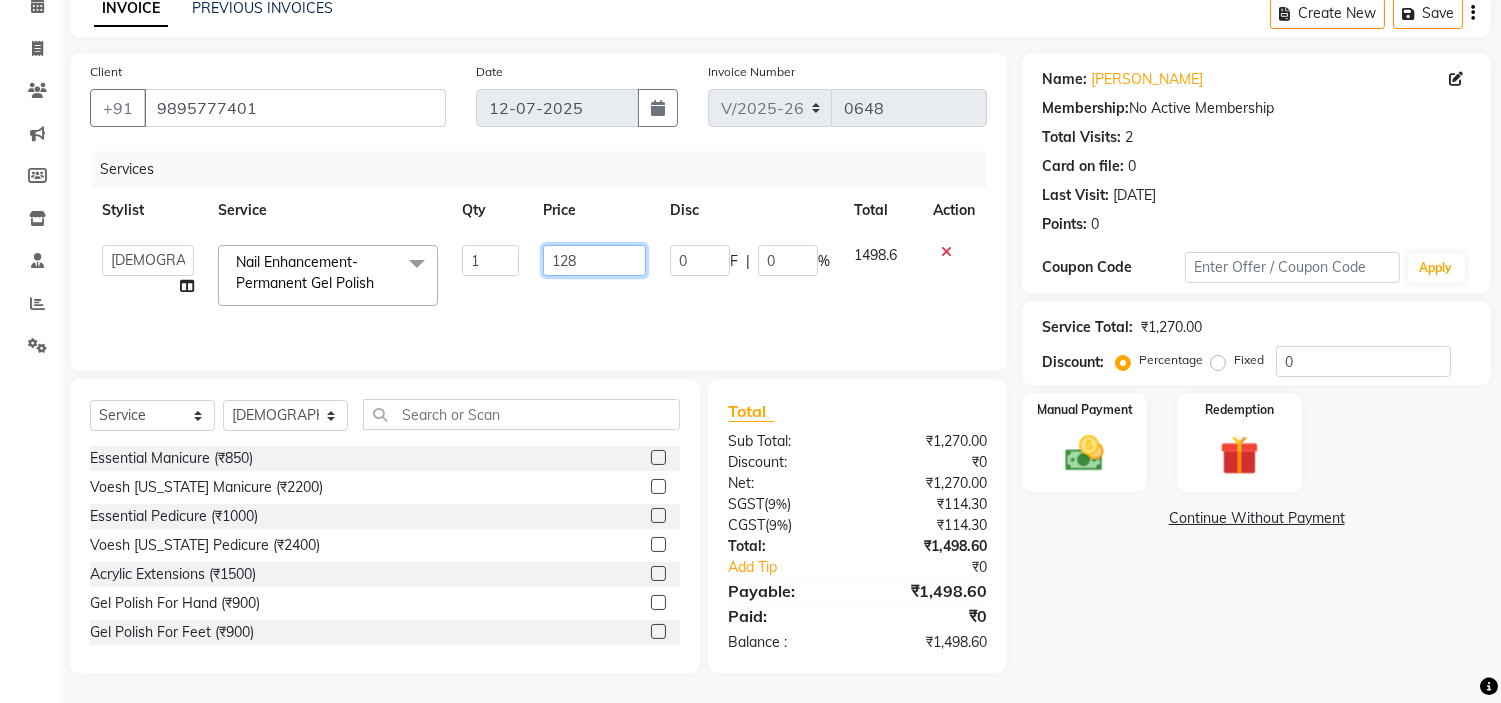 type on "1280" 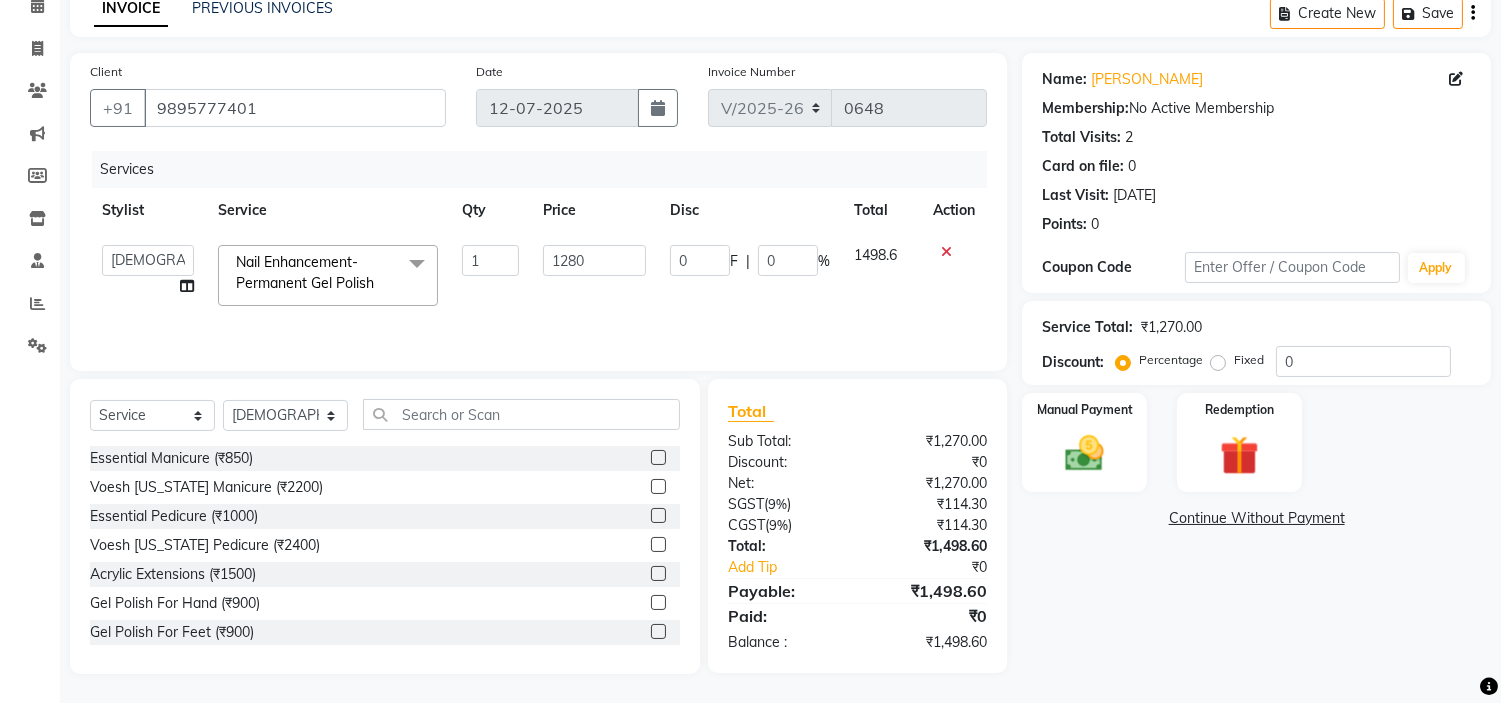 click on "1280" 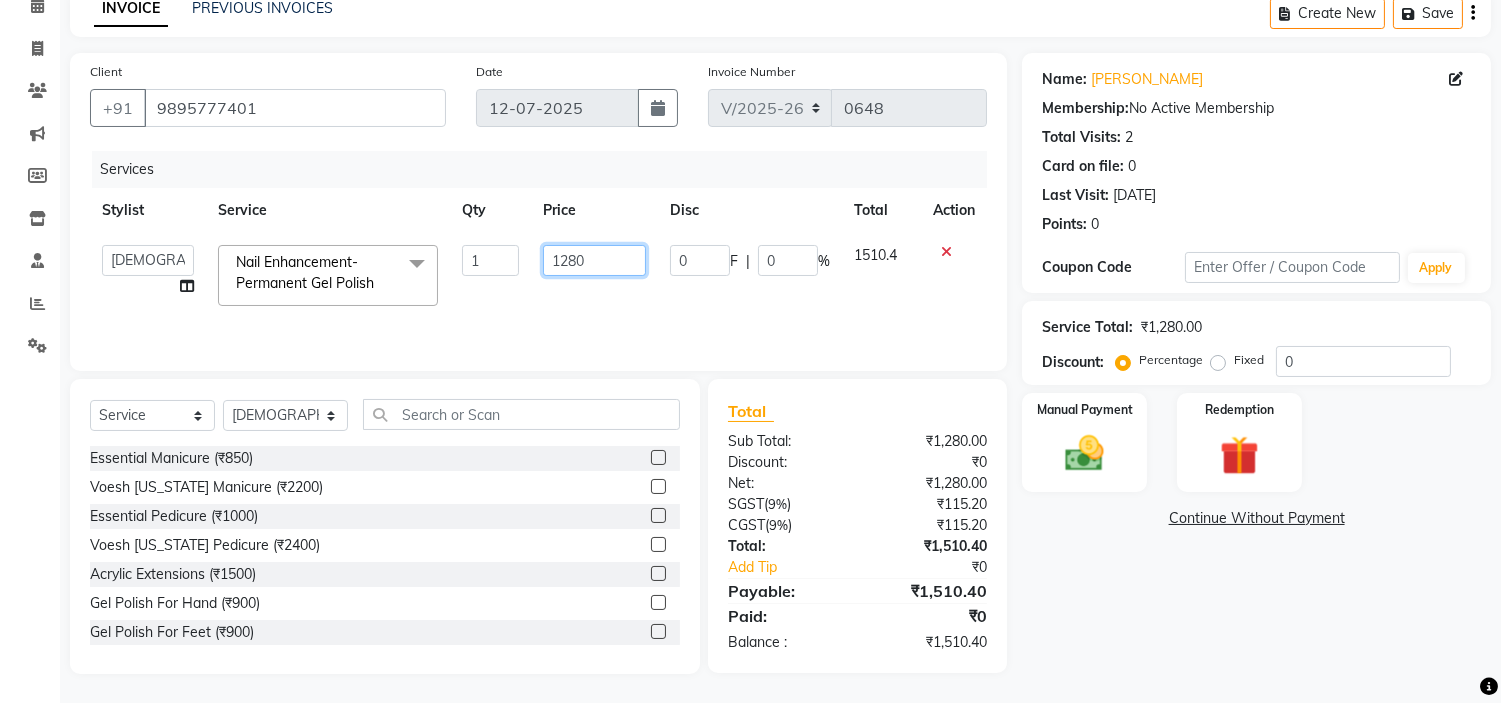 click on "1280" 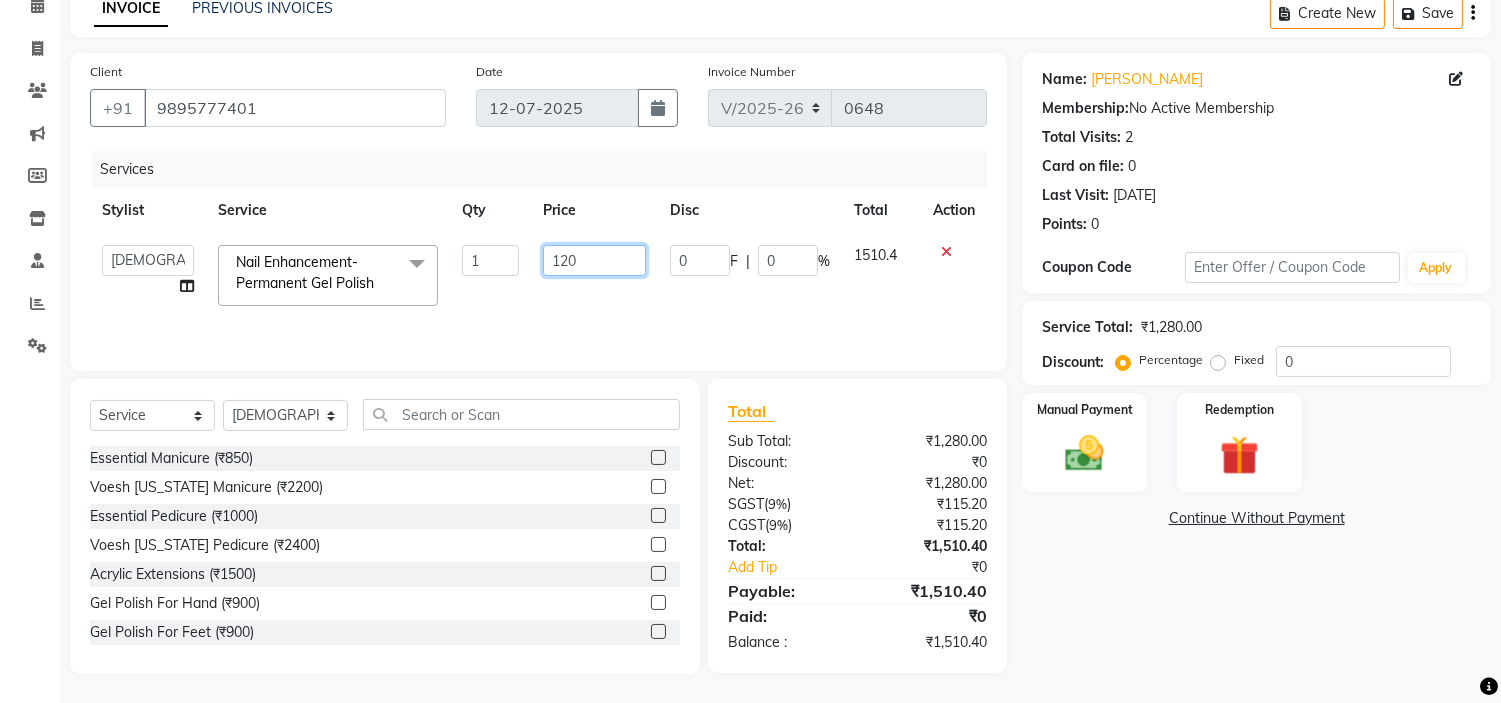 type on "1290" 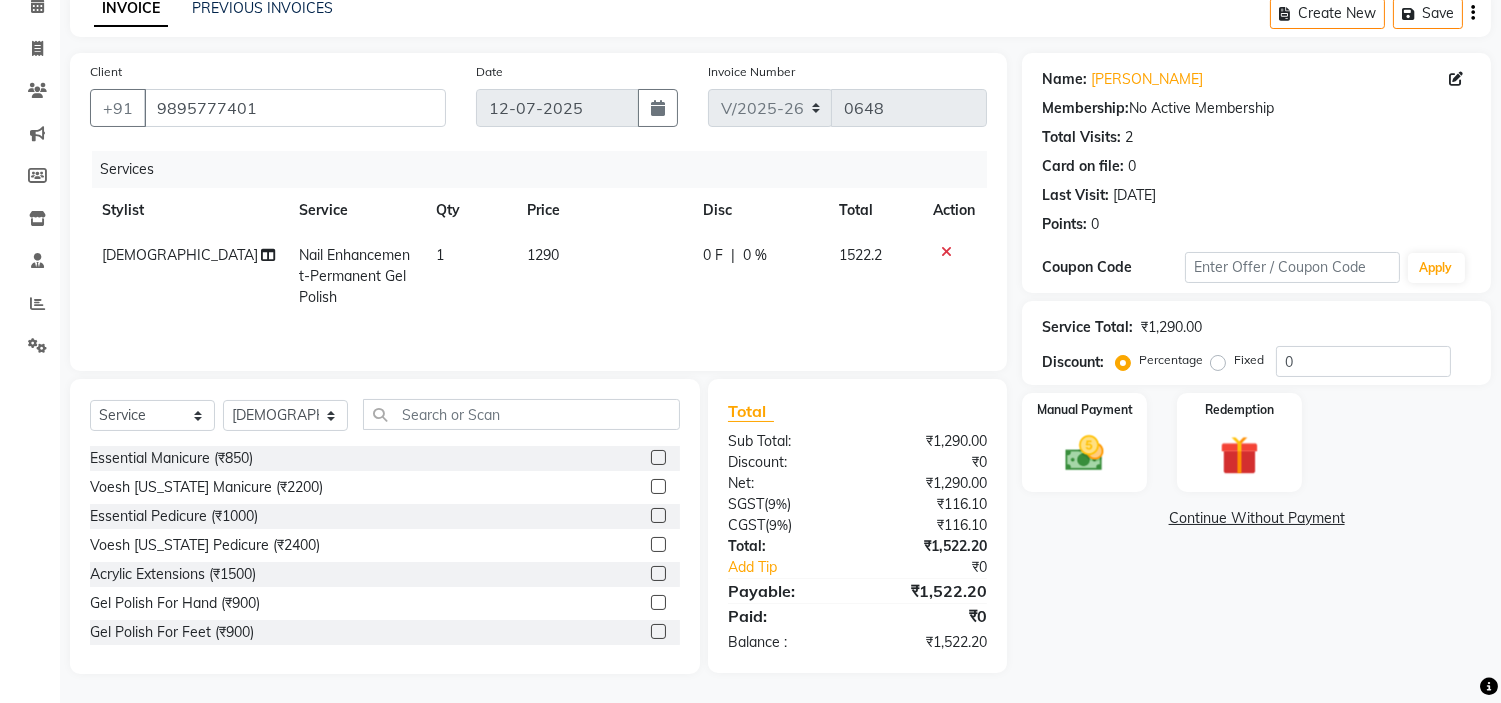 click on "1290" 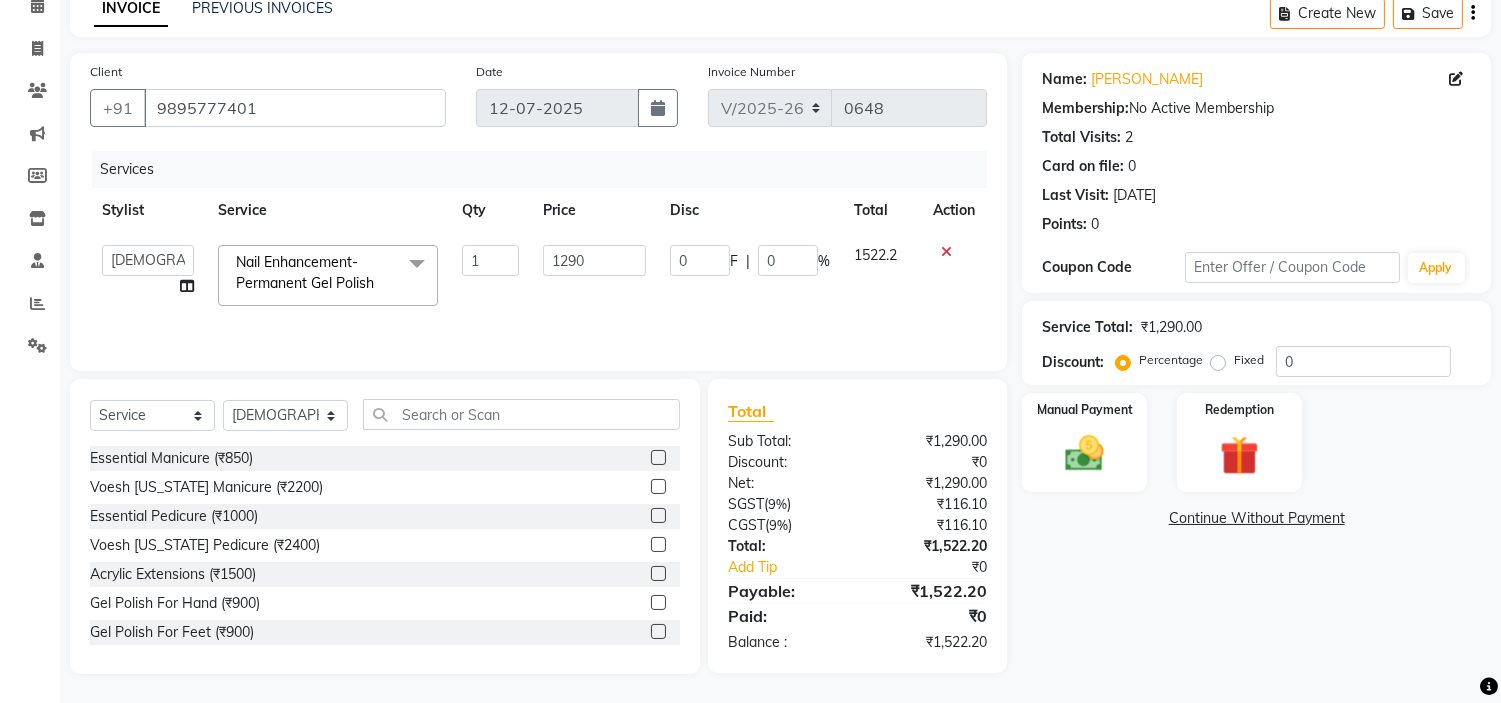 click on "0 F | 0 %" 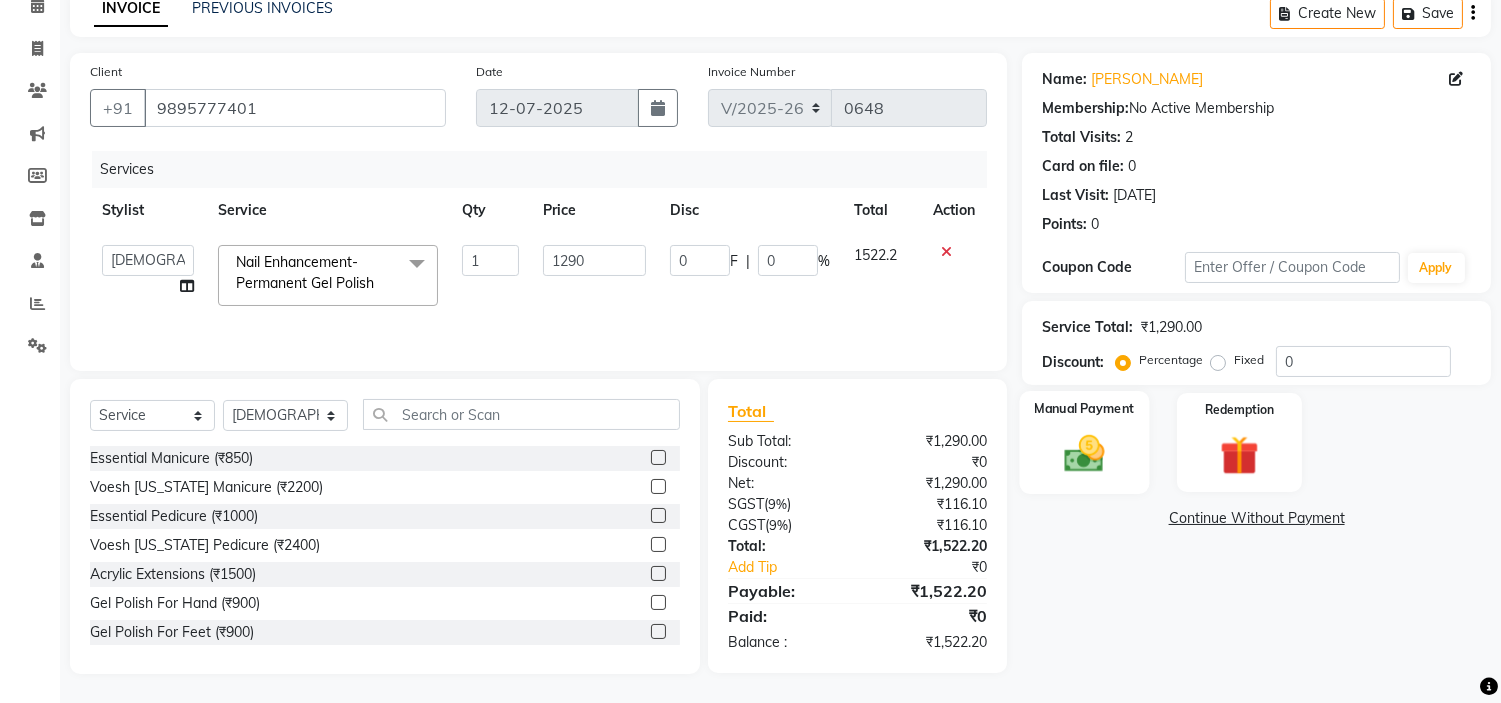 click on "Manual Payment" 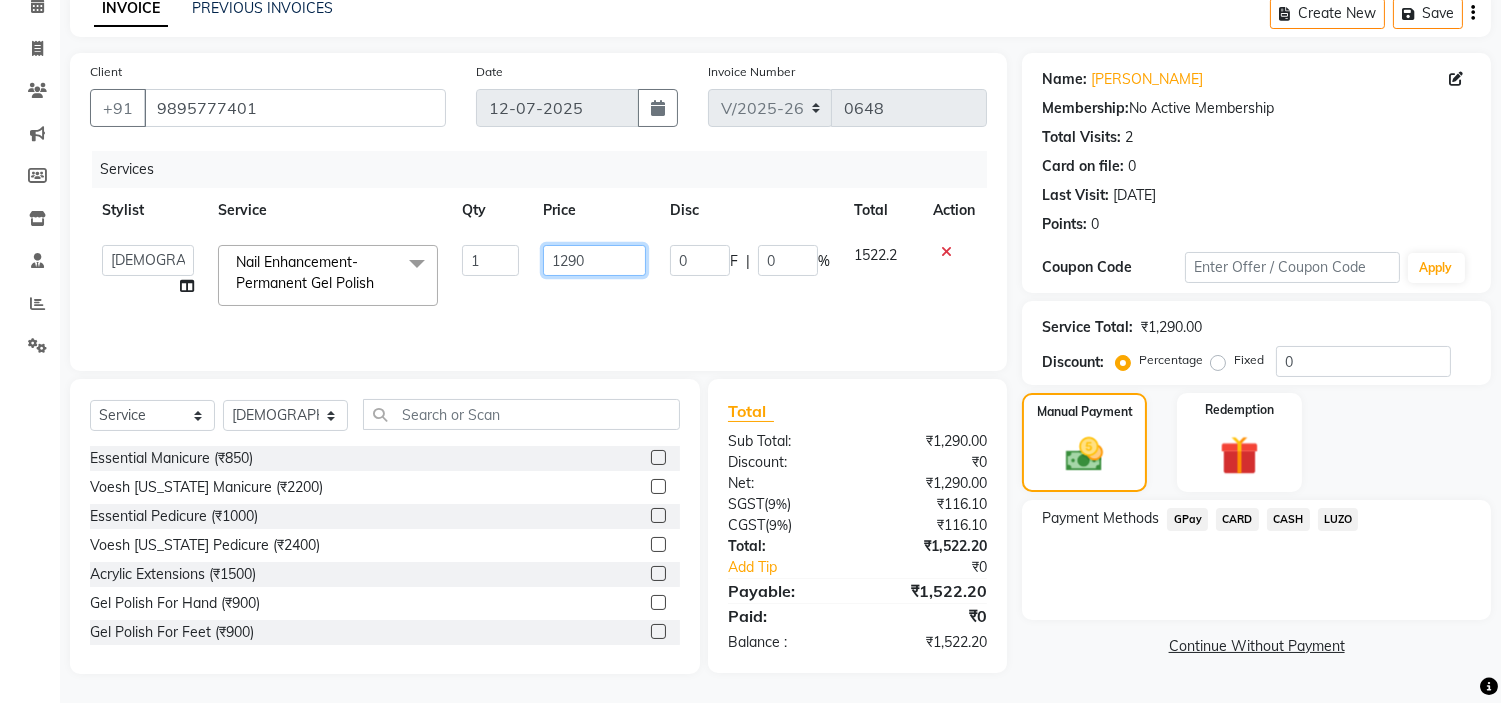 click on "1290" 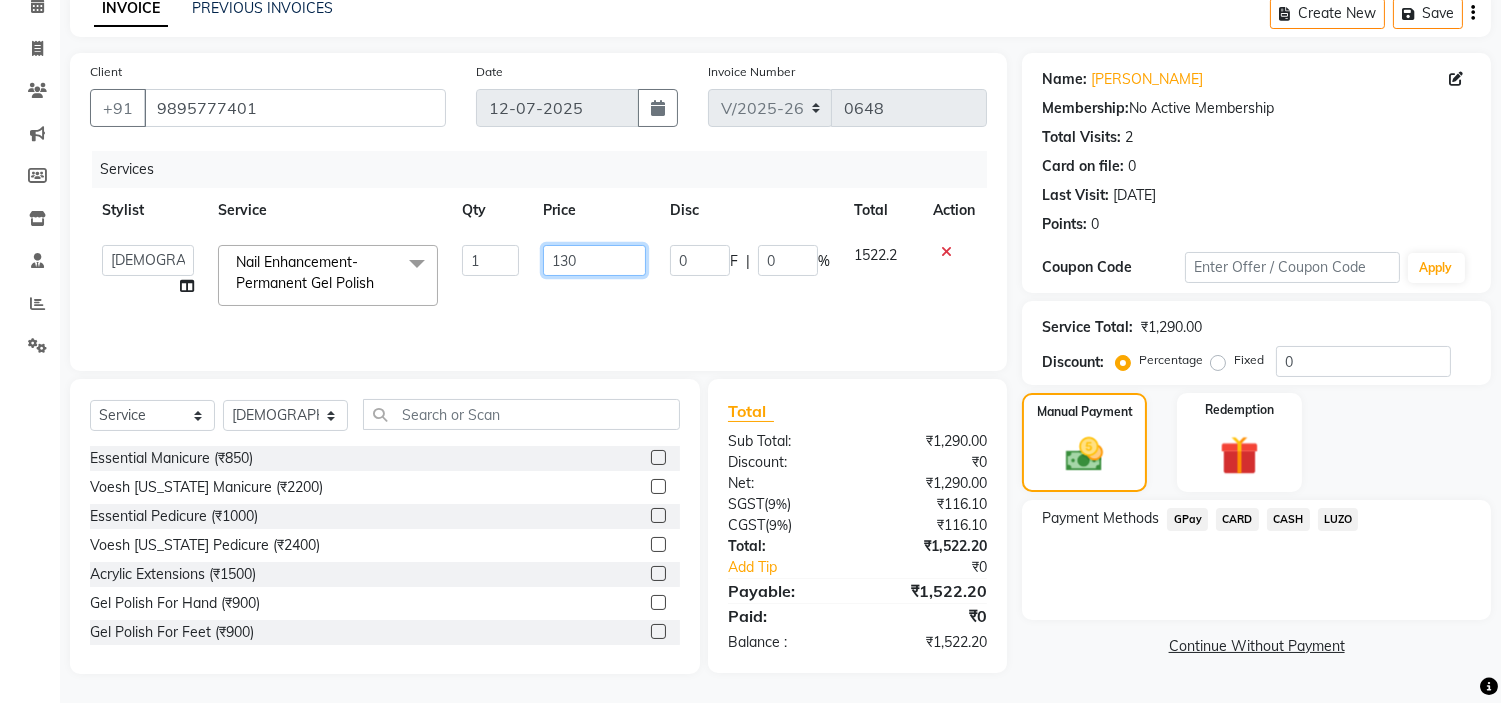 type on "1300" 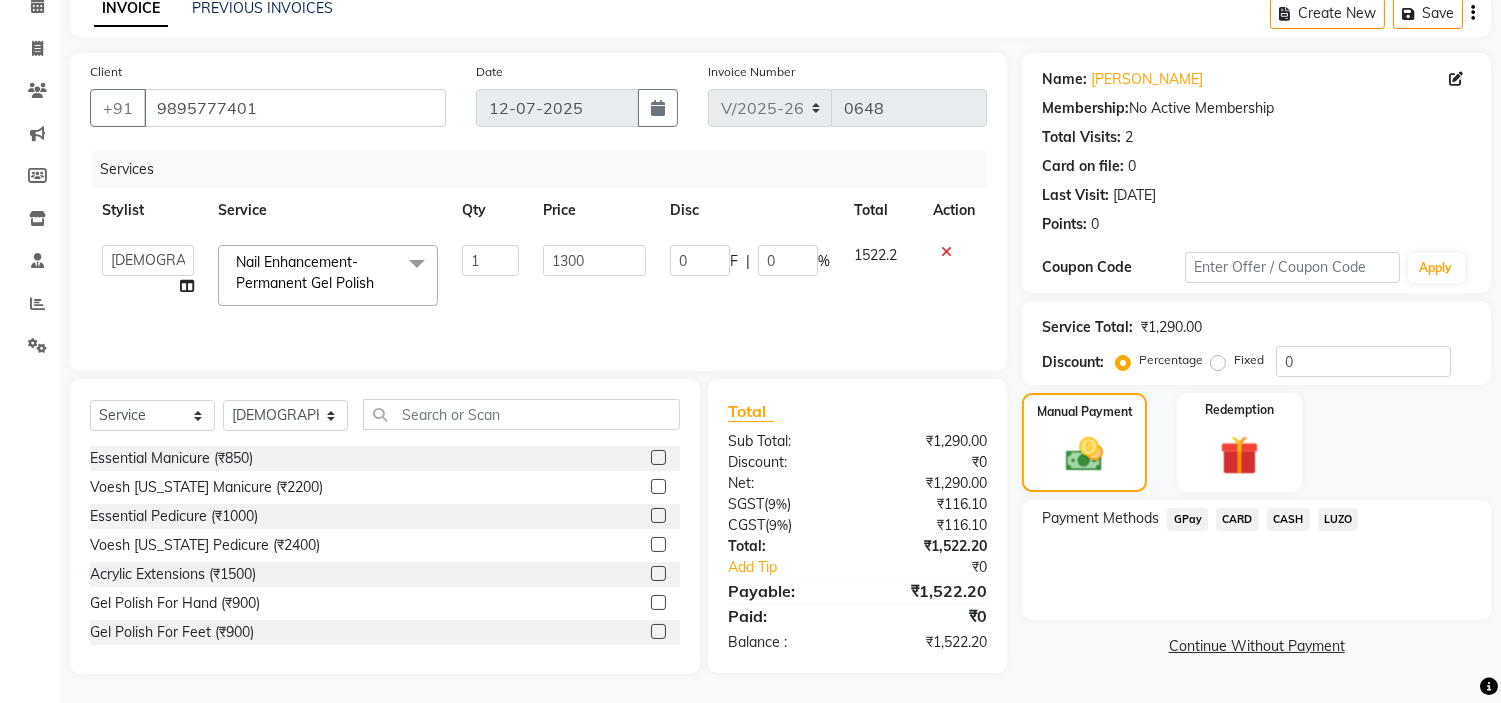 click on "1300" 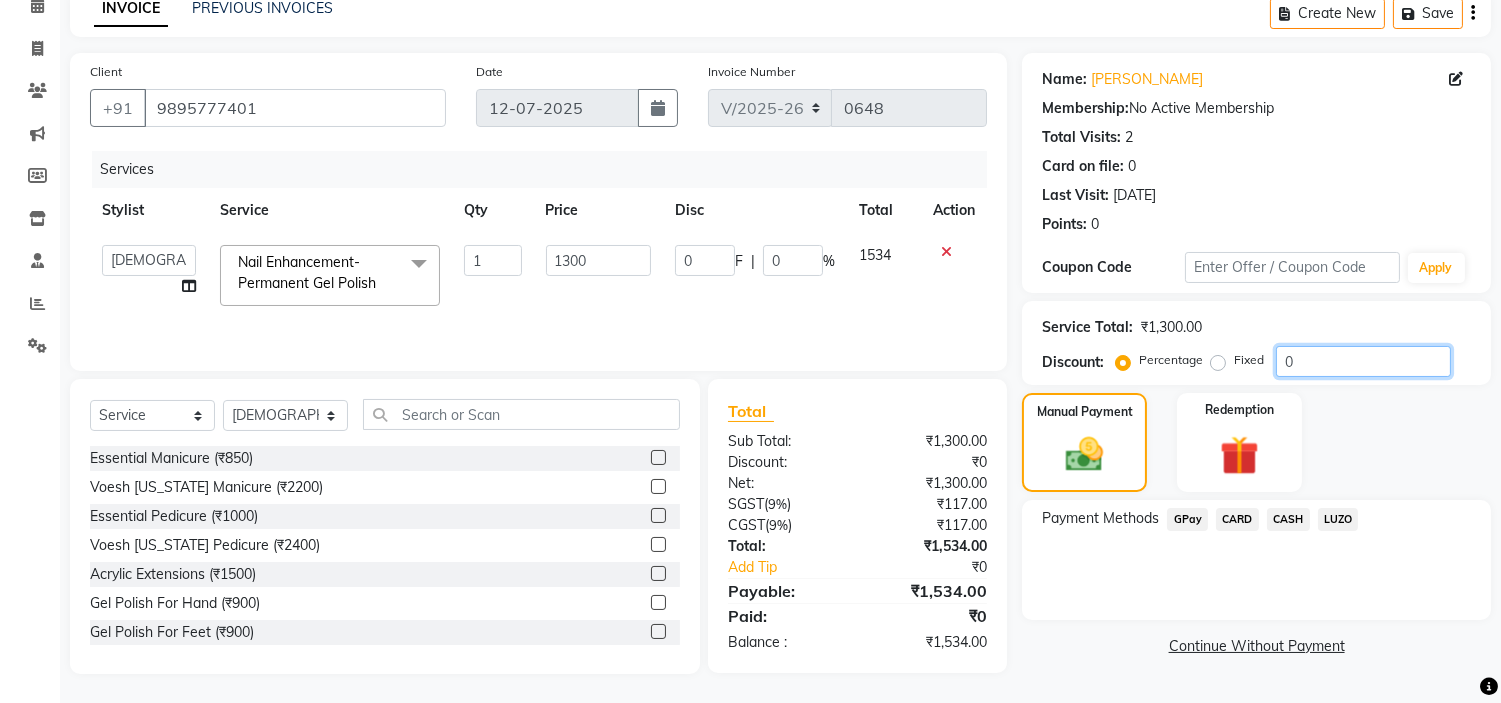 click on "0" 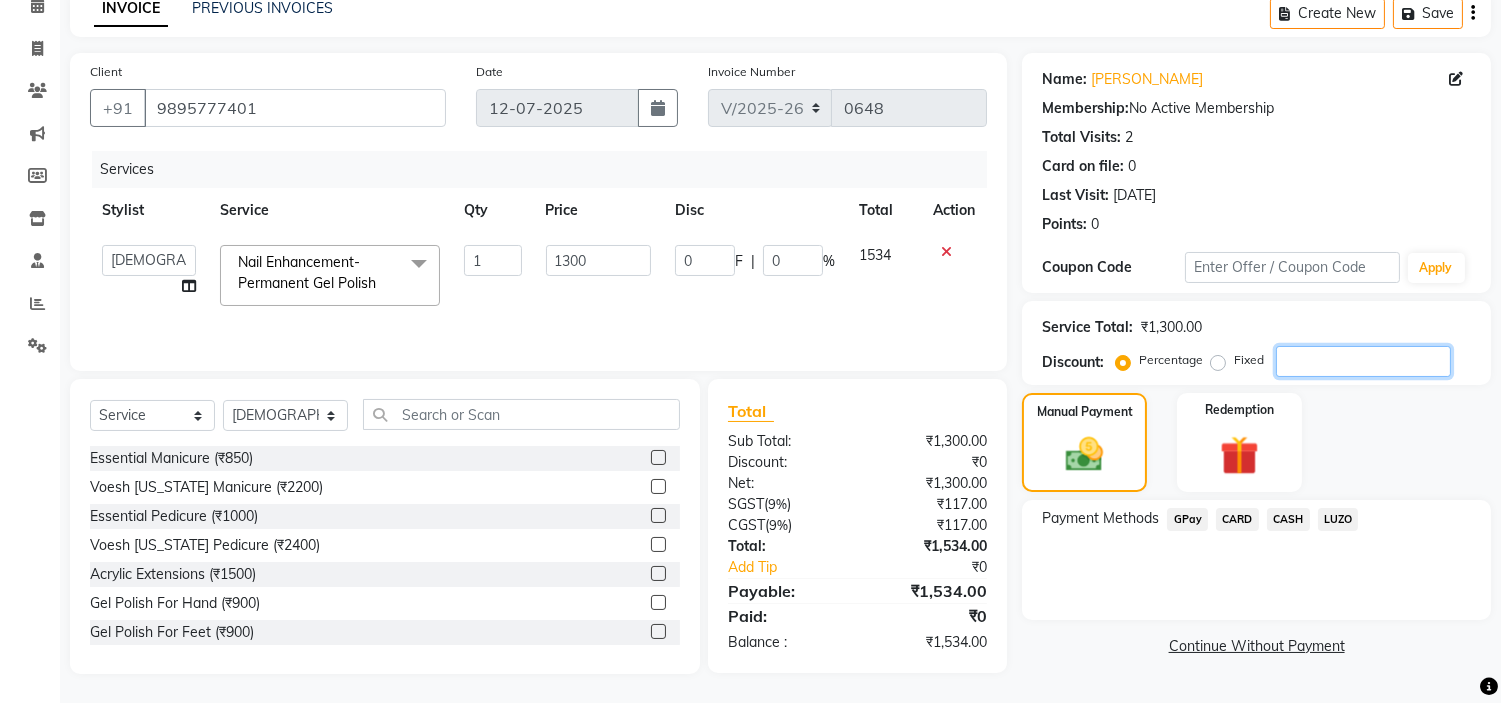 type on "5" 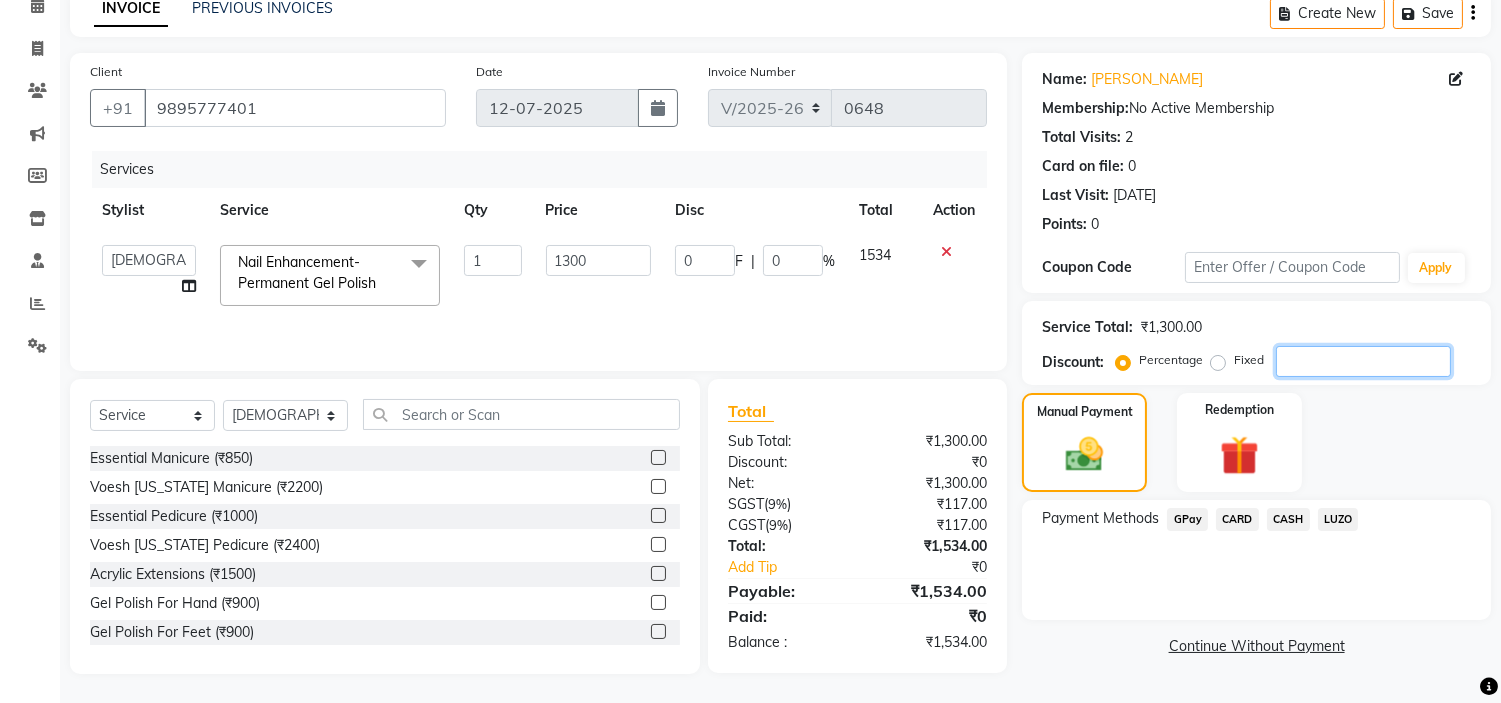 type on "65" 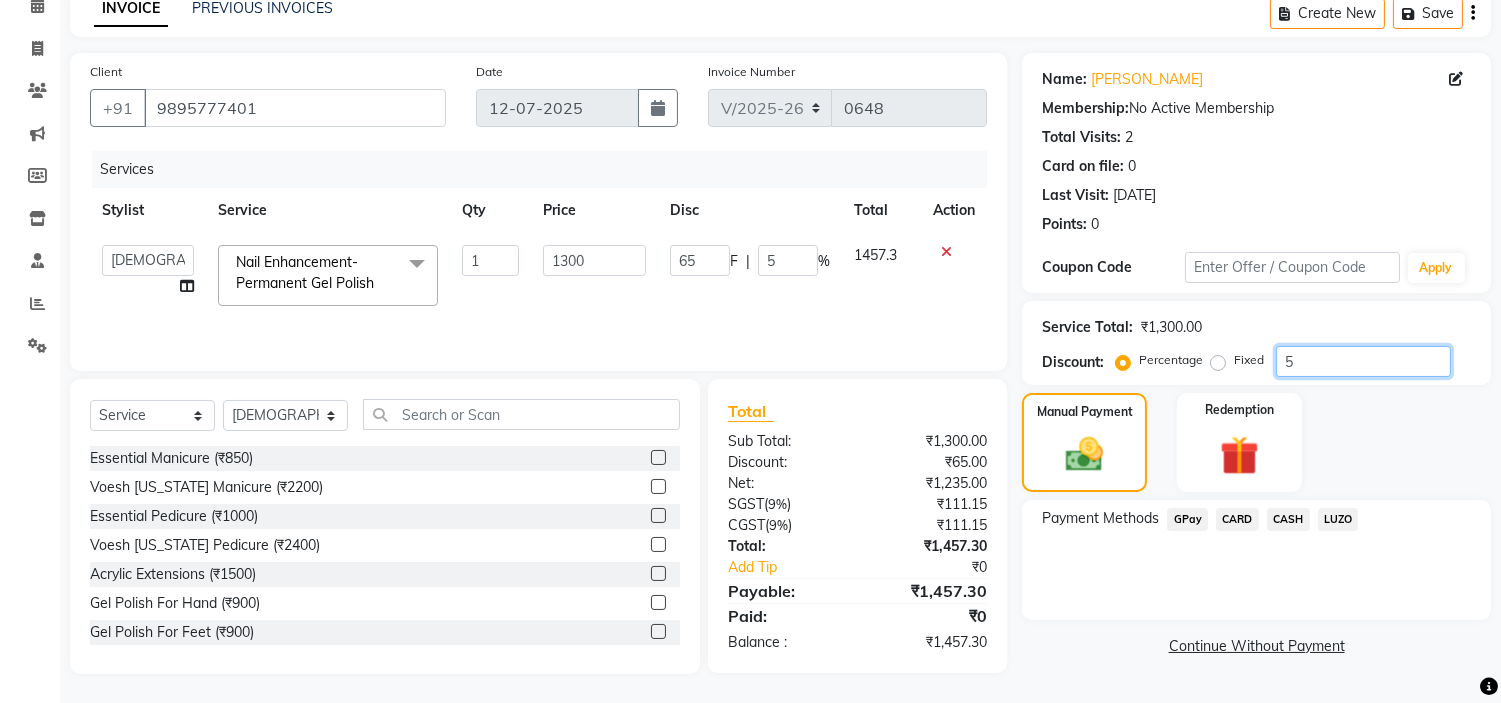 type on "5" 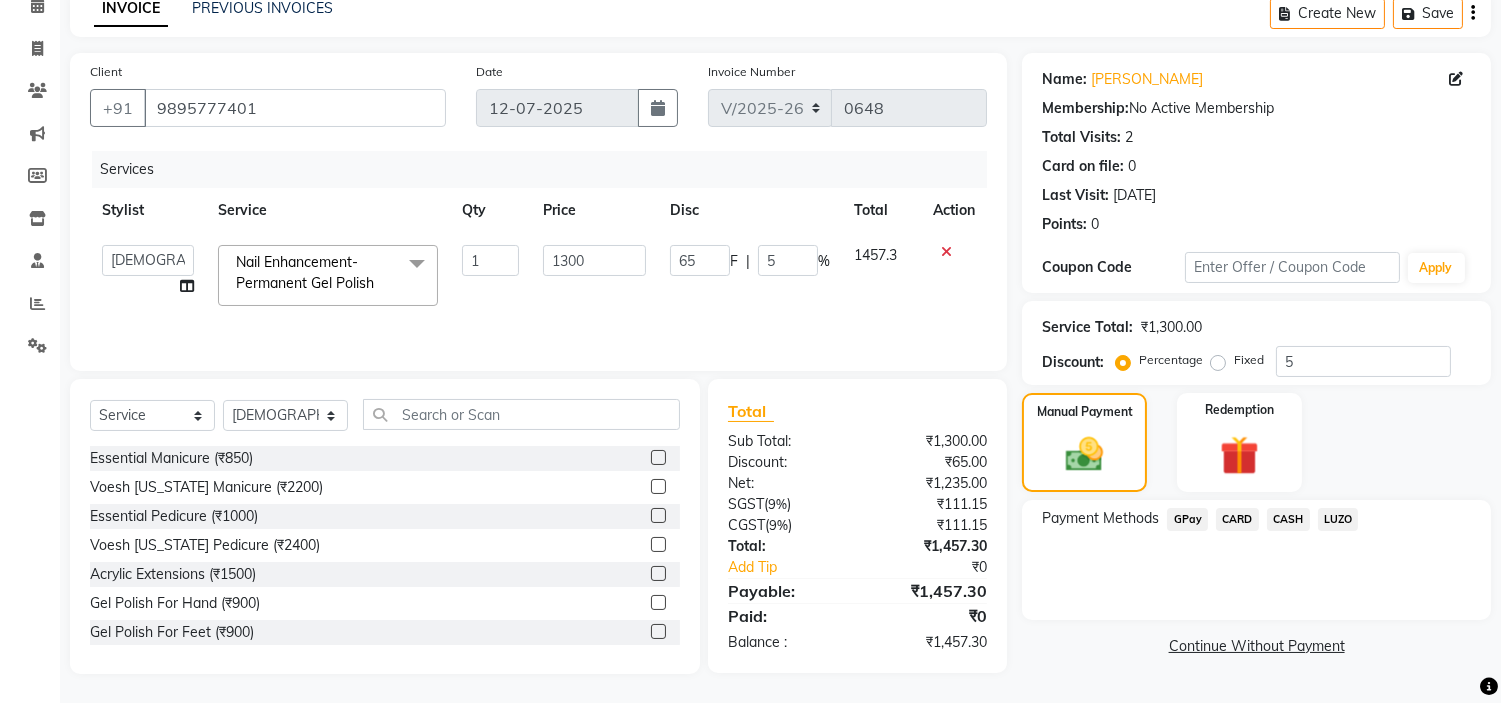 click on "1457.3" 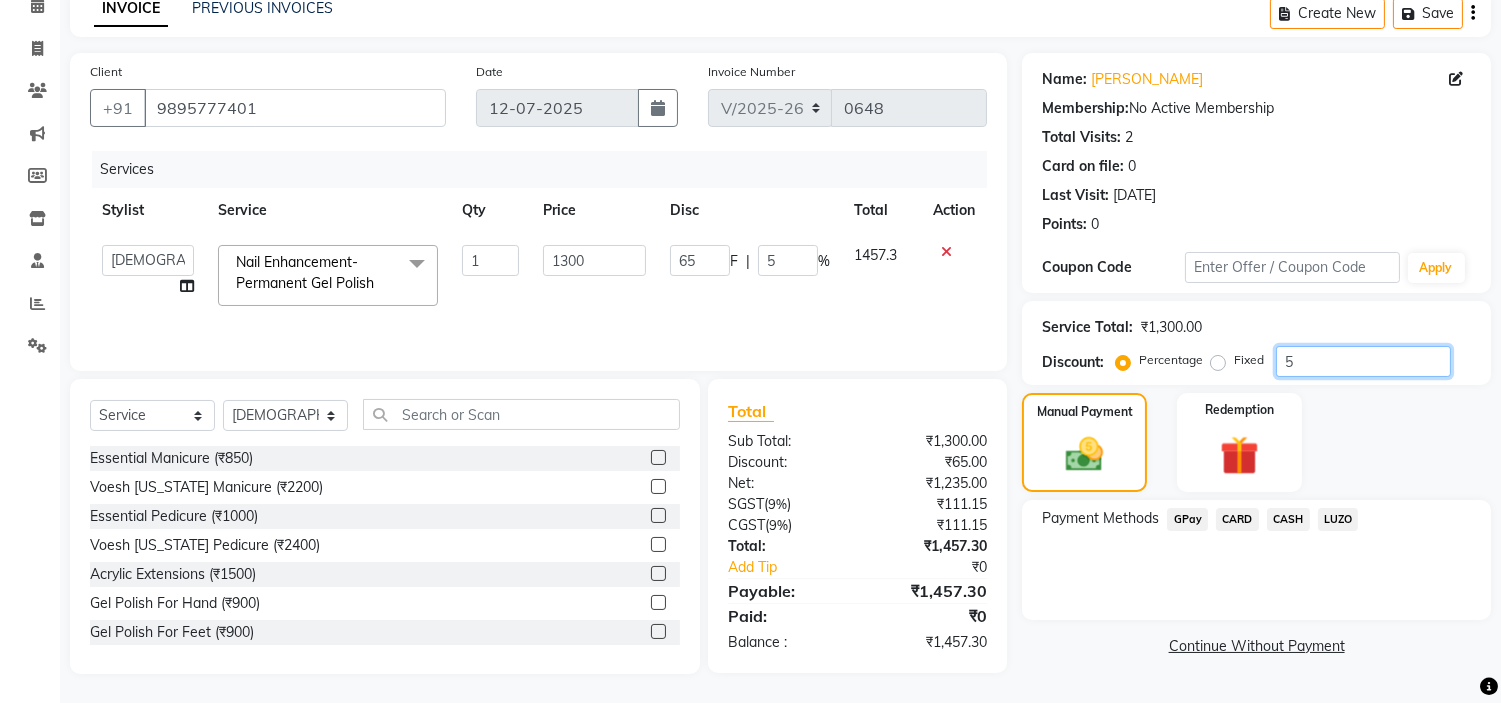 click on "5" 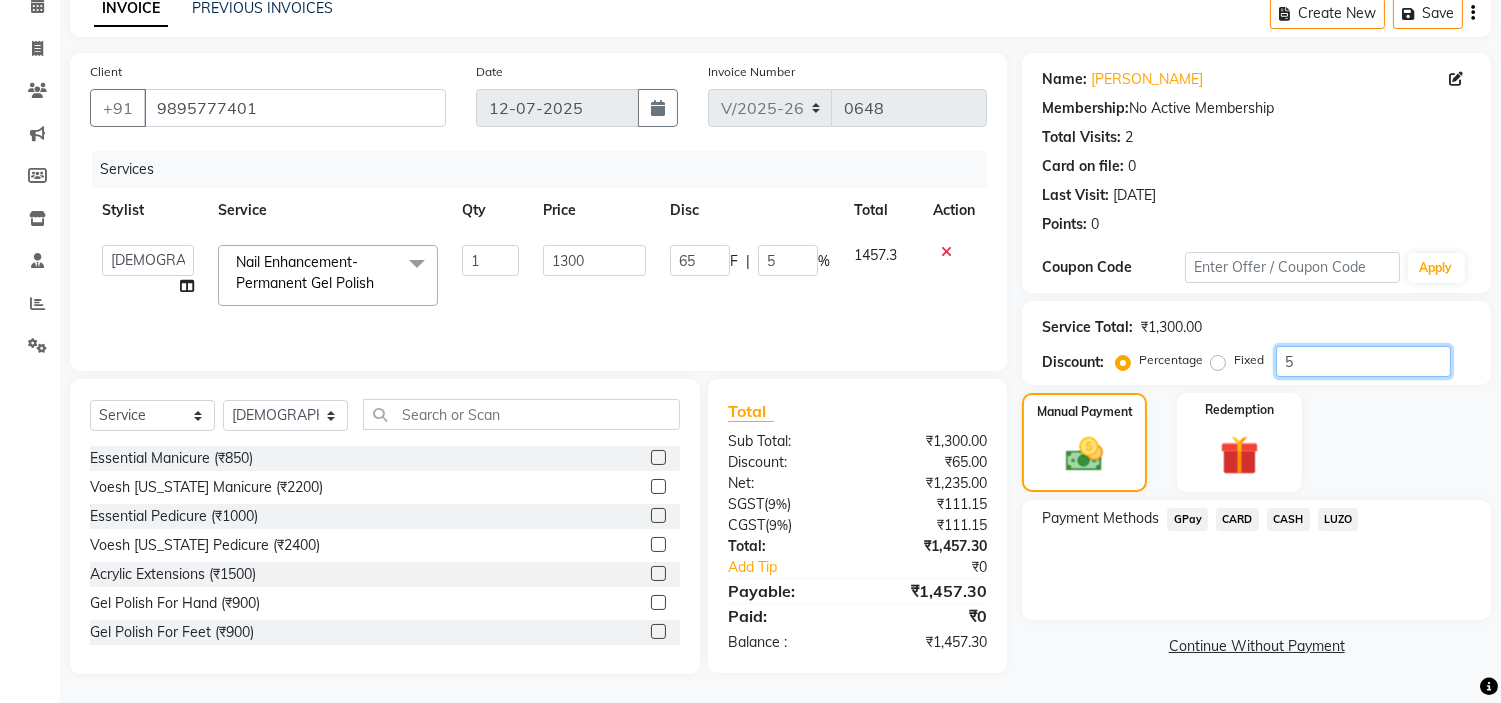 type 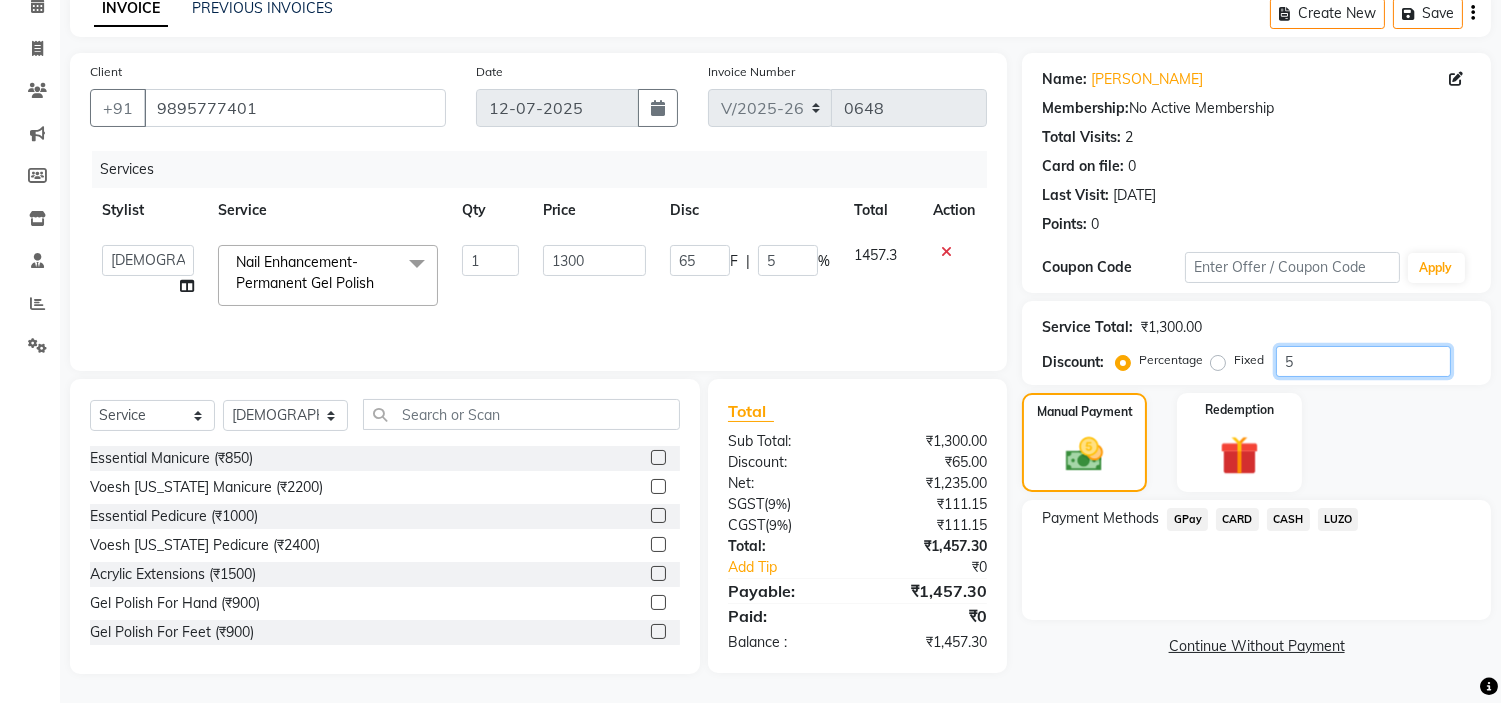 type on "0" 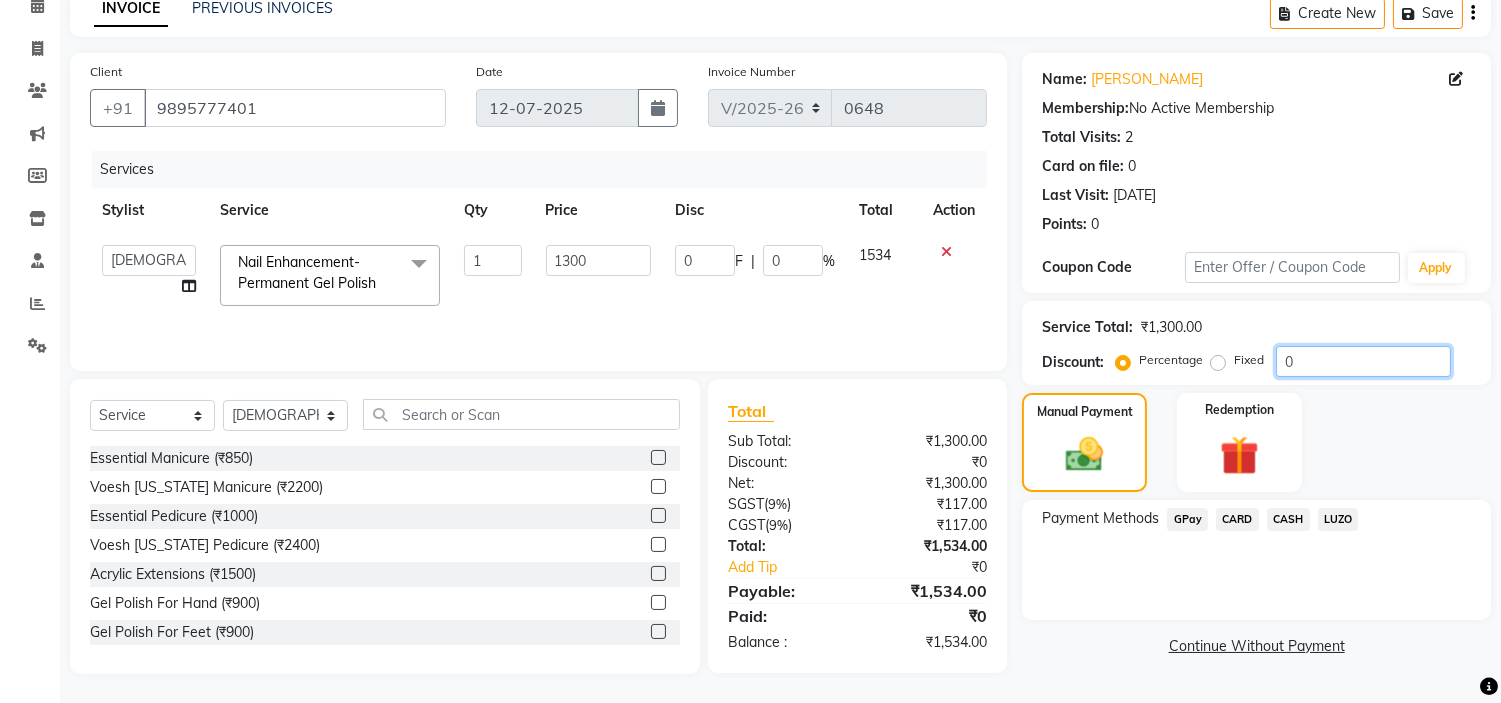type on "0" 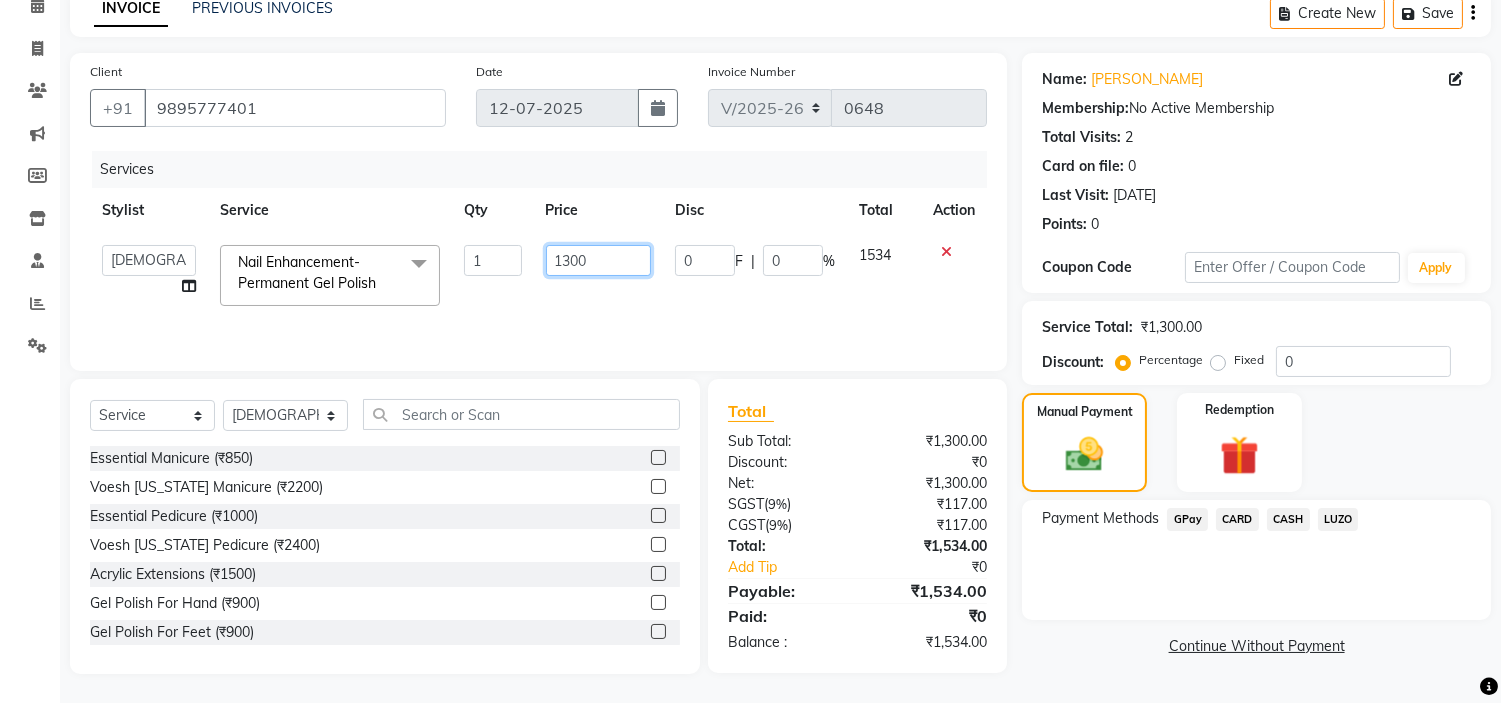 click on "1300" 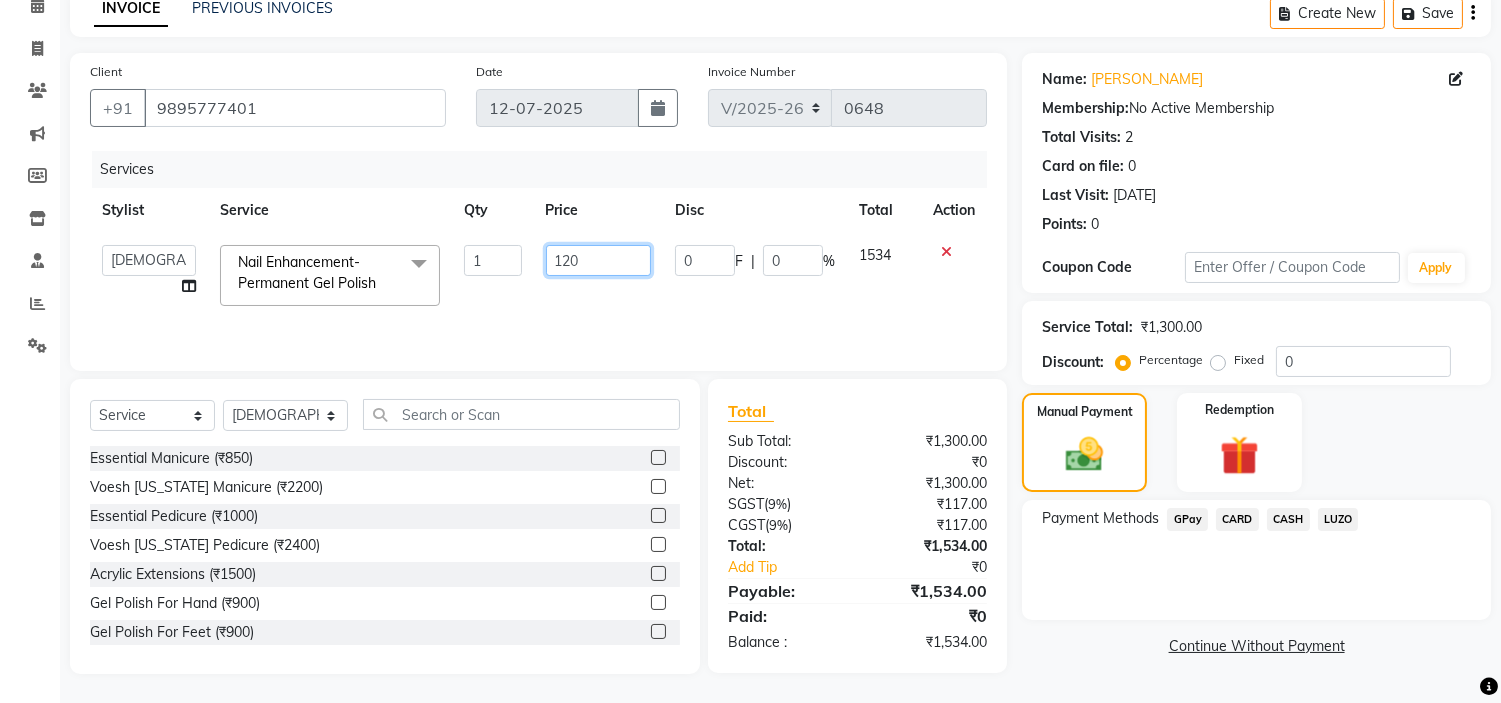type on "1290" 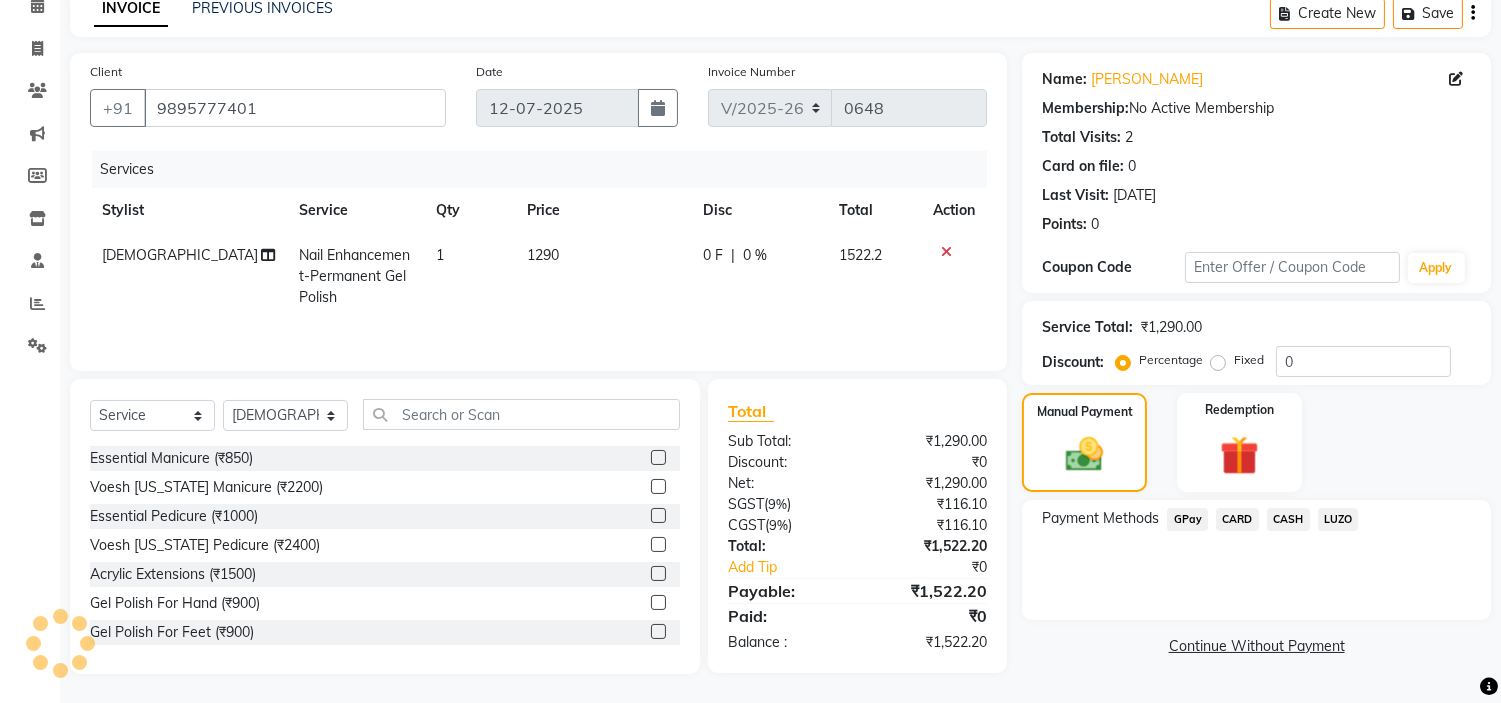 click on "1290" 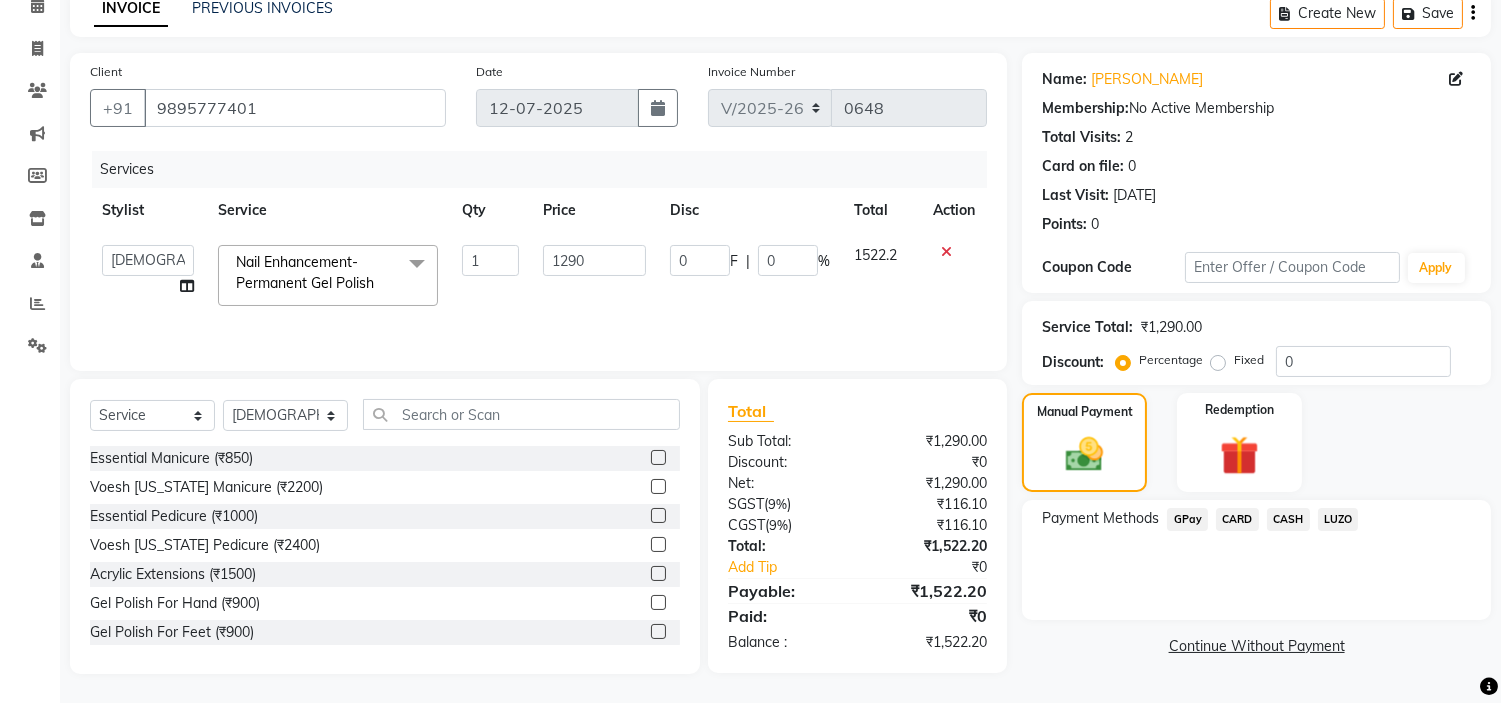 click on "CASH" 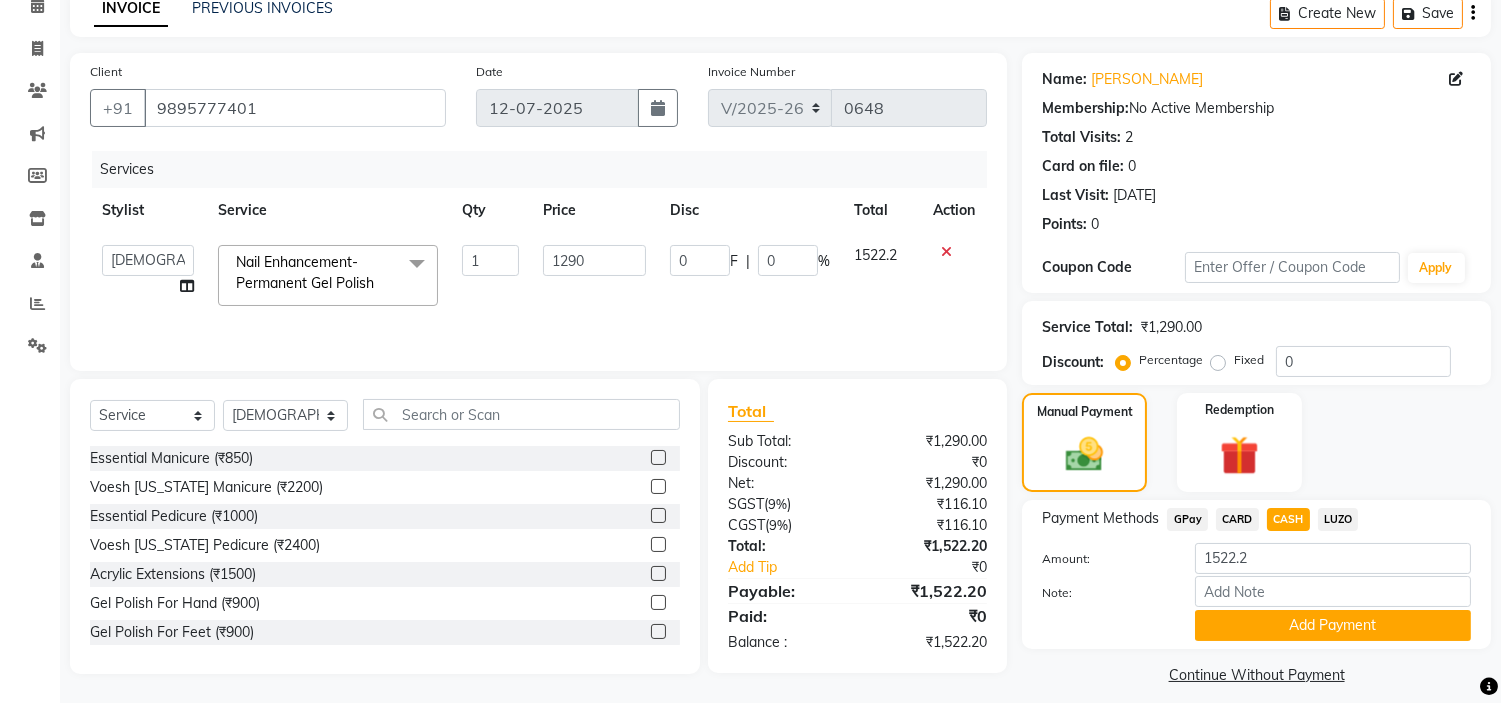 scroll, scrollTop: 113, scrollLeft: 0, axis: vertical 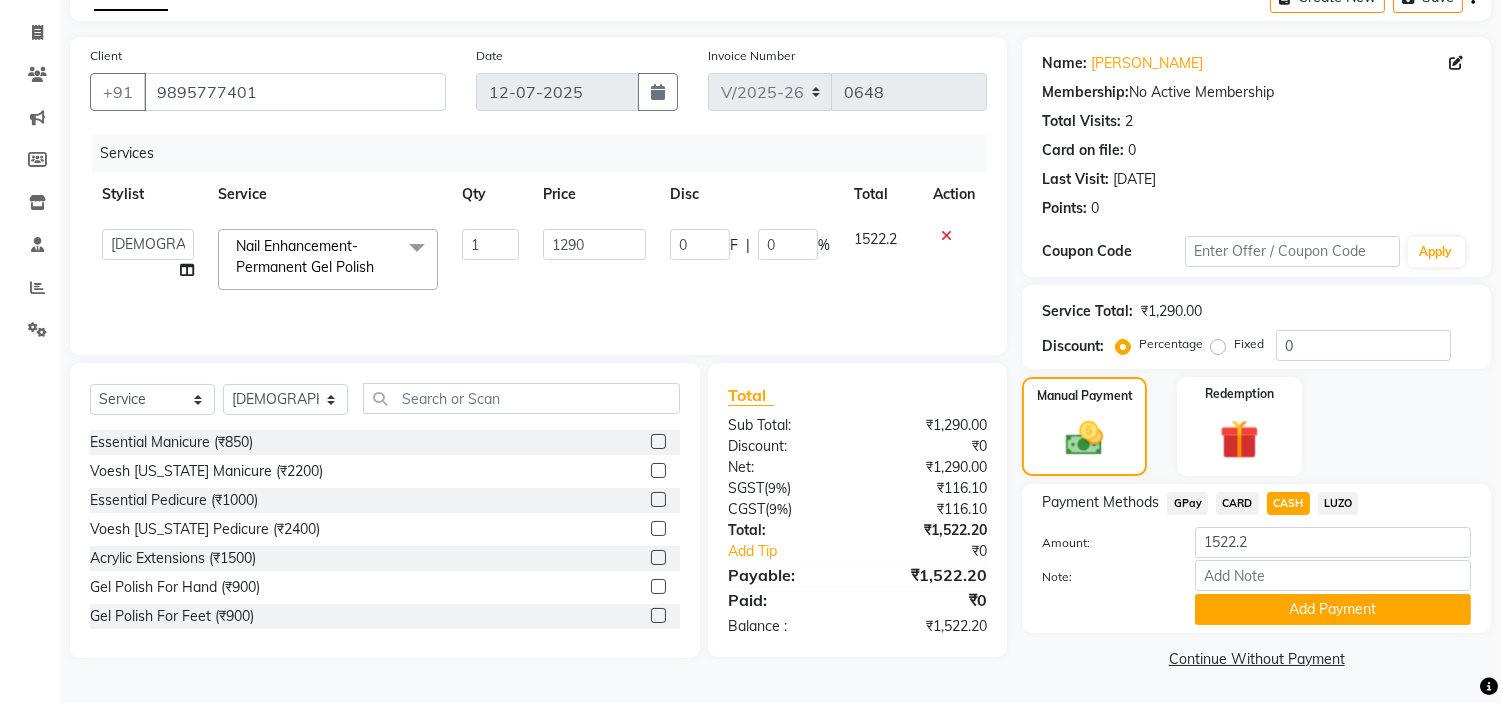 click on "Nail Enhancement-Permanent Gel Polish" 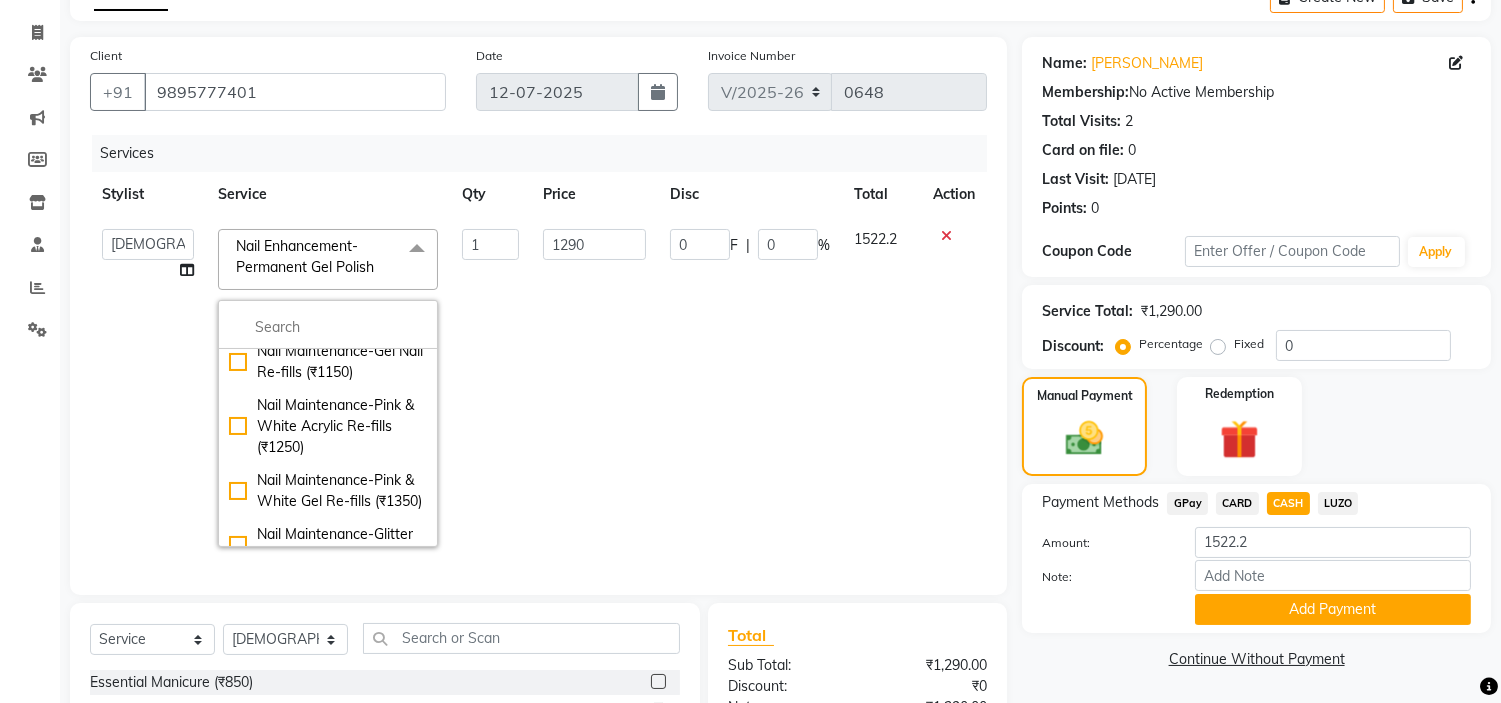 scroll, scrollTop: 2888, scrollLeft: 0, axis: vertical 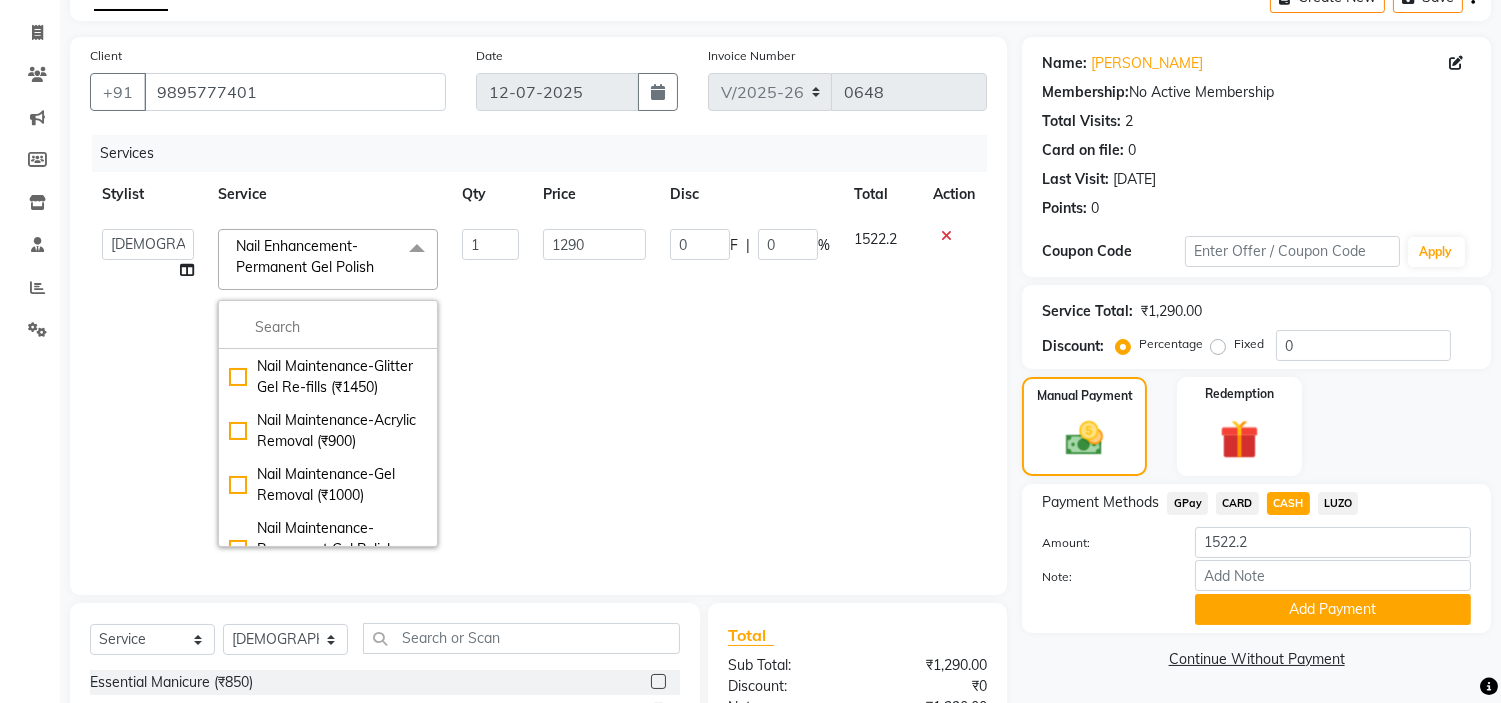 click on "Nail Enhancement-OPI Permanent Gel Polish (₹1300)" 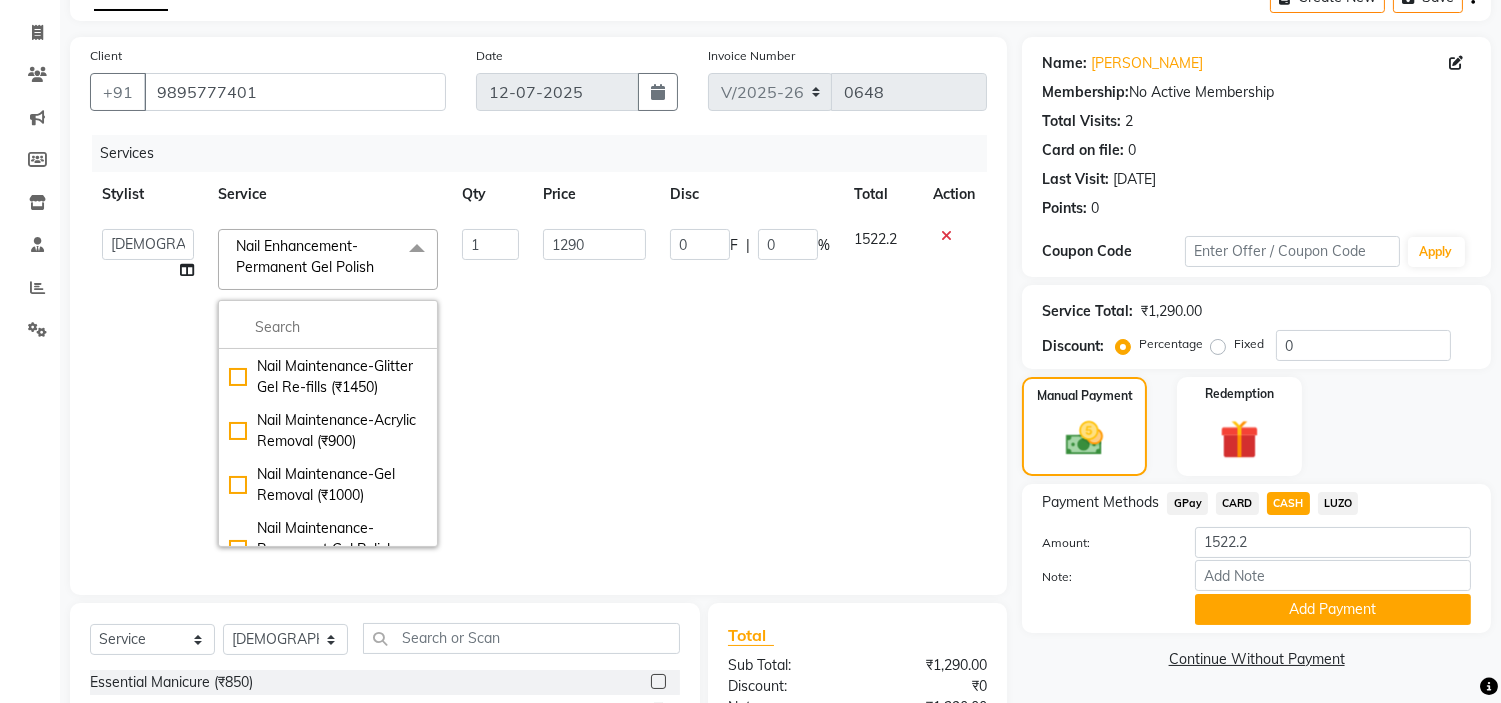 checkbox on "false" 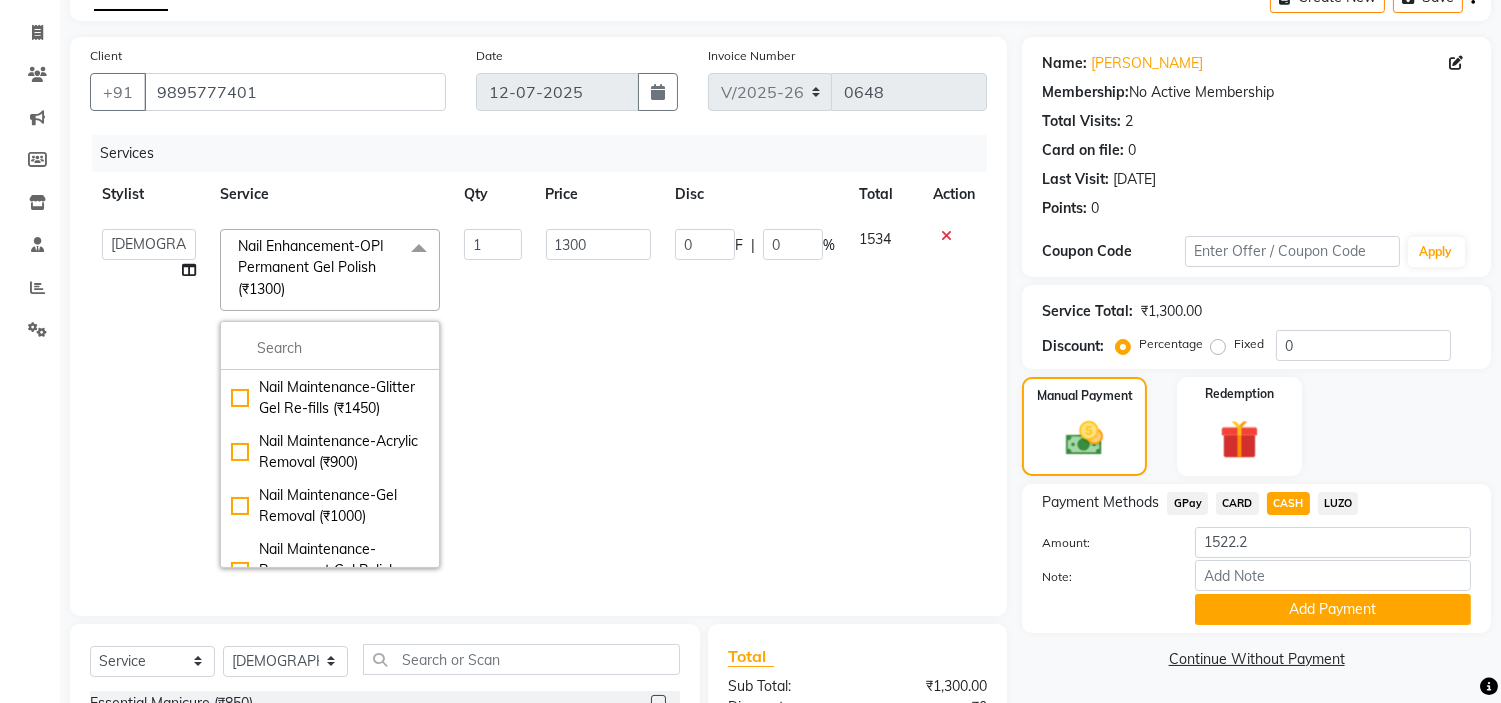 click on "1300" 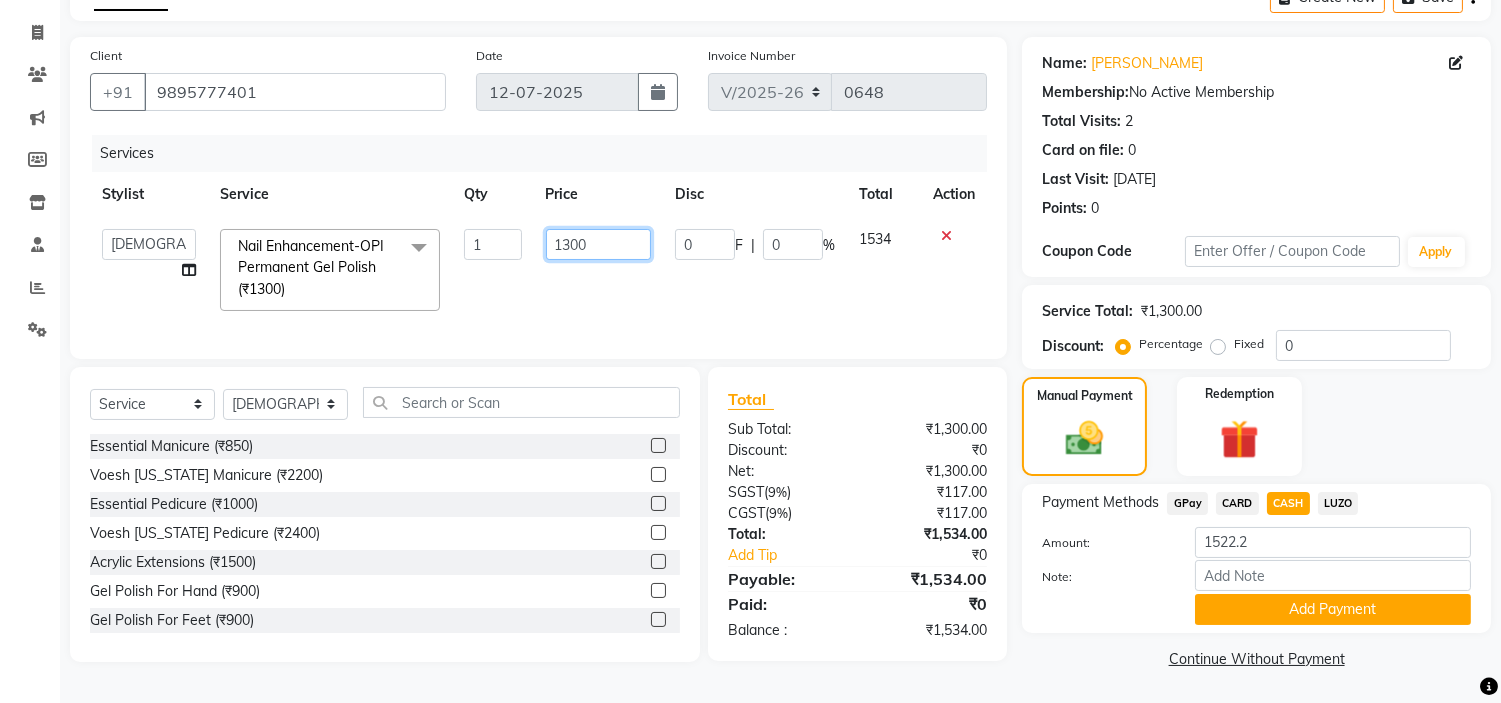 click on "1300" 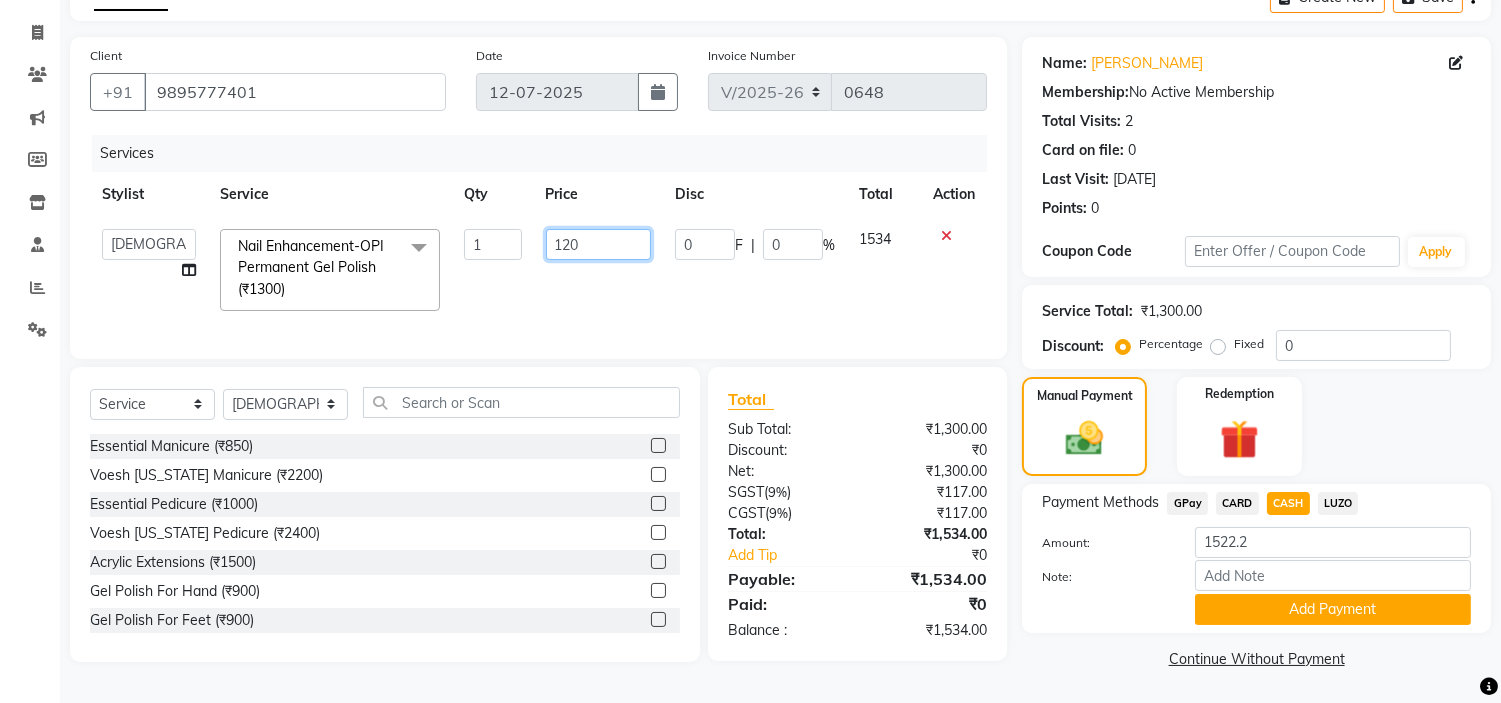 type on "1290" 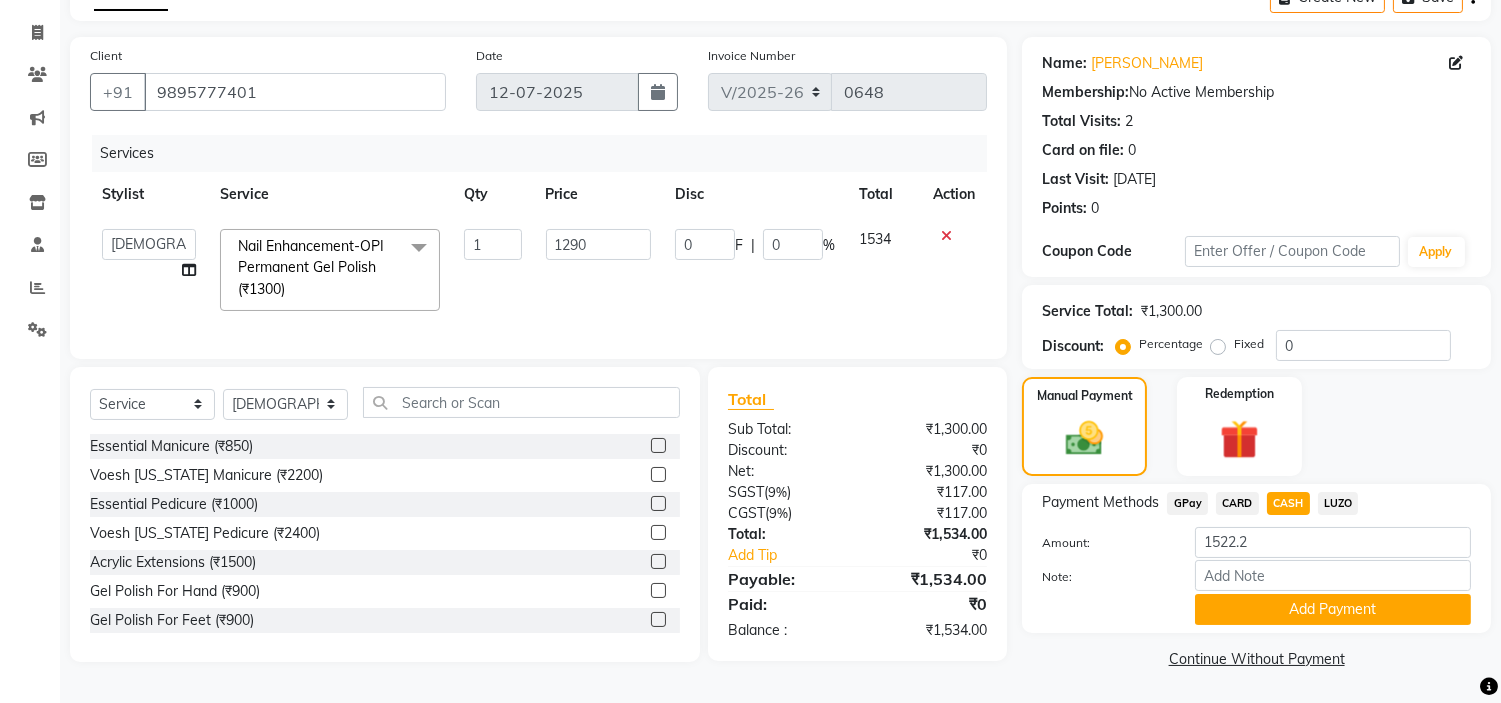click on "1290" 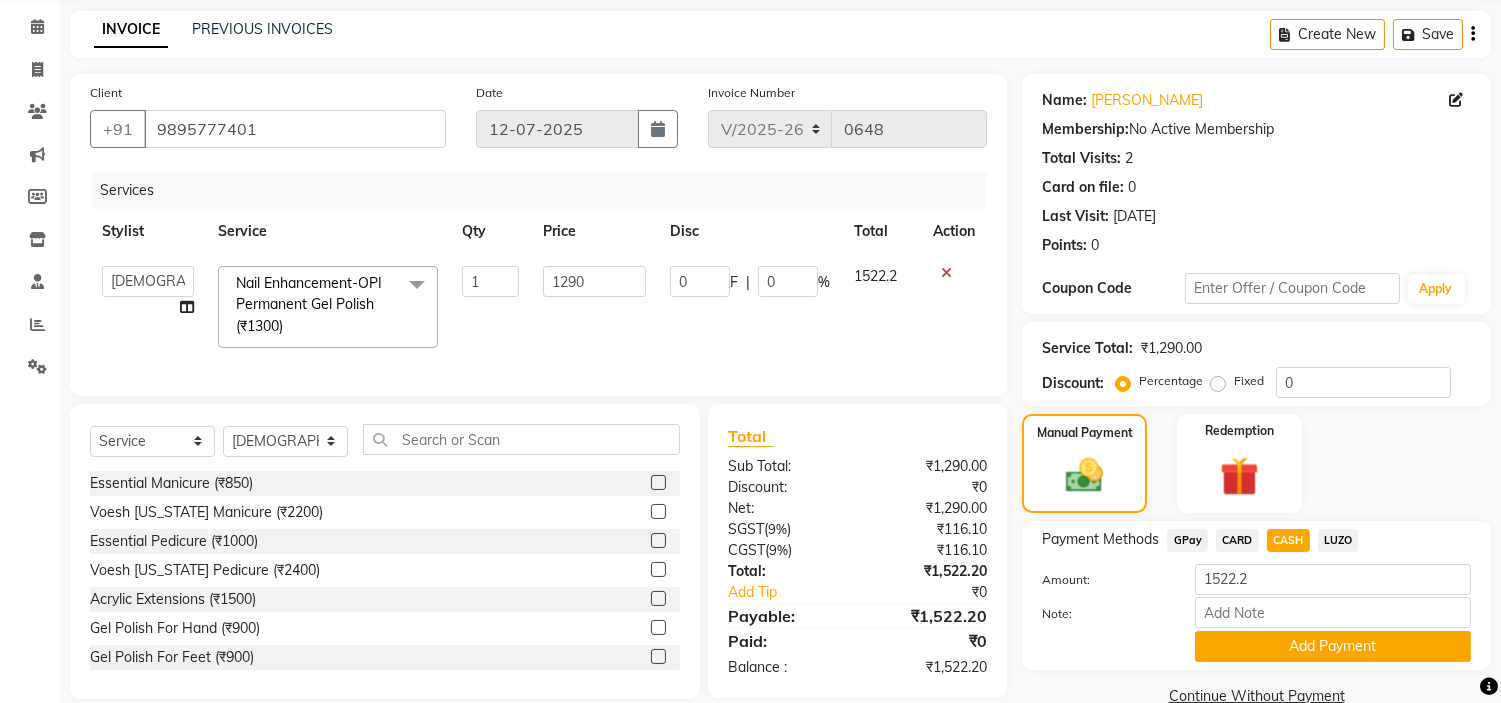 scroll, scrollTop: 118, scrollLeft: 0, axis: vertical 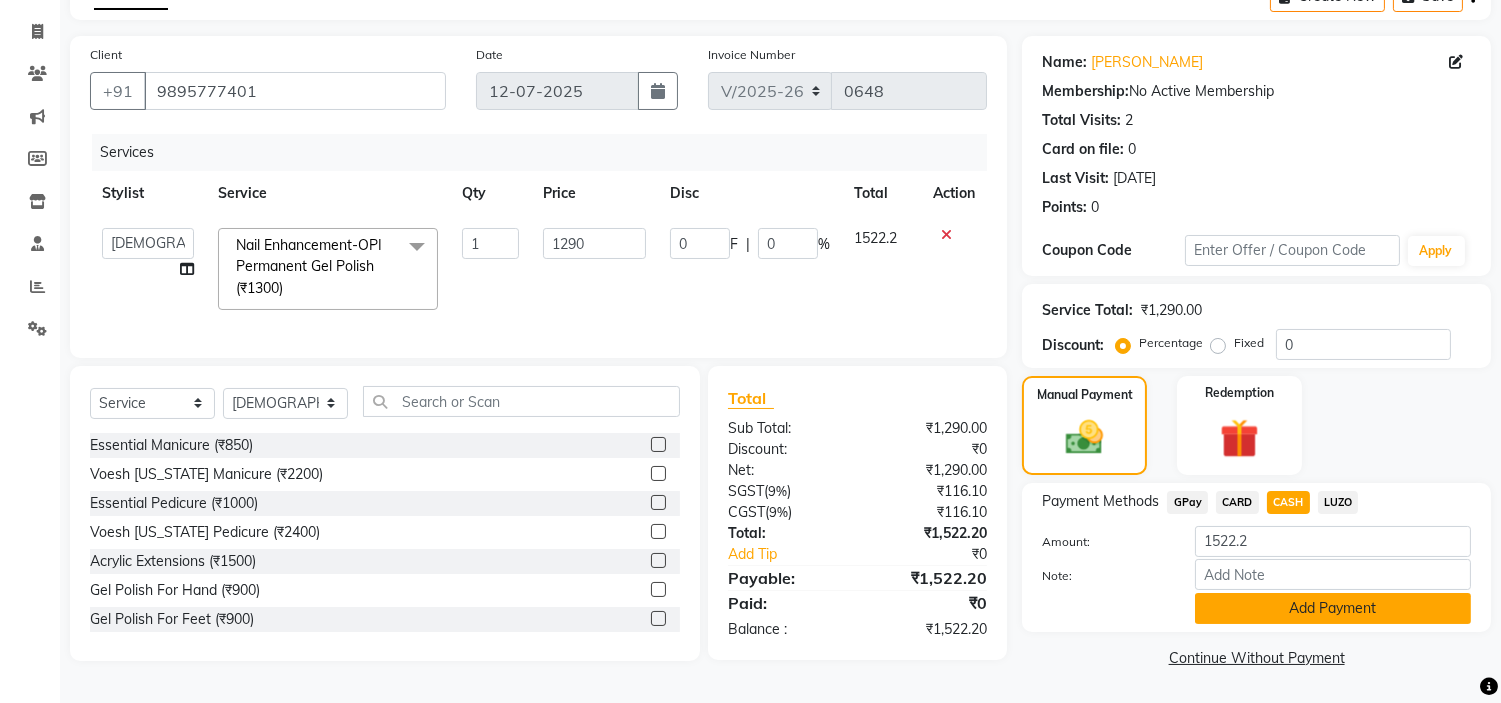 click on "Add Payment" 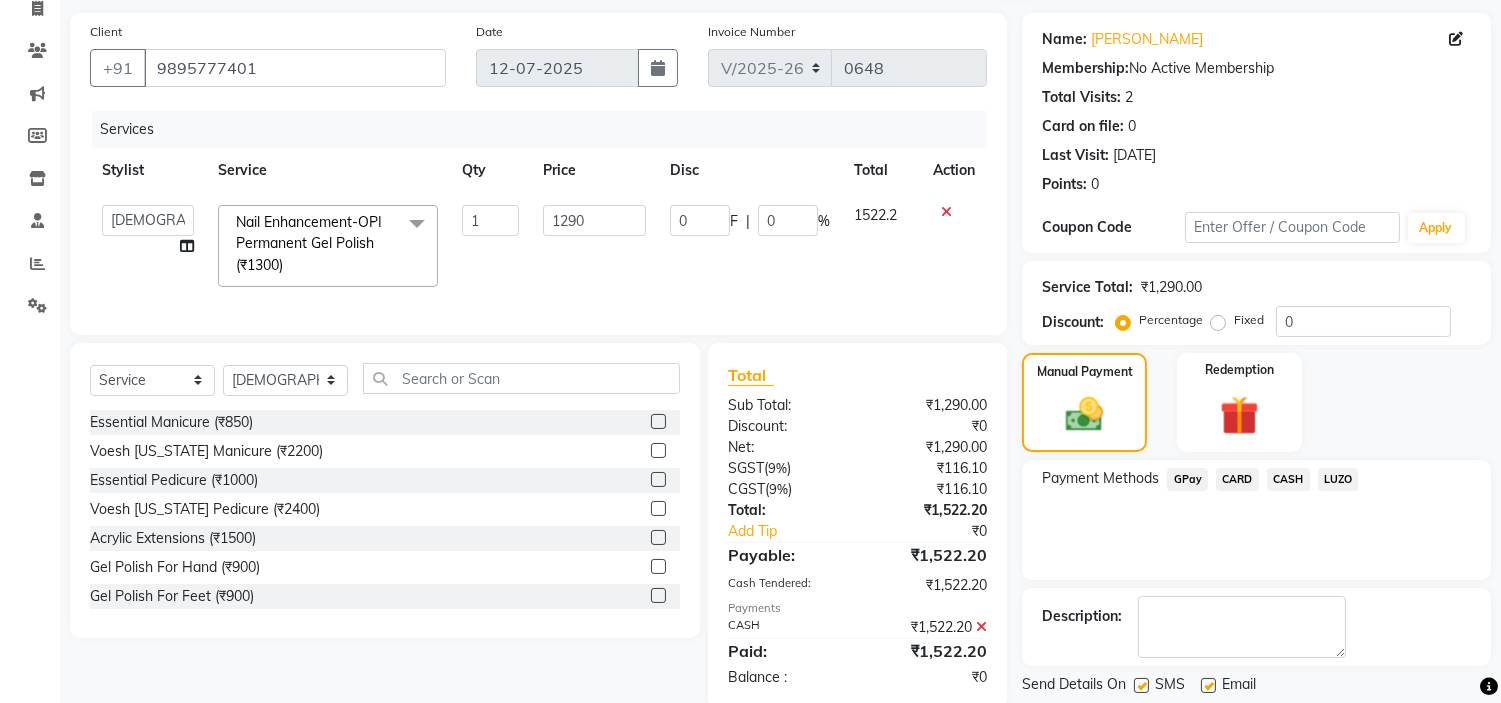 scroll, scrollTop: 196, scrollLeft: 0, axis: vertical 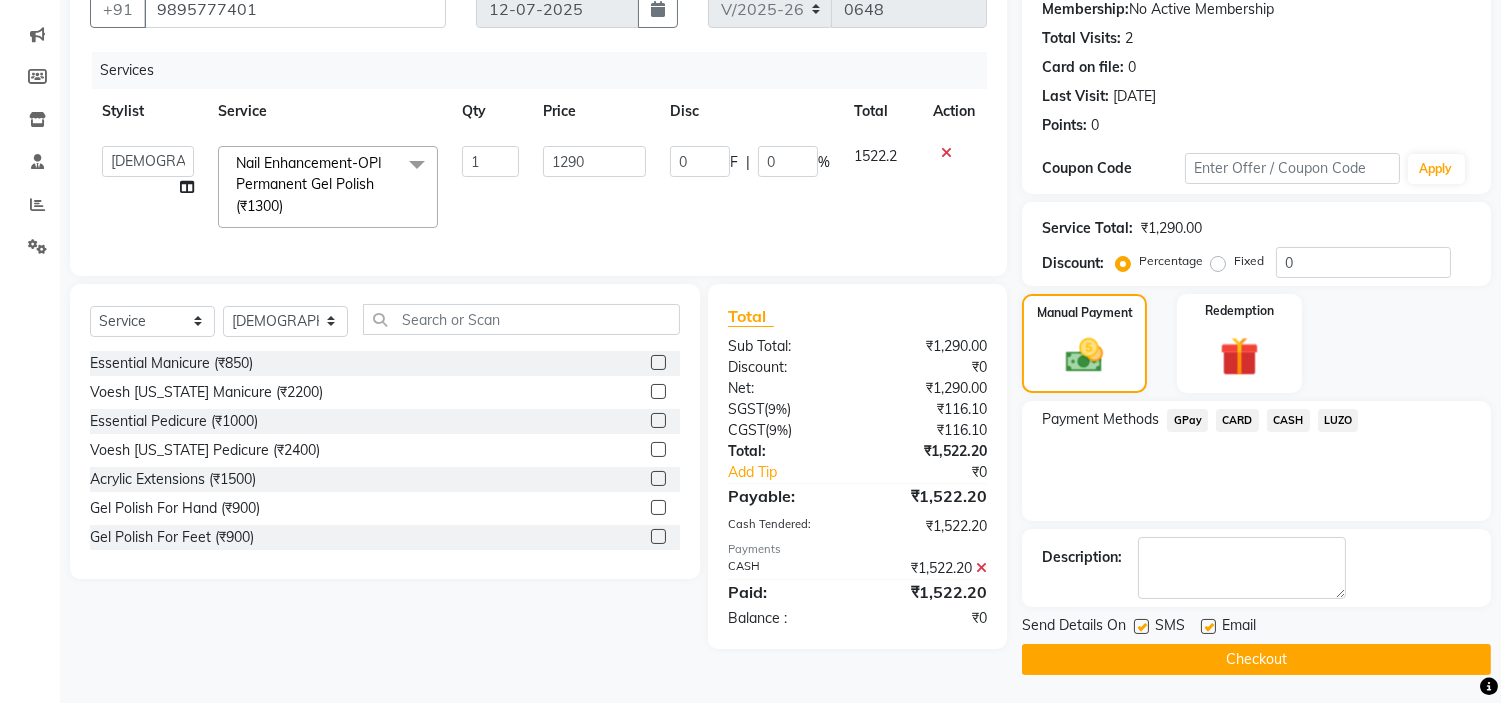 click 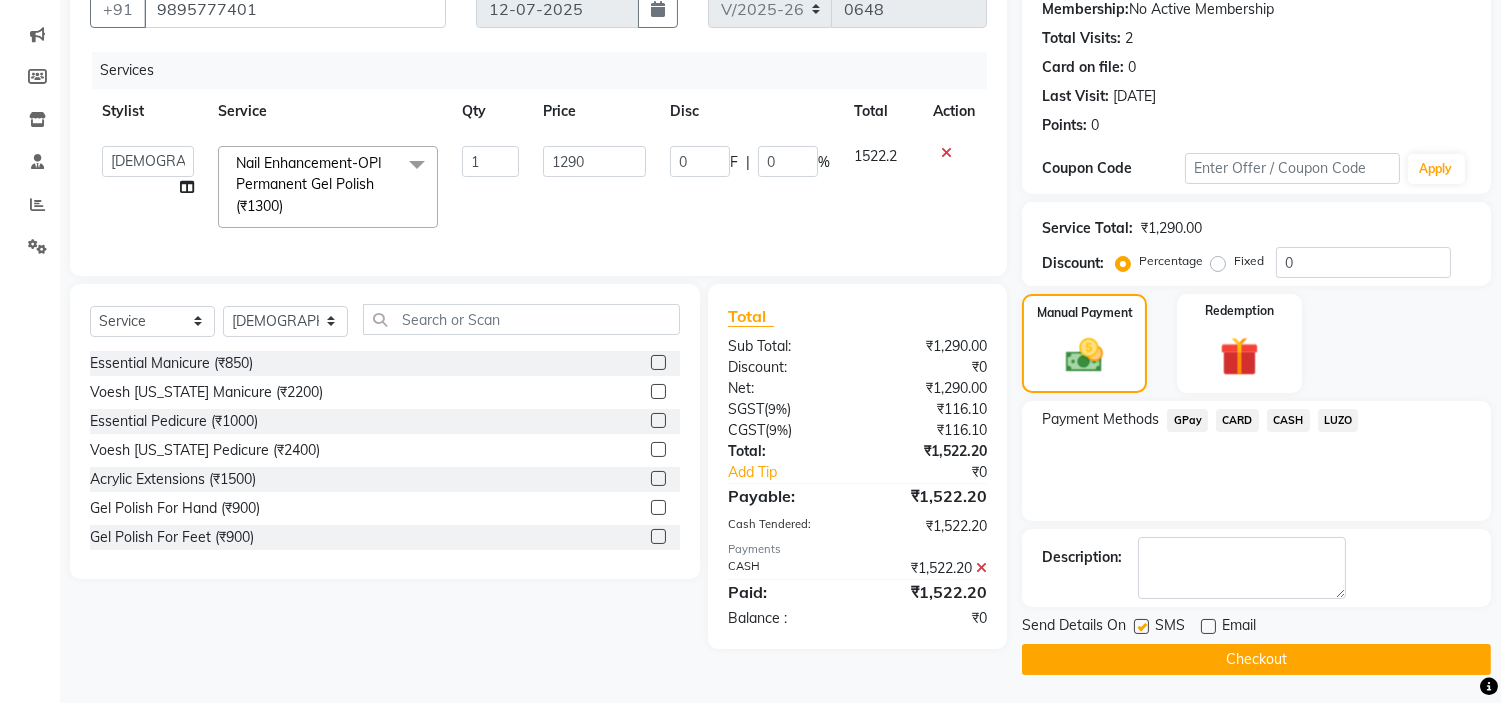 click on "Checkout" 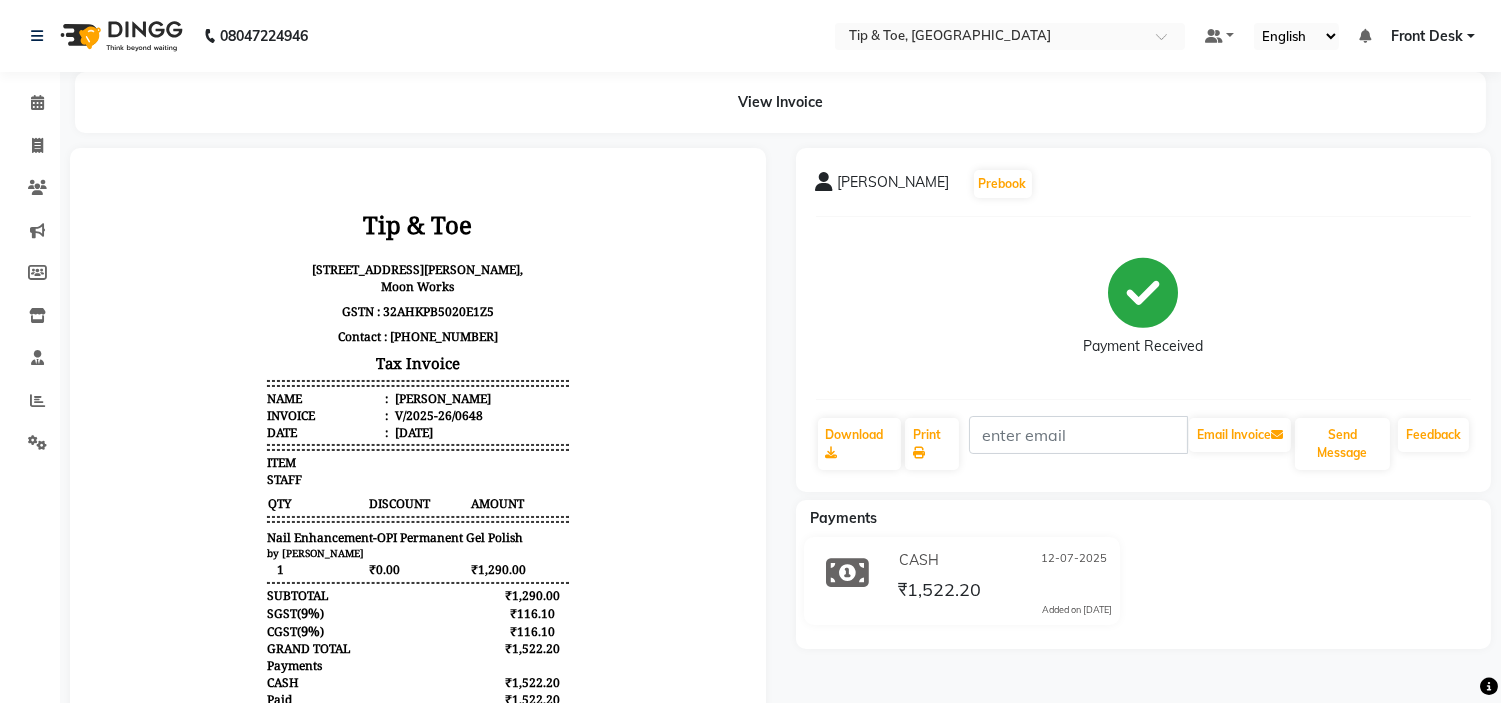 scroll, scrollTop: 15, scrollLeft: 0, axis: vertical 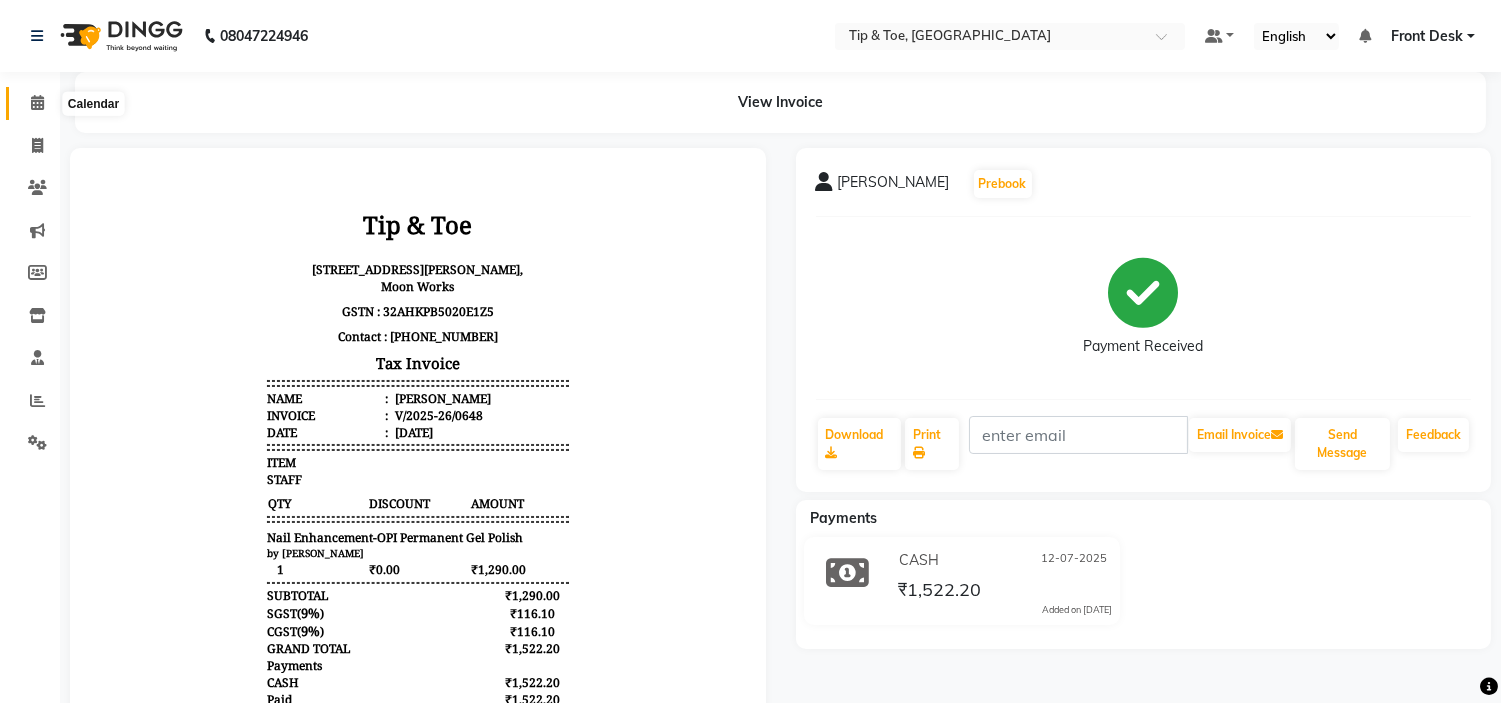 click 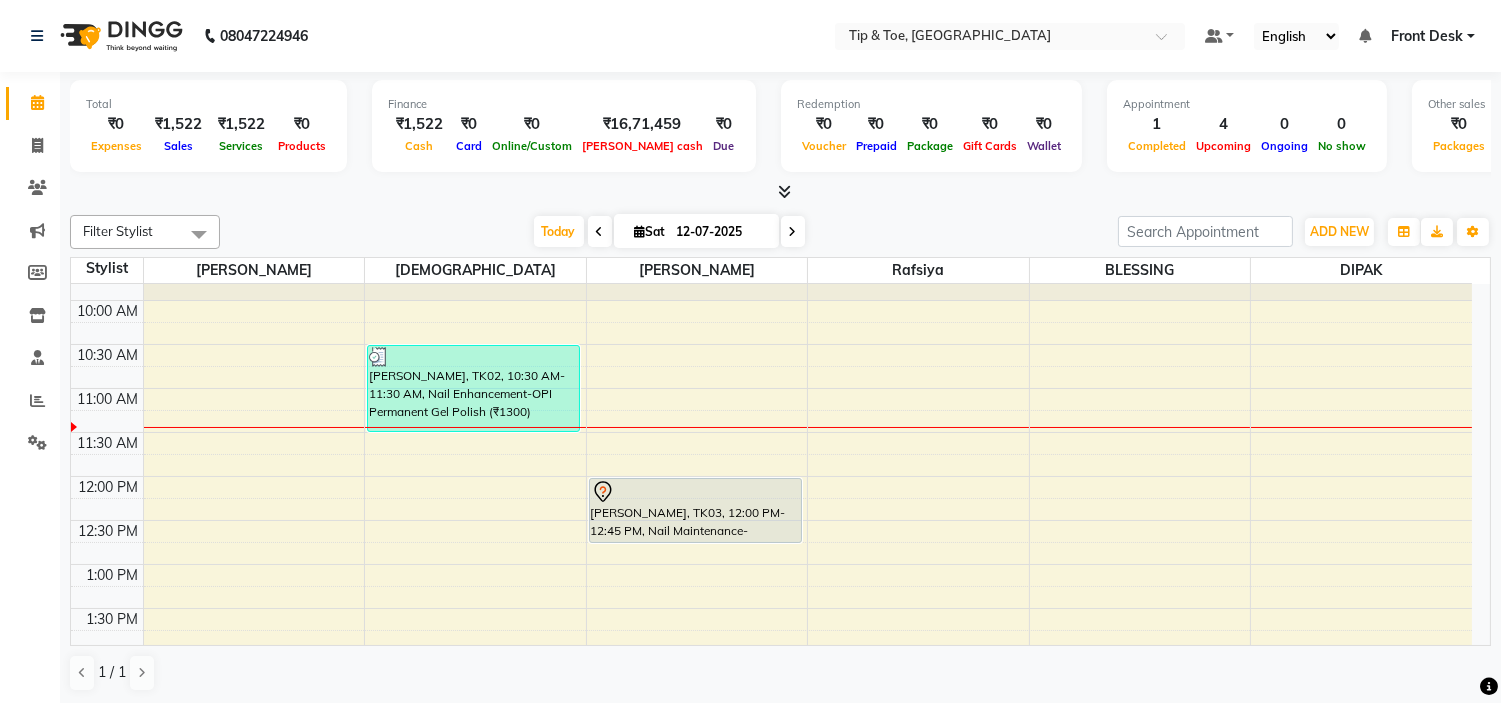 scroll, scrollTop: 111, scrollLeft: 0, axis: vertical 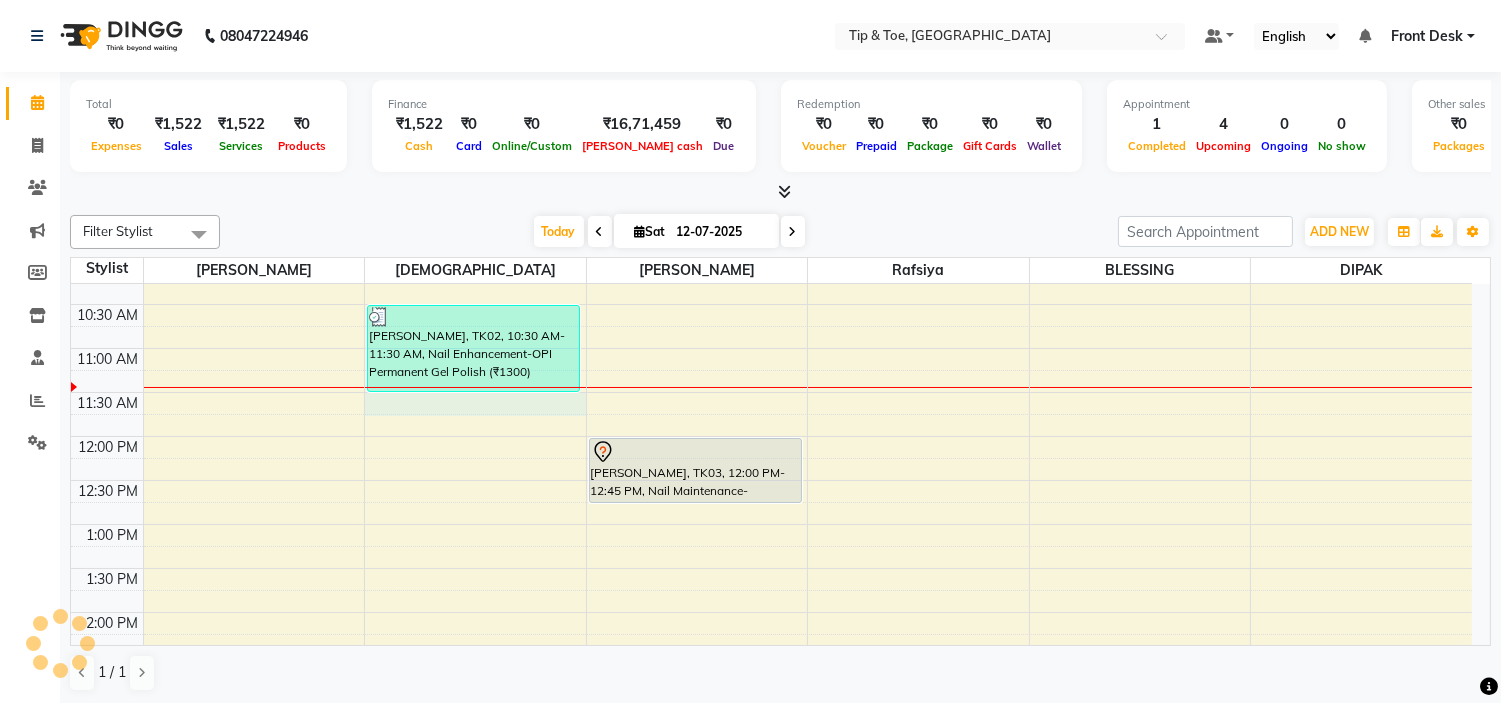 click on "9:00 AM 9:30 AM 10:00 AM 10:30 AM 11:00 AM 11:30 AM 12:00 PM 12:30 PM 1:00 PM 1:30 PM 2:00 PM 2:30 PM 3:00 PM 3:30 PM 4:00 PM 4:30 PM 5:00 PM 5:30 PM 6:00 PM 6:30 PM 7:00 PM 7:30 PM 8:00 PM 8:30 PM 9:00 PM 9:30 PM     LEEJA JHONSON, TK02, 10:30 AM-11:30 AM, Nail Enhancement-OPI Permanent Gel Polish (₹1300)             DIVYA, TK01, 04:00 PM-05:15 PM, Nail Enhancement-Acrylic Set with T&T Gel Color             ANUSHREE, TK03, 12:00 PM-12:45 PM, Nail Maintenance-Permanent Gel Polish Removal             ANKITHA, TK04, 03:00 PM-04:15 PM, Nail Enhancement-Acrylic Set with T&T Gel Color             DIVYA, TK01, 04:00 PM-05:15 PM, Nail Enhancement-Acrylic Set with T&T Gel Color" at bounding box center (771, 744) 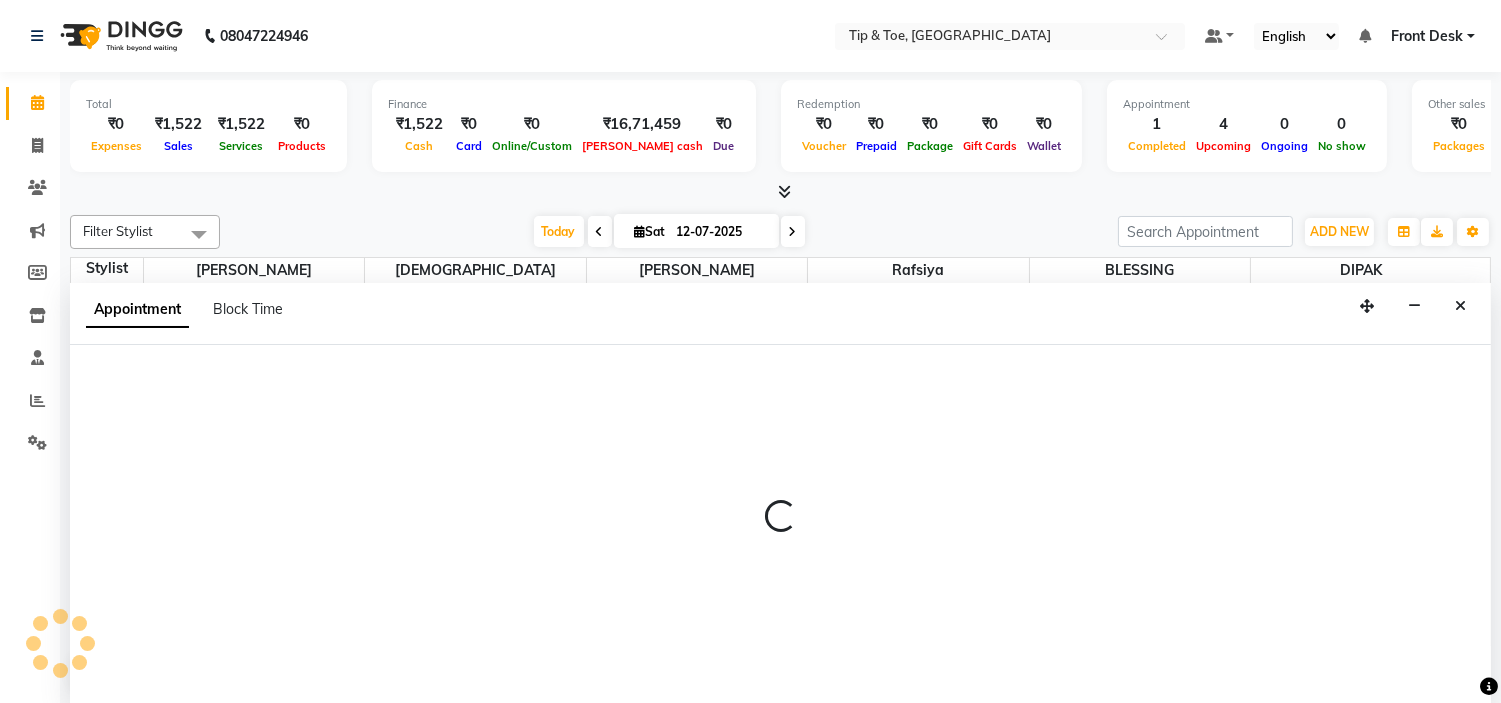 scroll, scrollTop: 1, scrollLeft: 0, axis: vertical 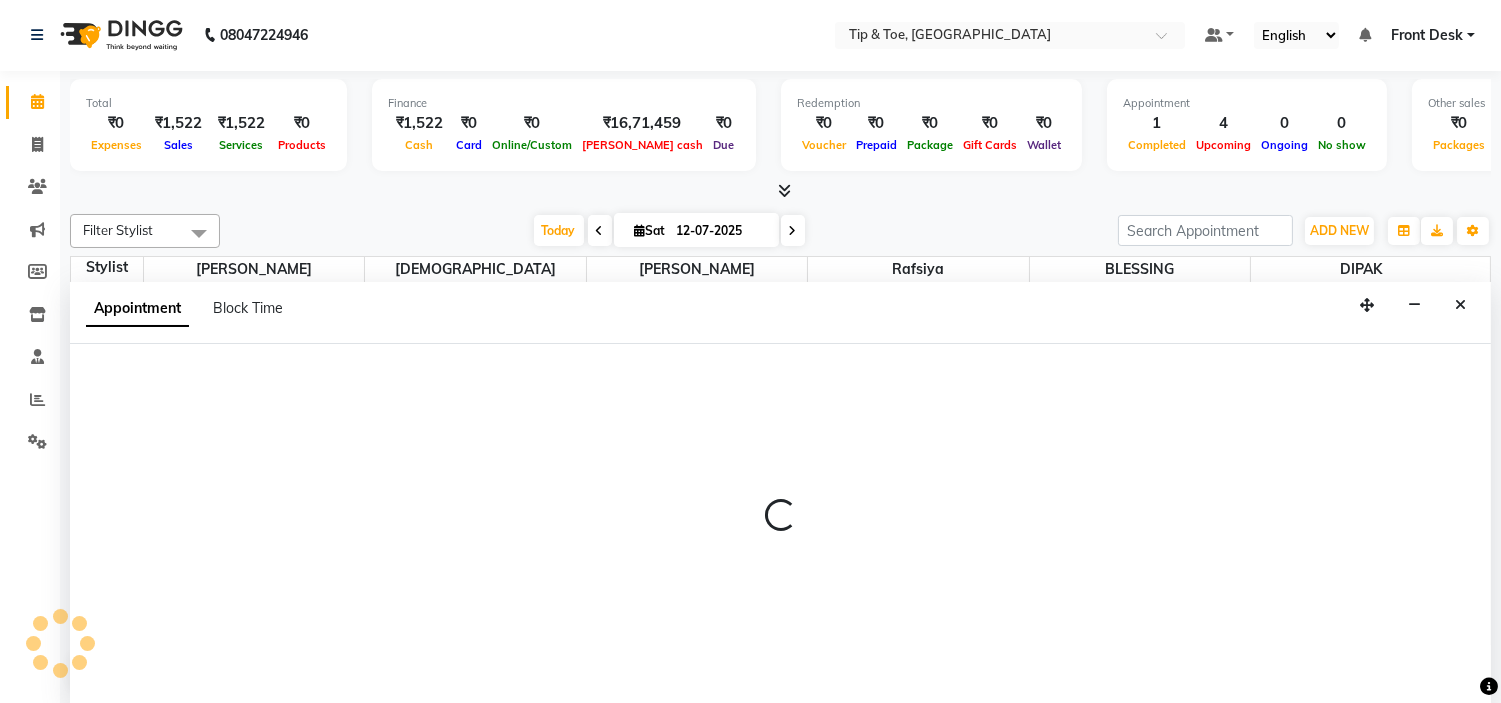select on "37611" 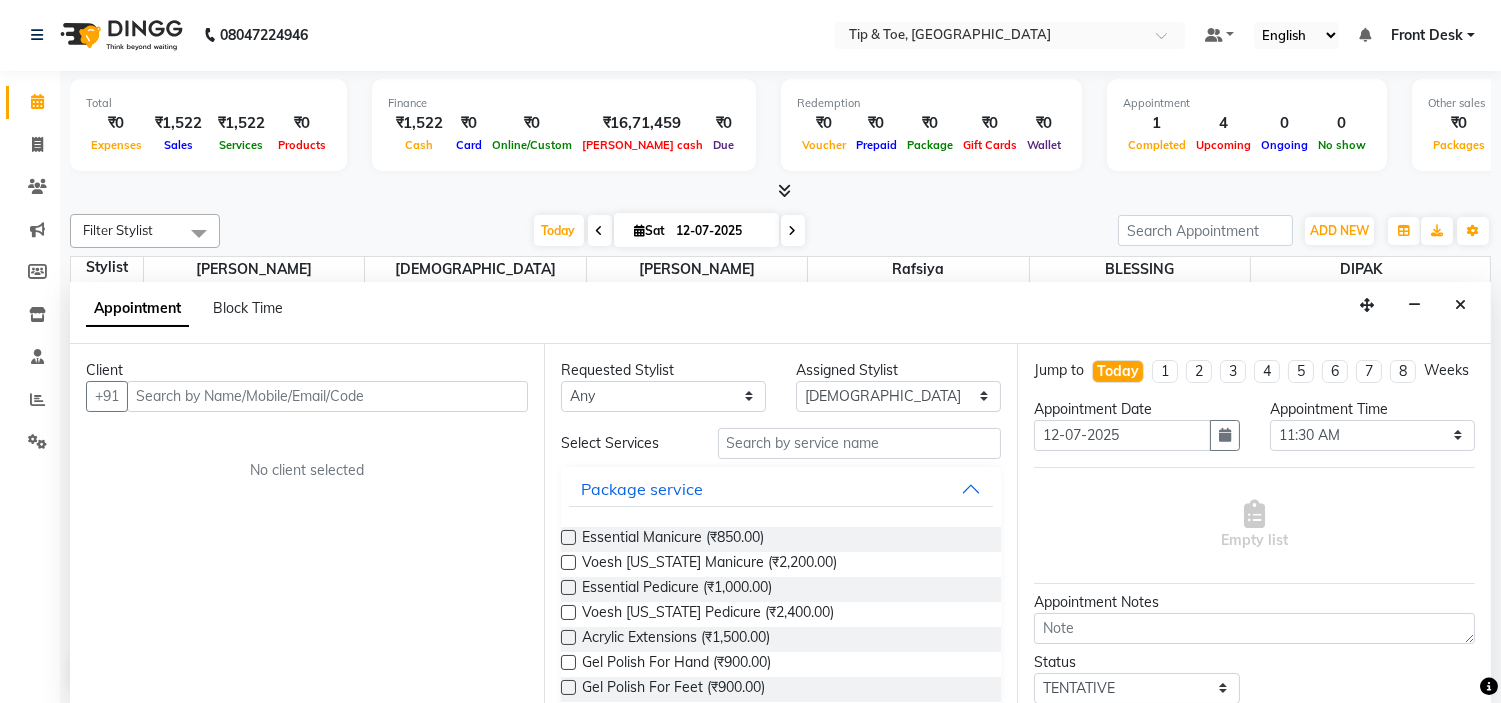 click at bounding box center (327, 396) 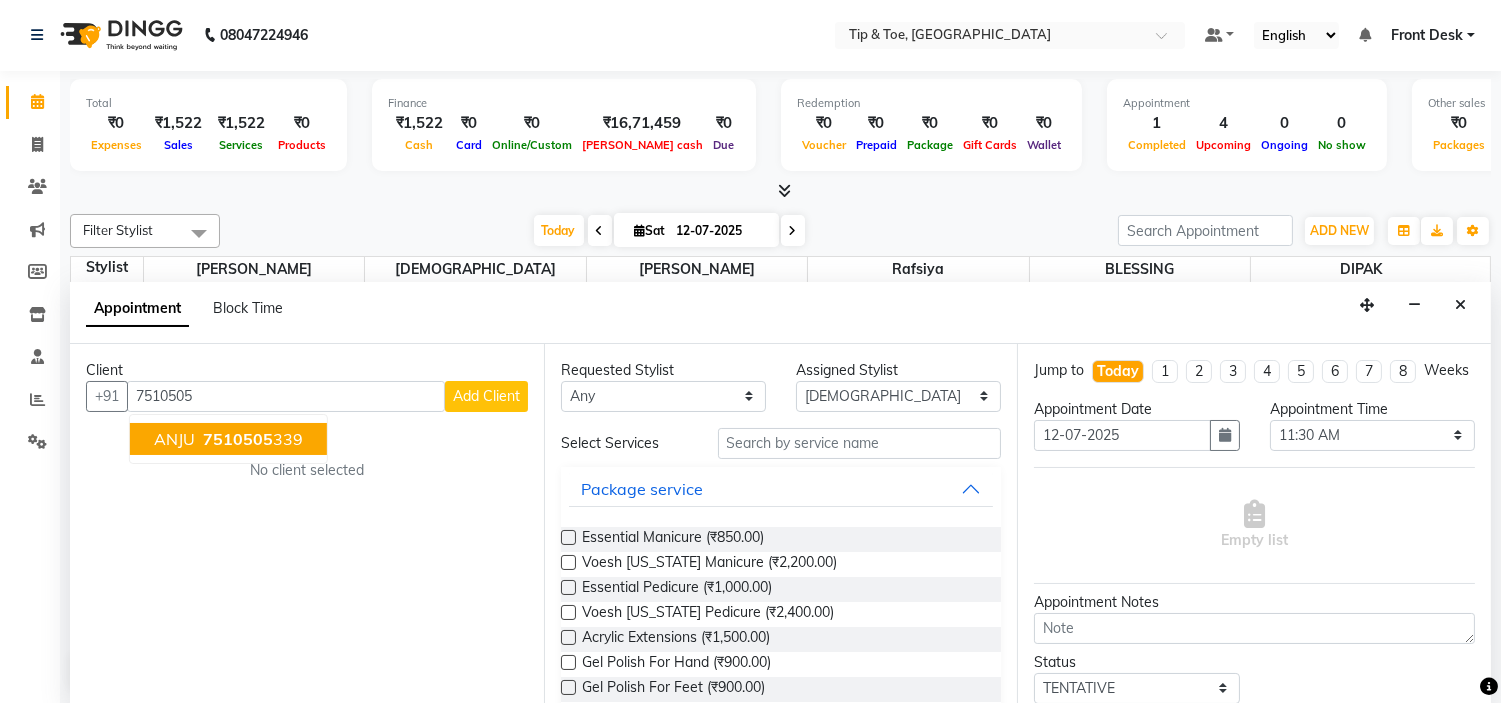 click on "ANJU" at bounding box center (174, 439) 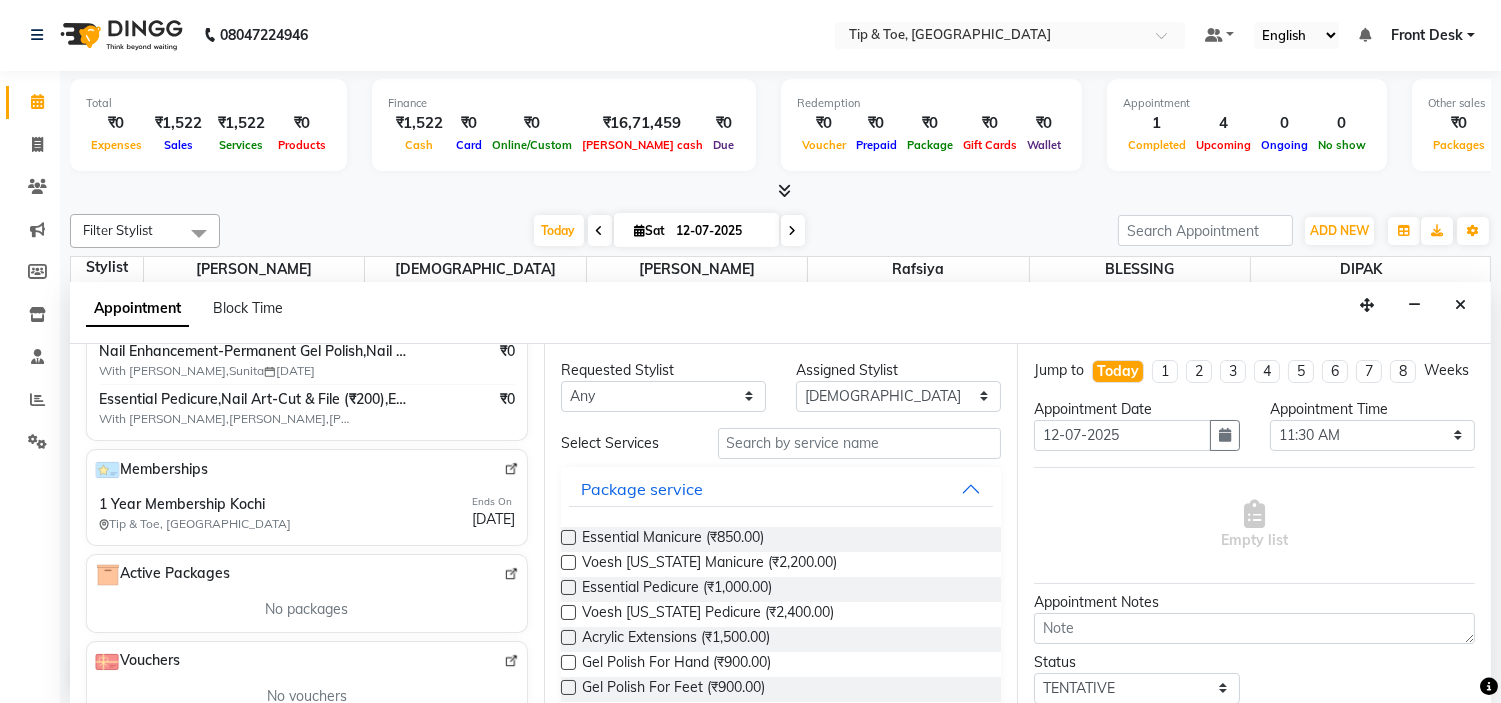 scroll, scrollTop: 513, scrollLeft: 0, axis: vertical 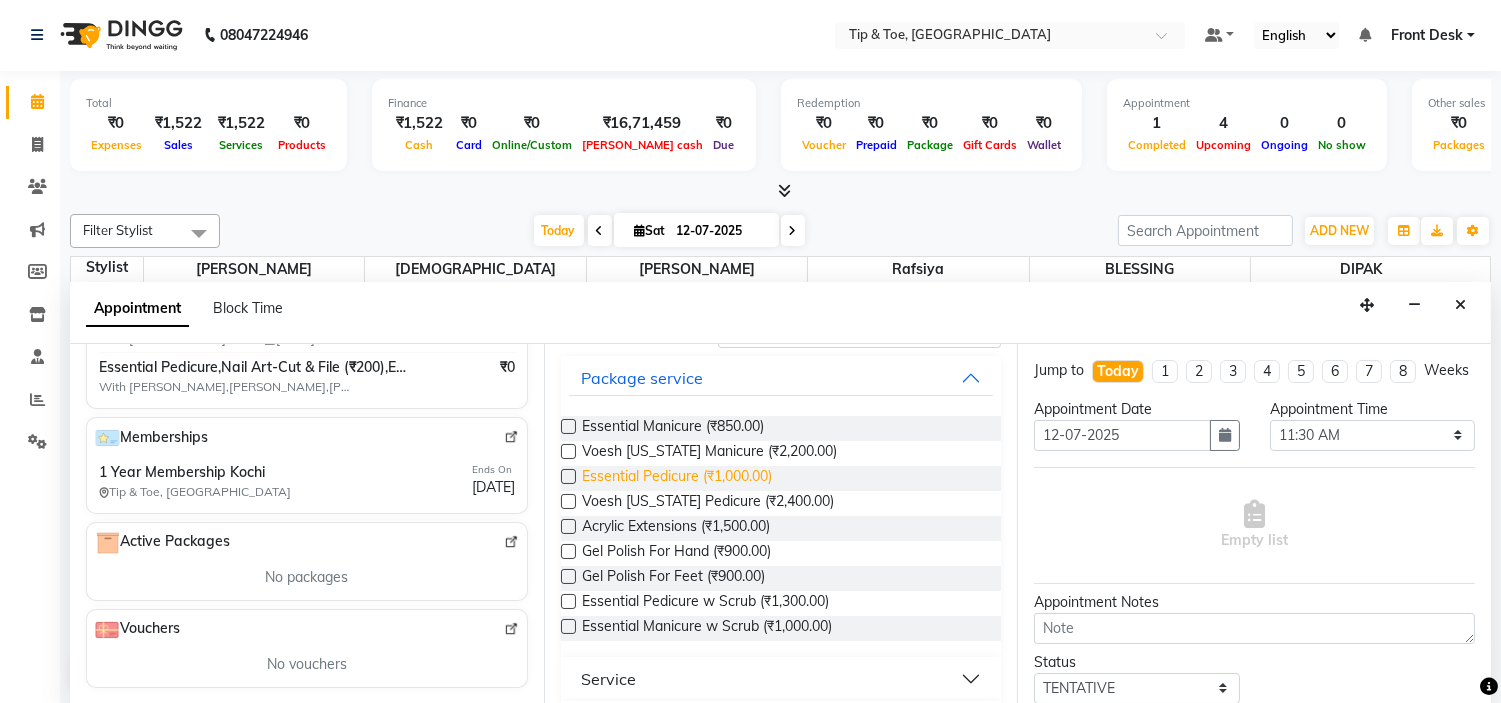 type on "7510505339" 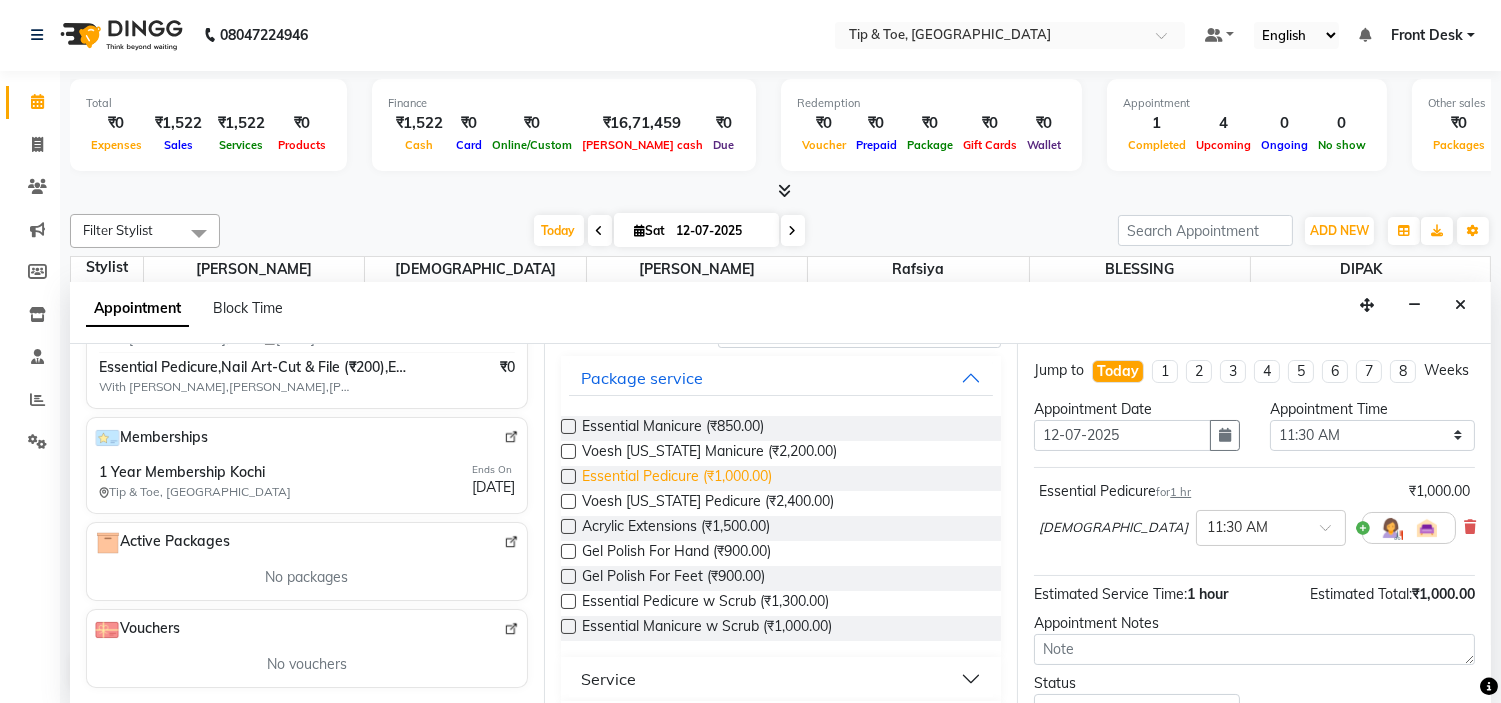 click on "Essential Pedicure (₹1,000.00)" at bounding box center [677, 478] 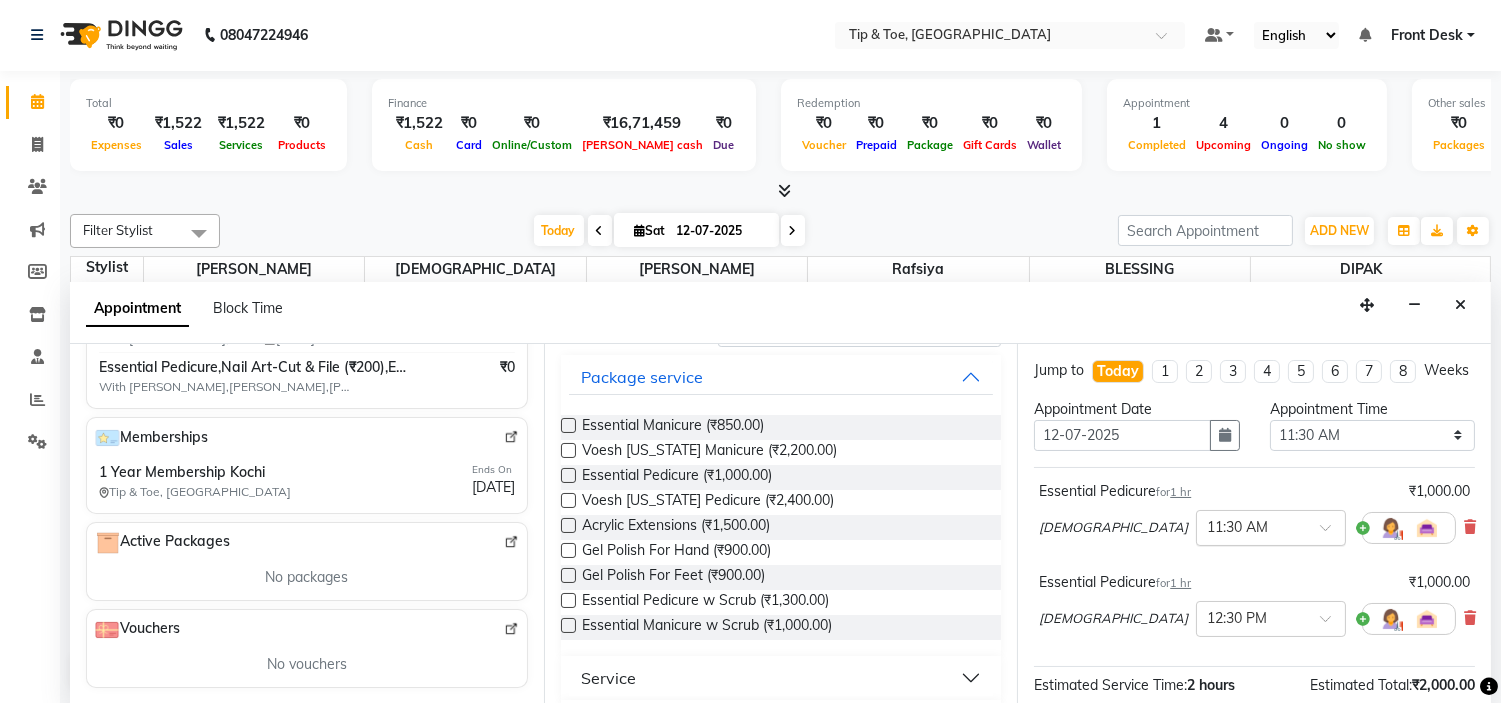 scroll, scrollTop: 111, scrollLeft: 0, axis: vertical 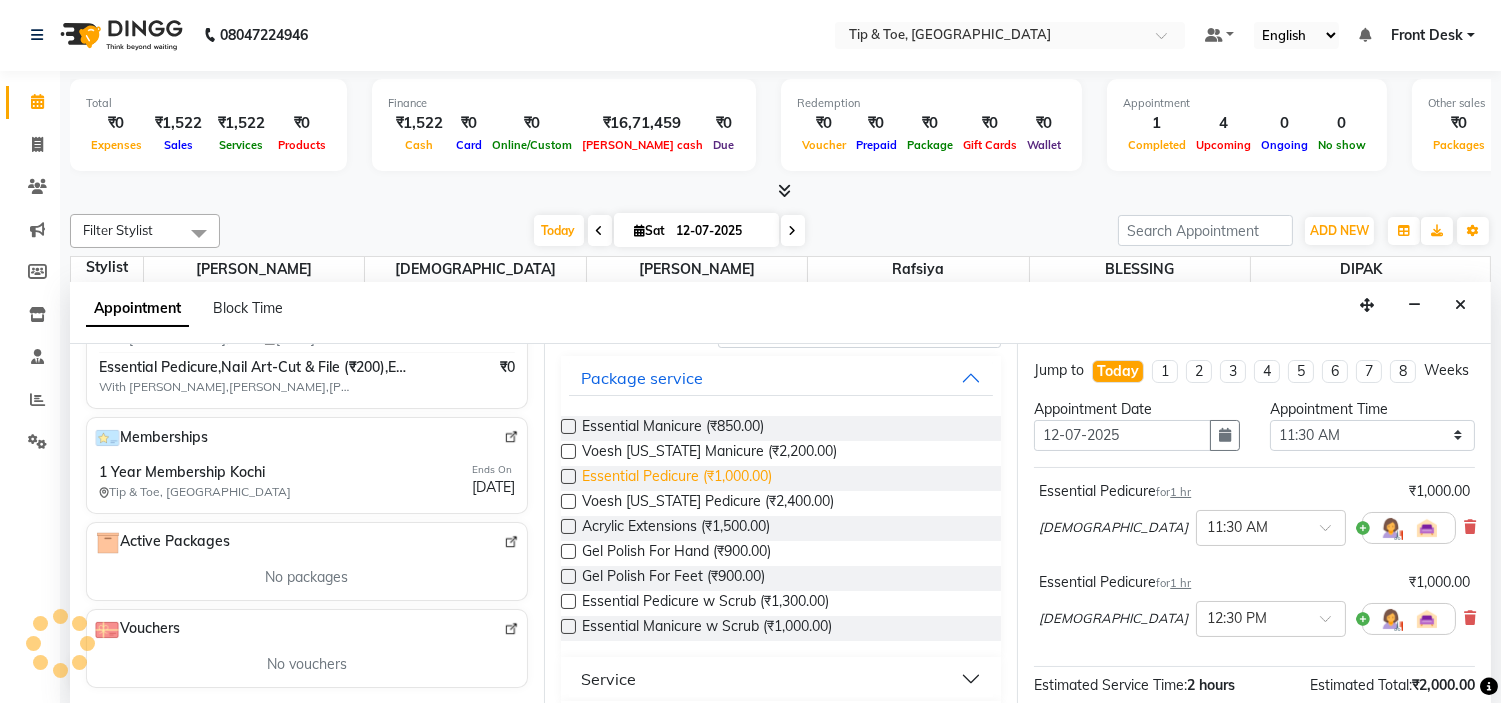 click on "Essential Pedicure (₹1,000.00)" at bounding box center [677, 478] 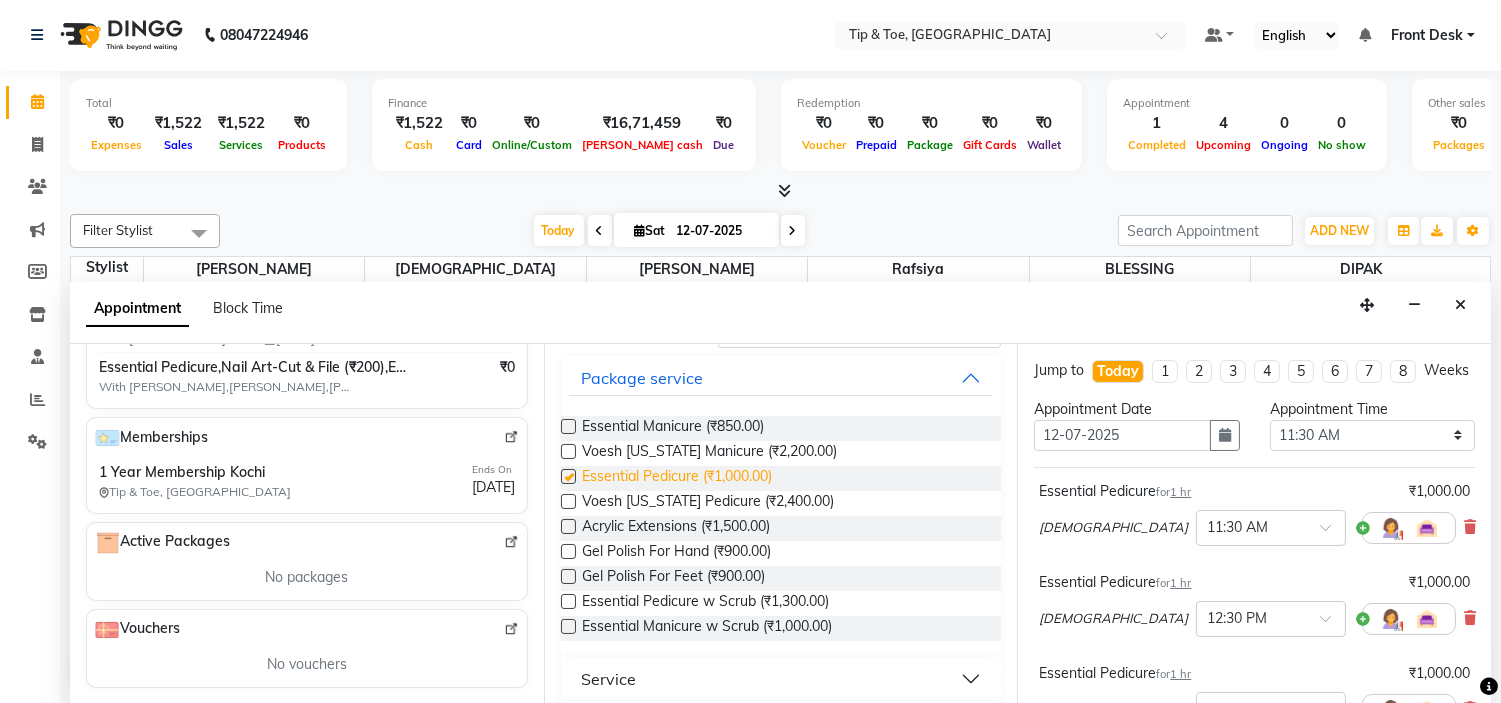 checkbox on "false" 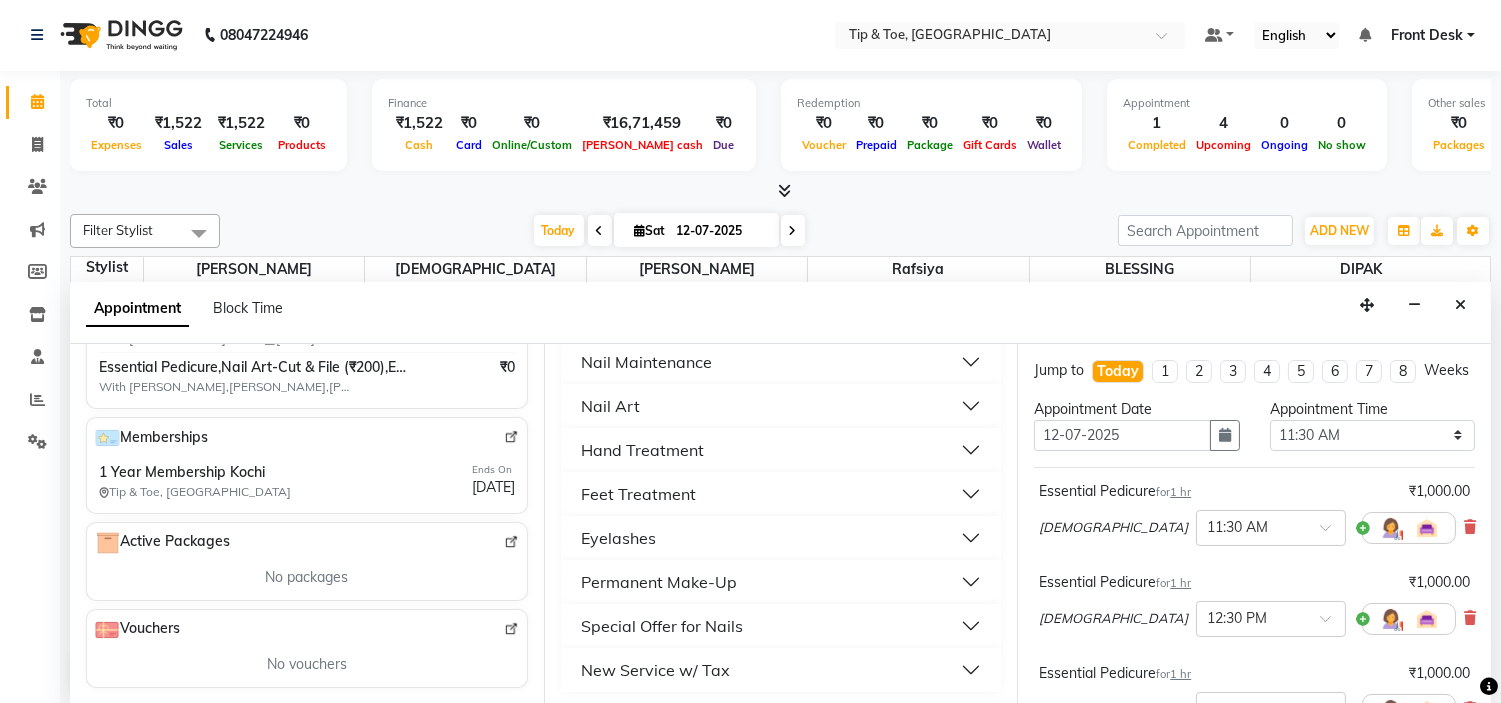 scroll, scrollTop: 518, scrollLeft: 0, axis: vertical 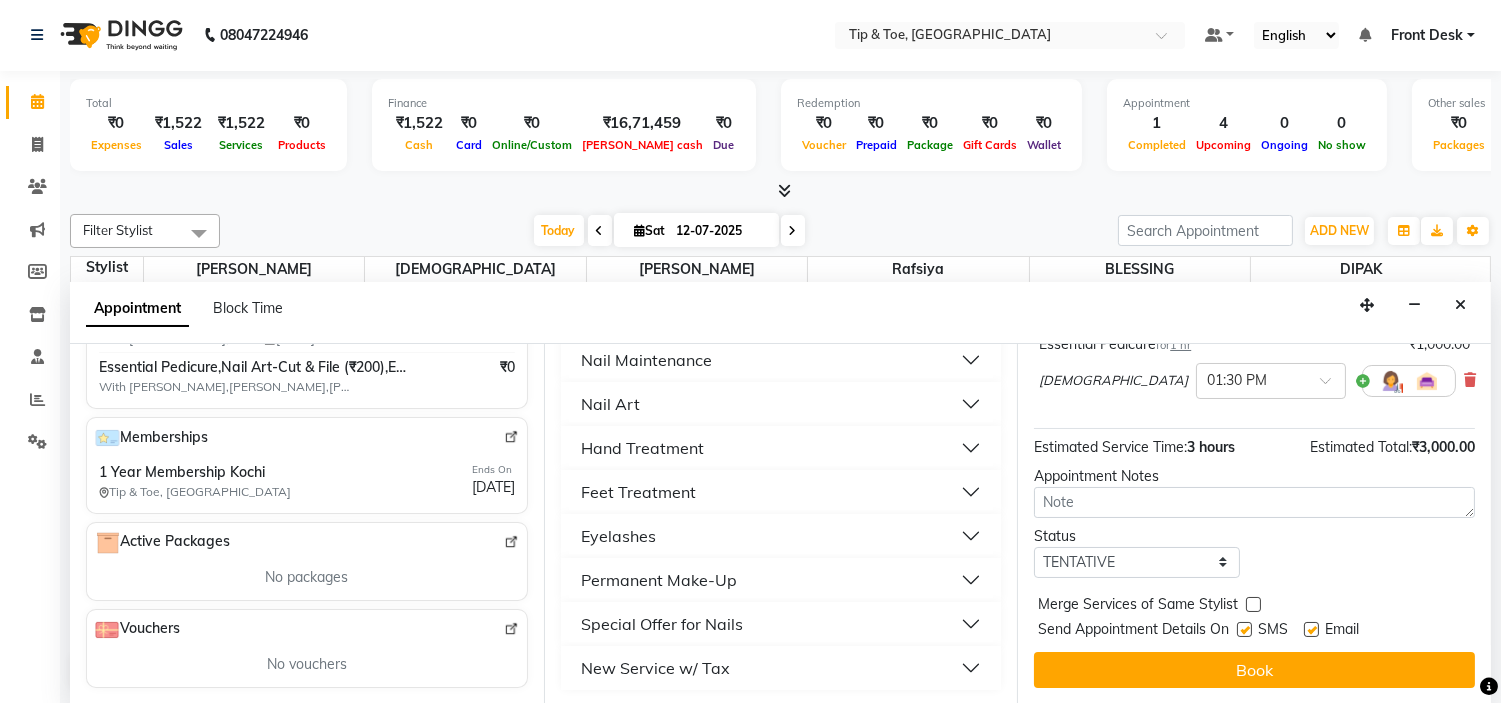 click at bounding box center [1311, 629] 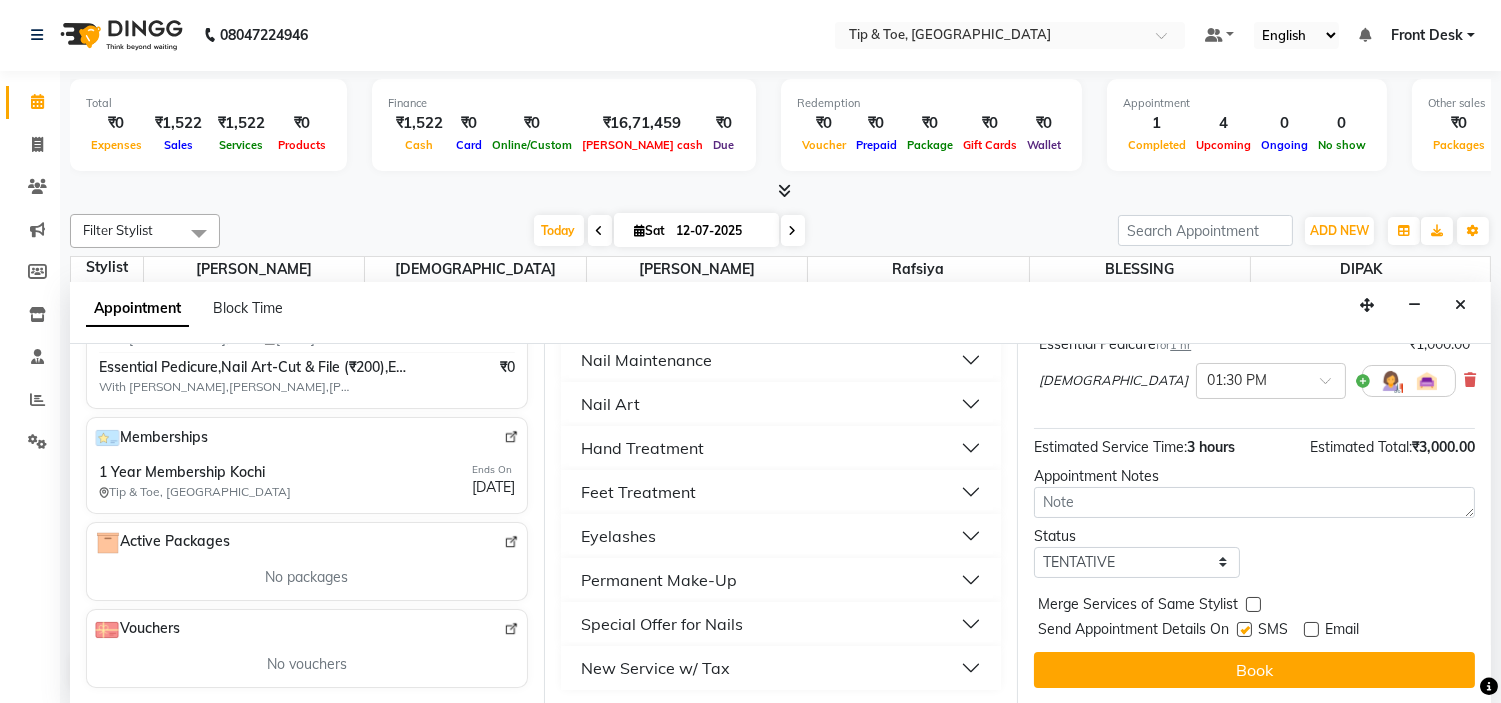 click on "Book" at bounding box center (1254, 670) 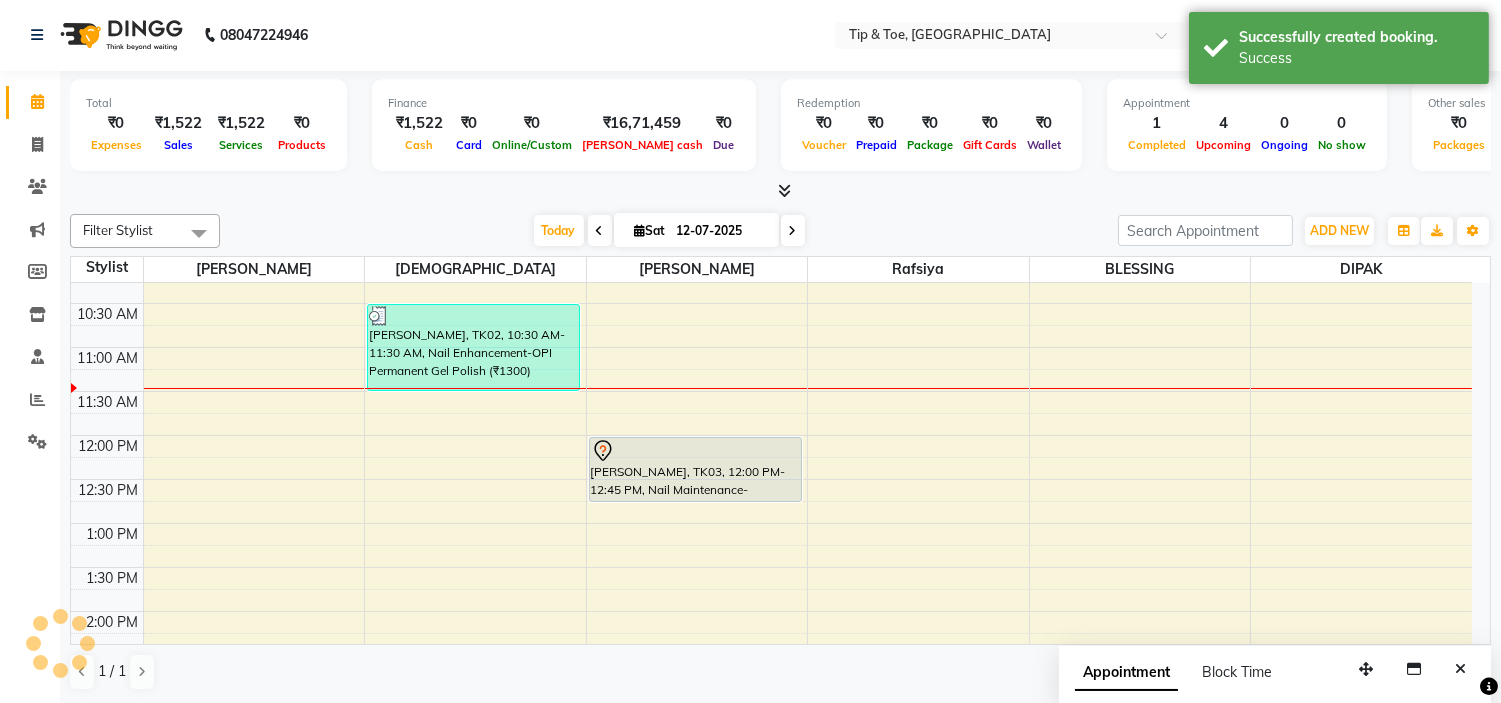 scroll, scrollTop: 0, scrollLeft: 0, axis: both 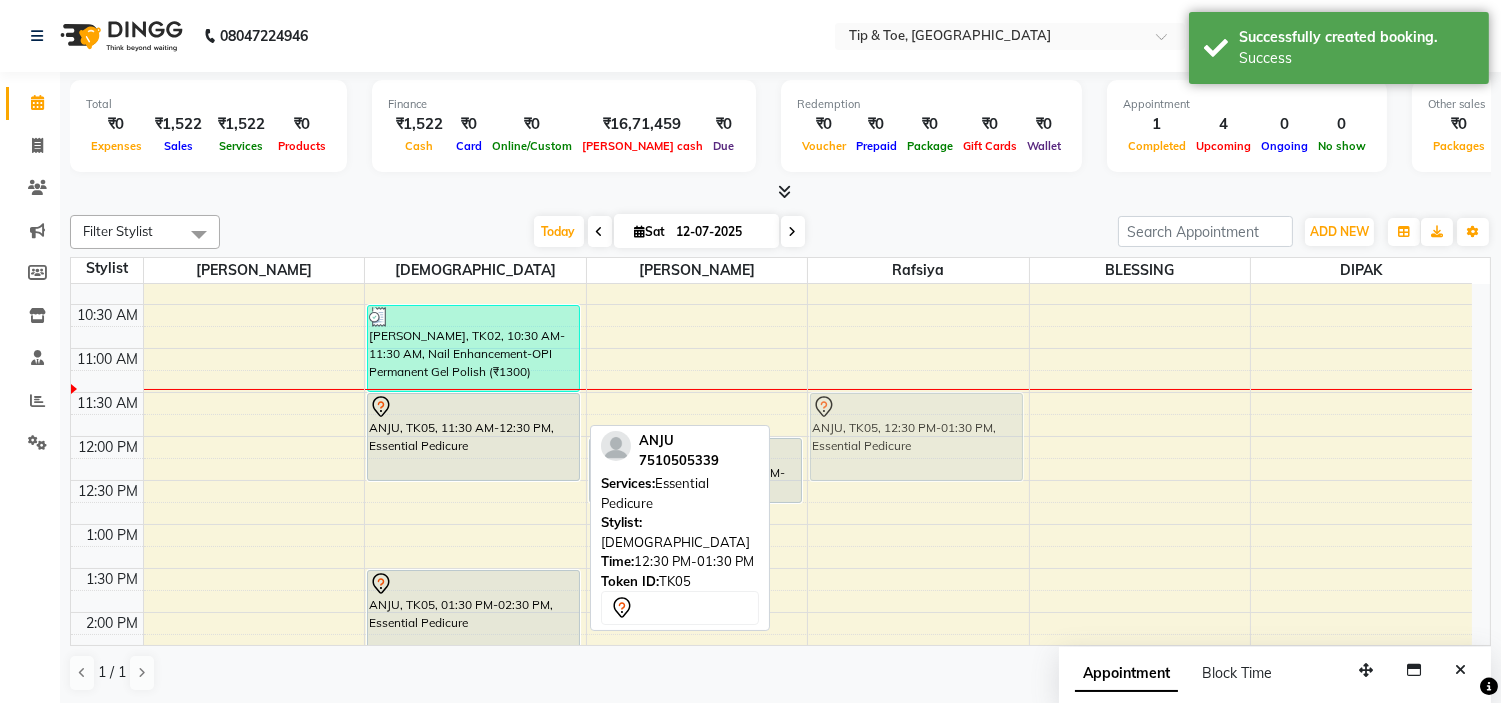 drag, startPoint x: 448, startPoint y: 513, endPoint x: 867, endPoint y: 422, distance: 428.768 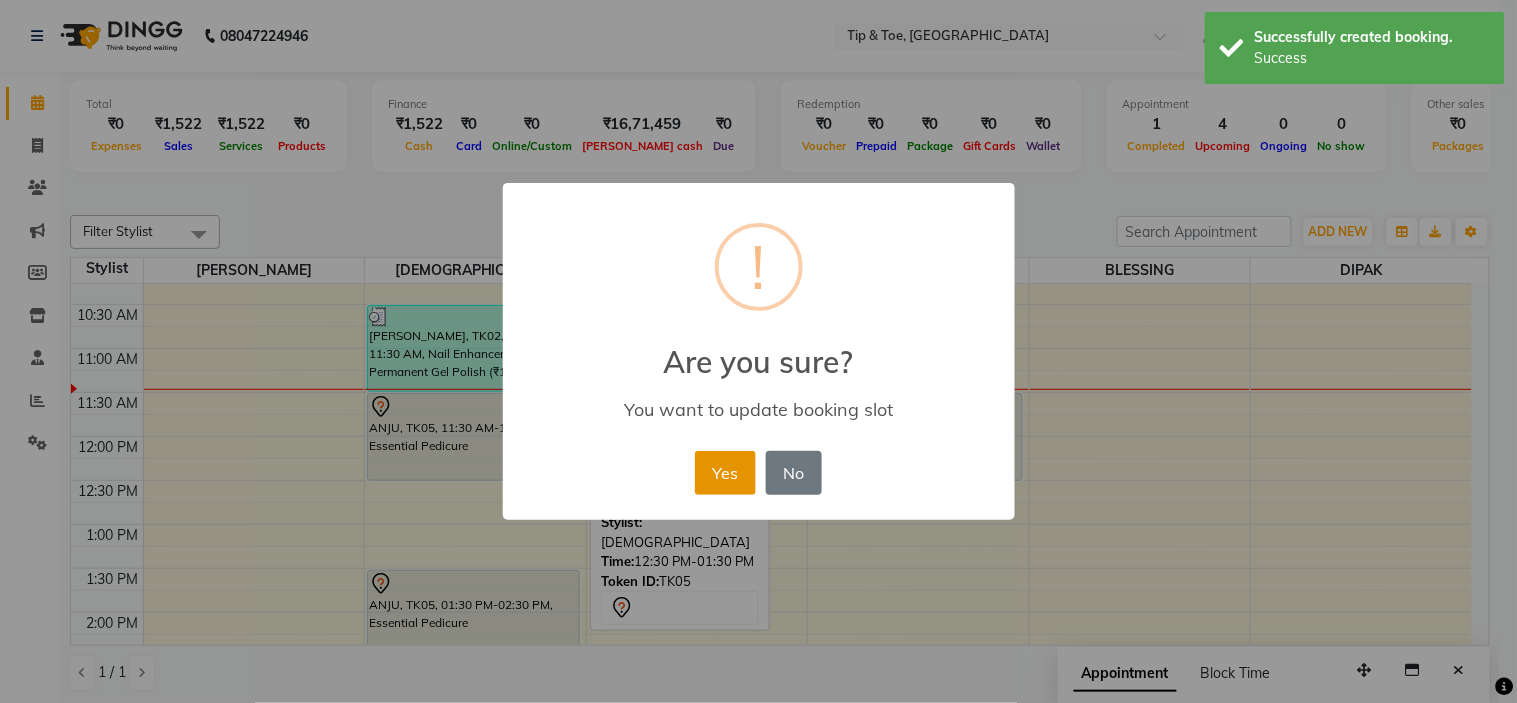 click on "Yes" at bounding box center [725, 473] 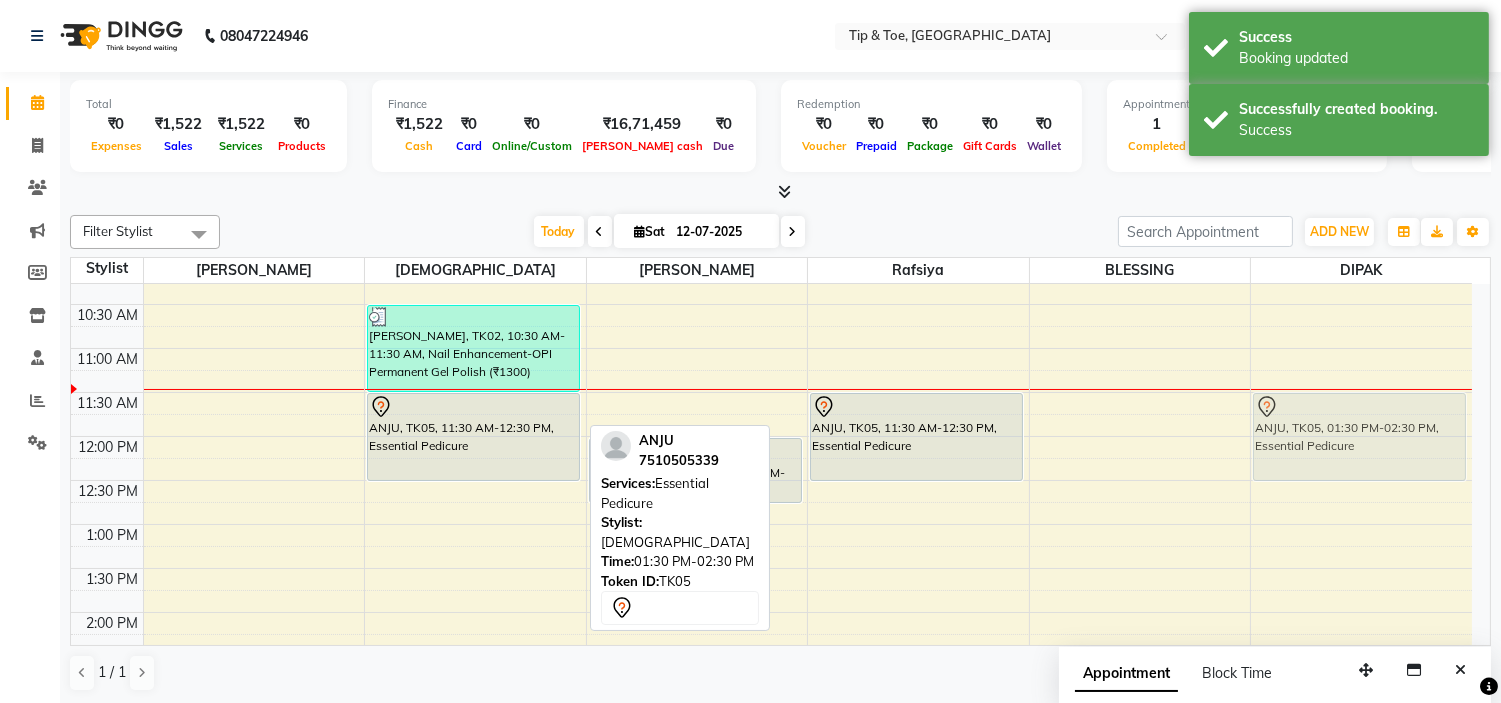 drag, startPoint x: 476, startPoint y: 590, endPoint x: 1314, endPoint y: 411, distance: 856.9043 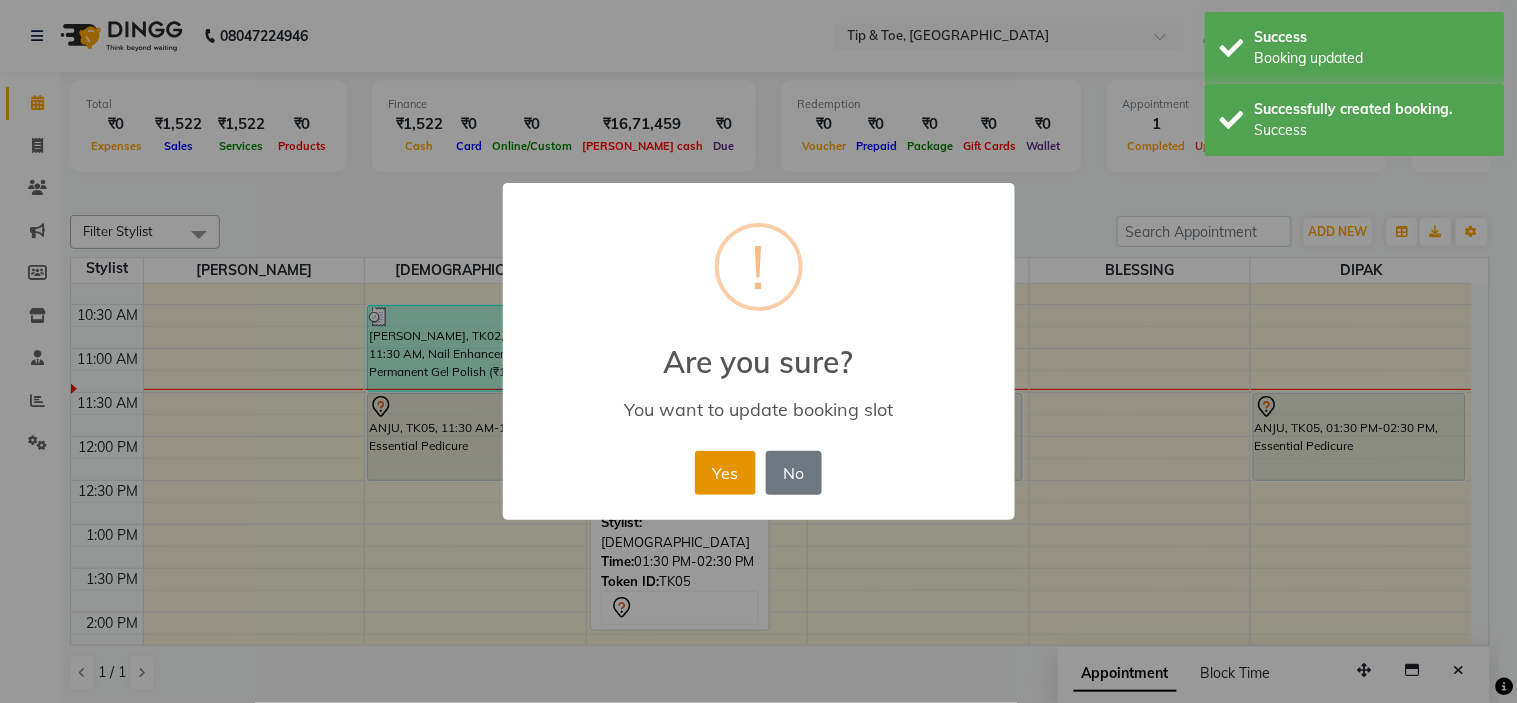 click on "Yes" at bounding box center (725, 473) 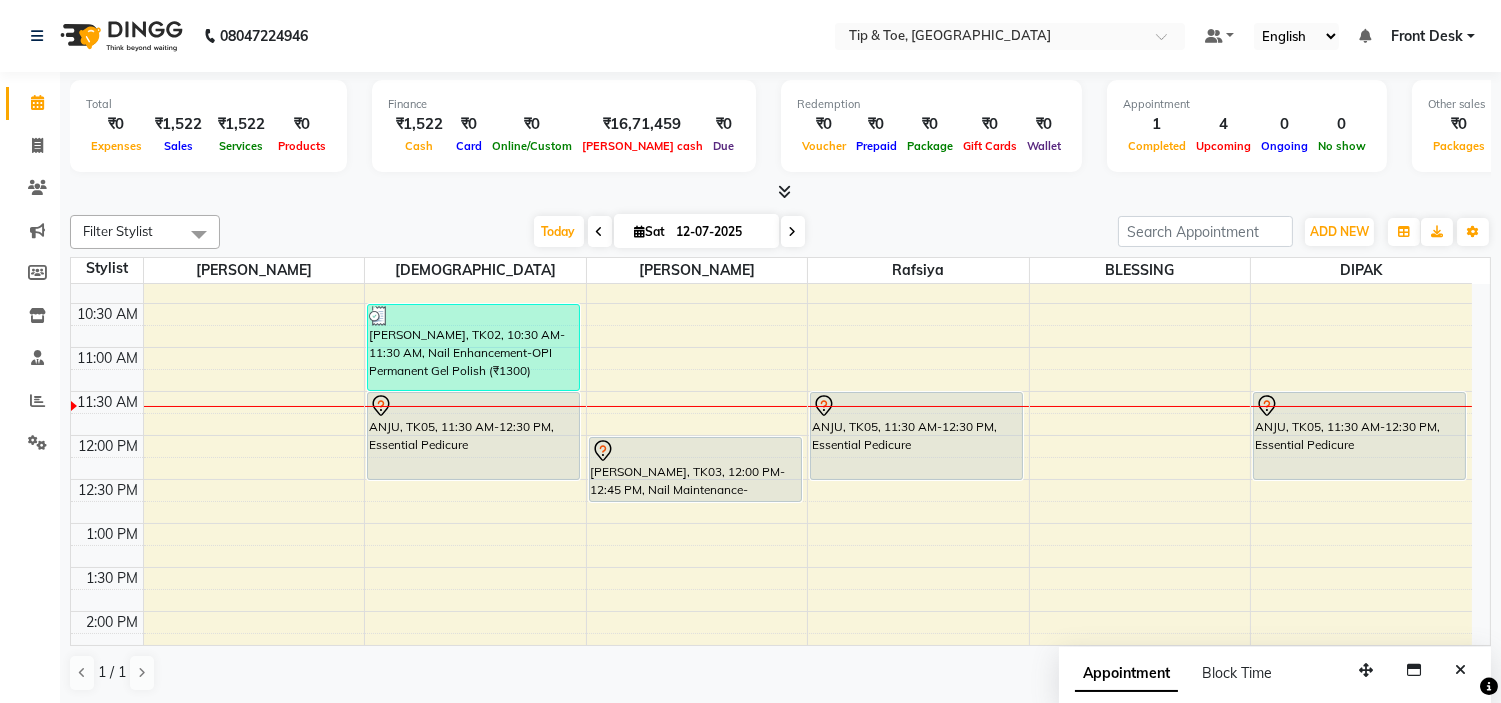 scroll, scrollTop: 111, scrollLeft: 0, axis: vertical 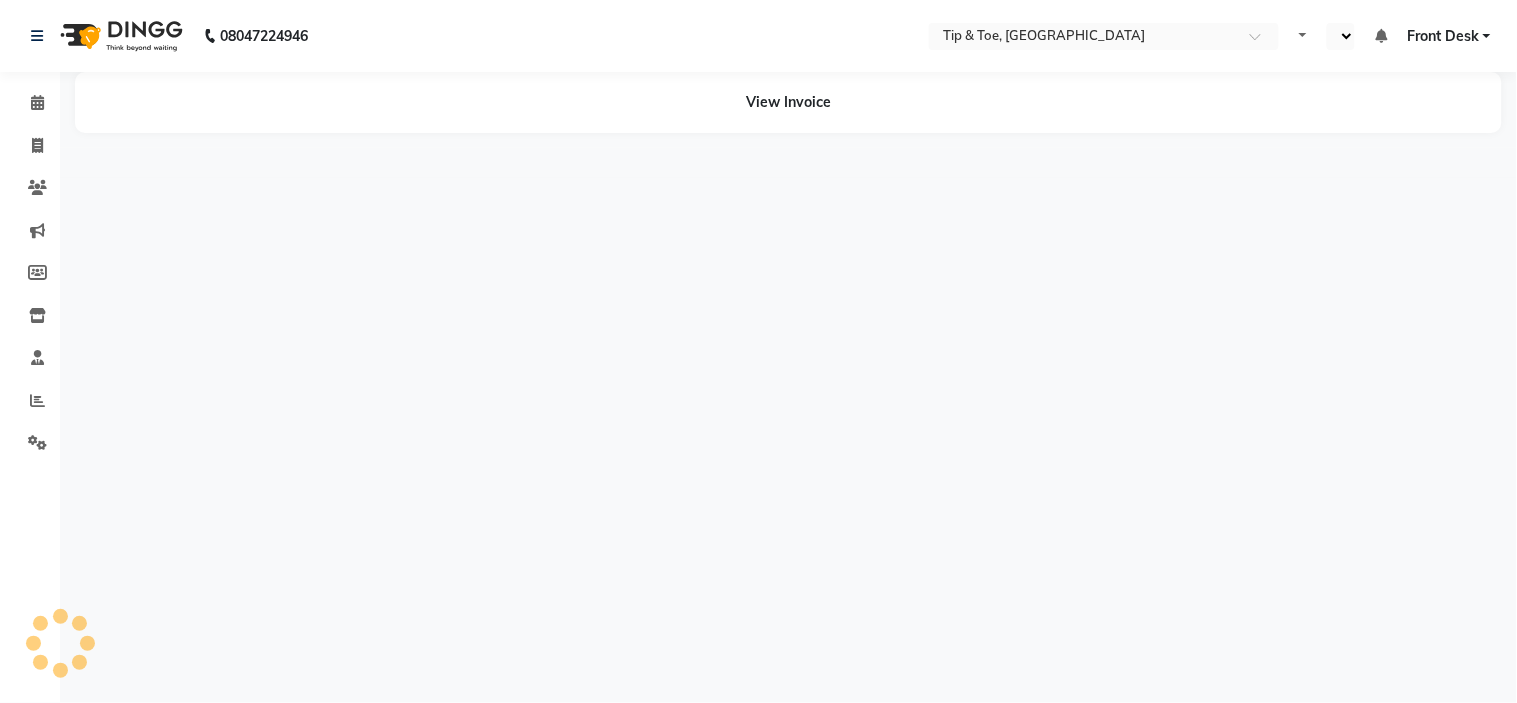 select on "en" 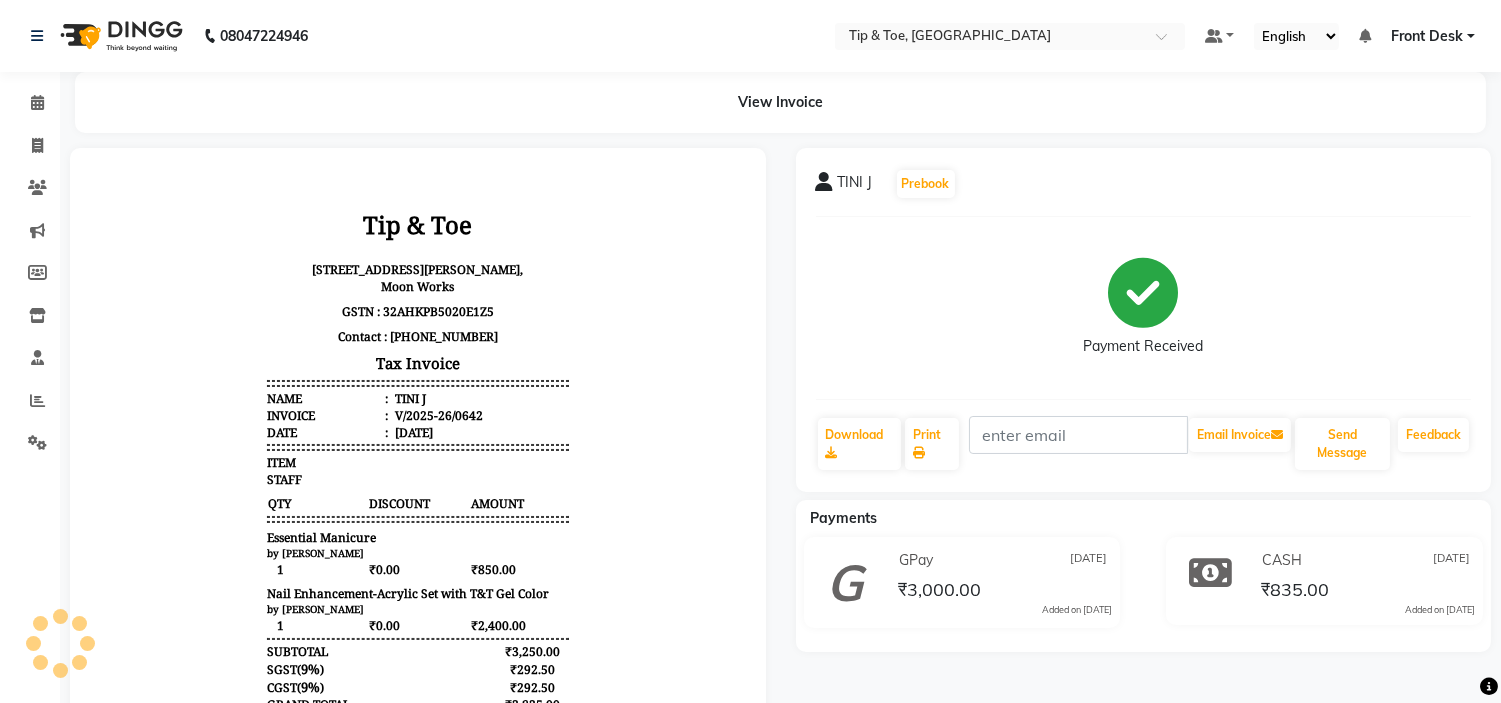 scroll, scrollTop: 0, scrollLeft: 0, axis: both 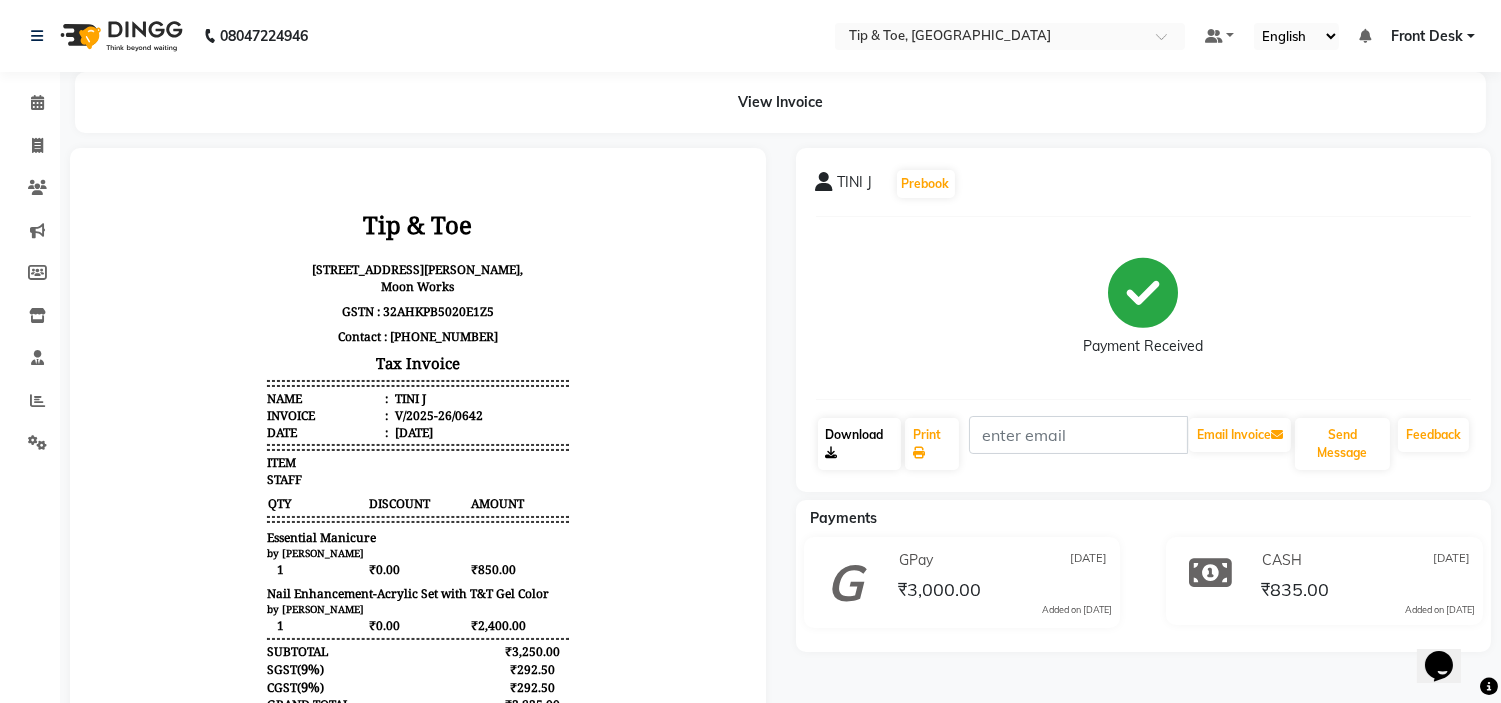 click on "Download" 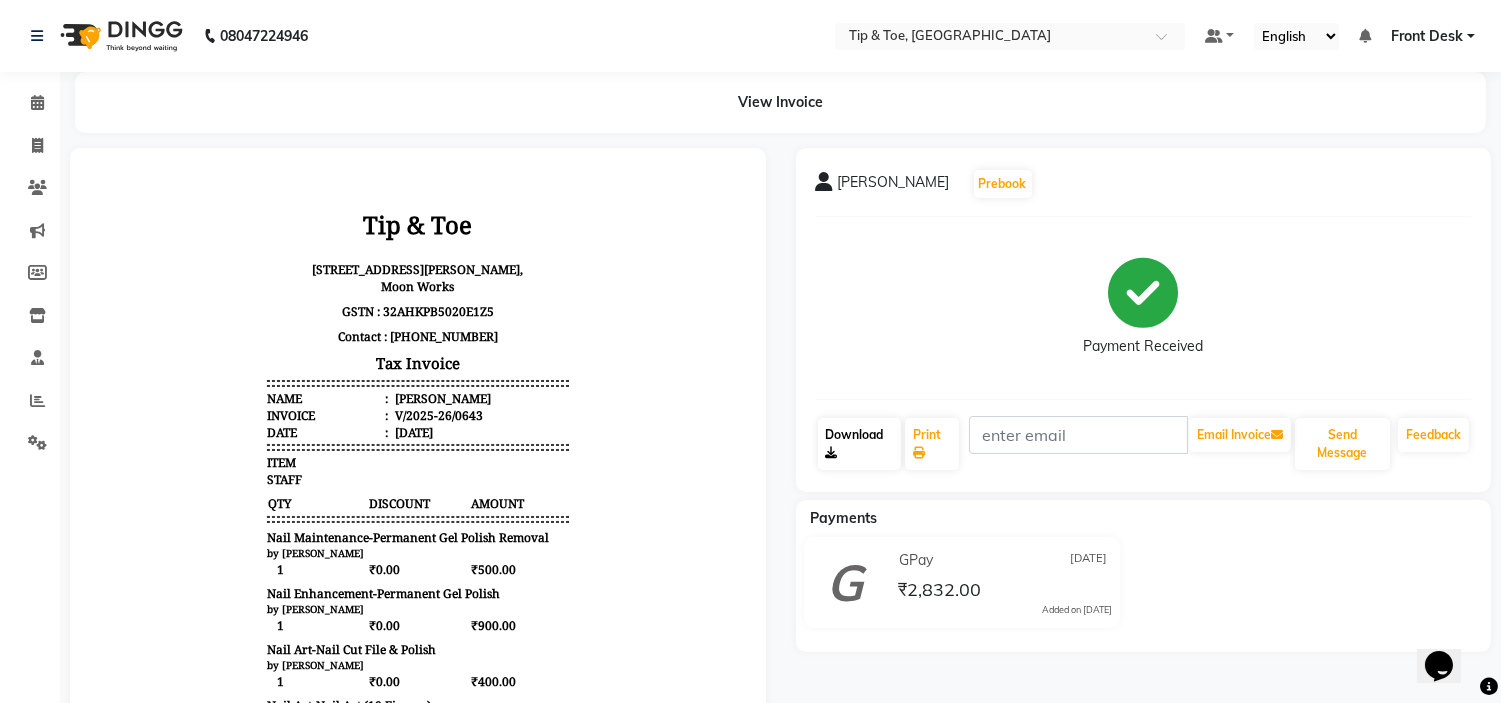 scroll, scrollTop: 0, scrollLeft: 0, axis: both 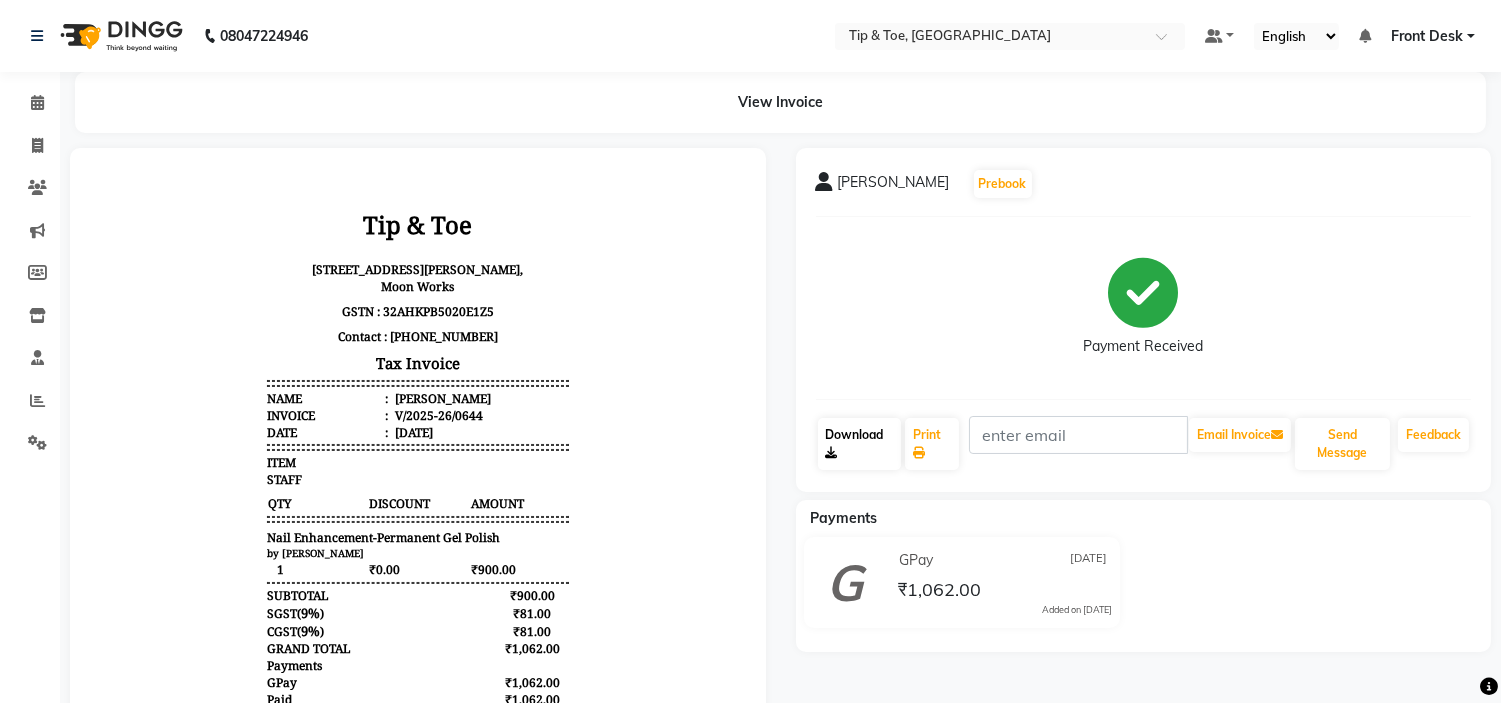 click on "Download" 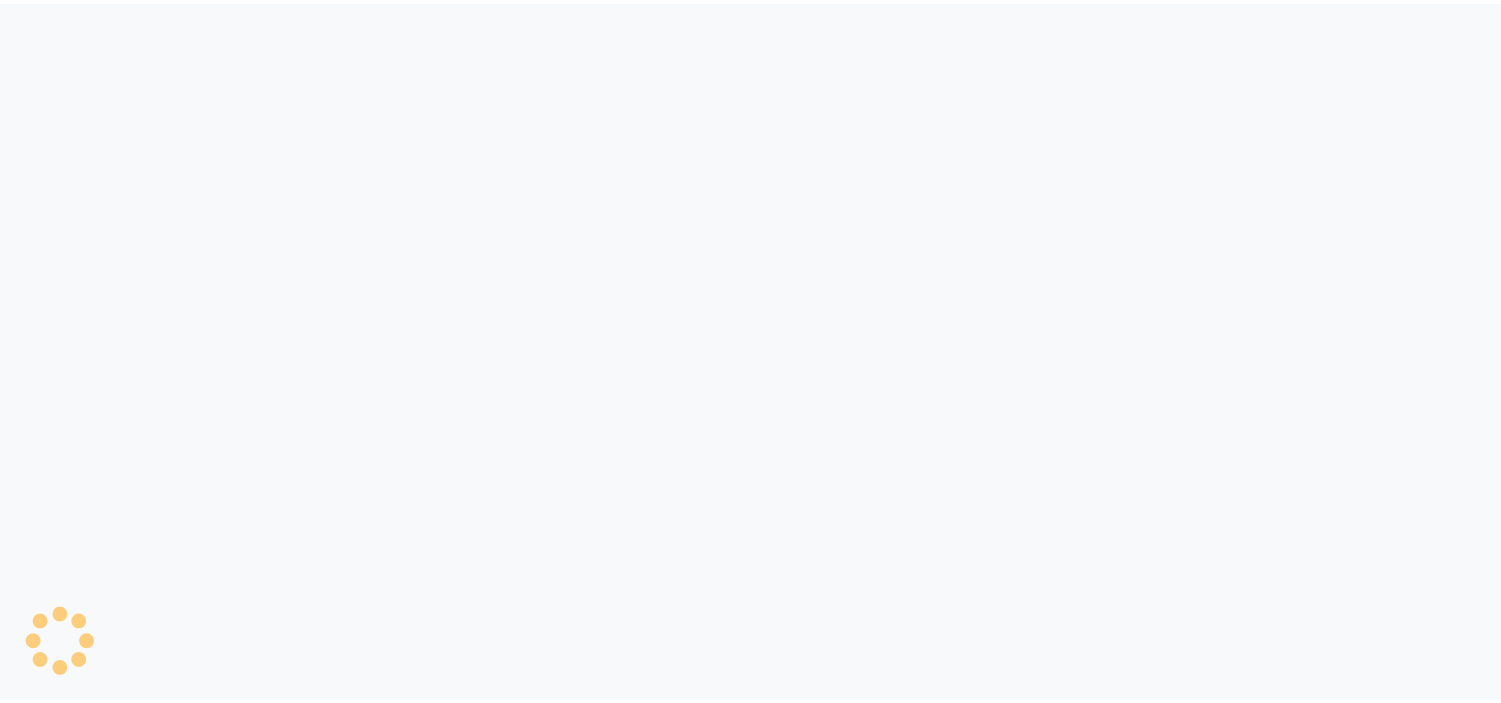 scroll, scrollTop: 0, scrollLeft: 0, axis: both 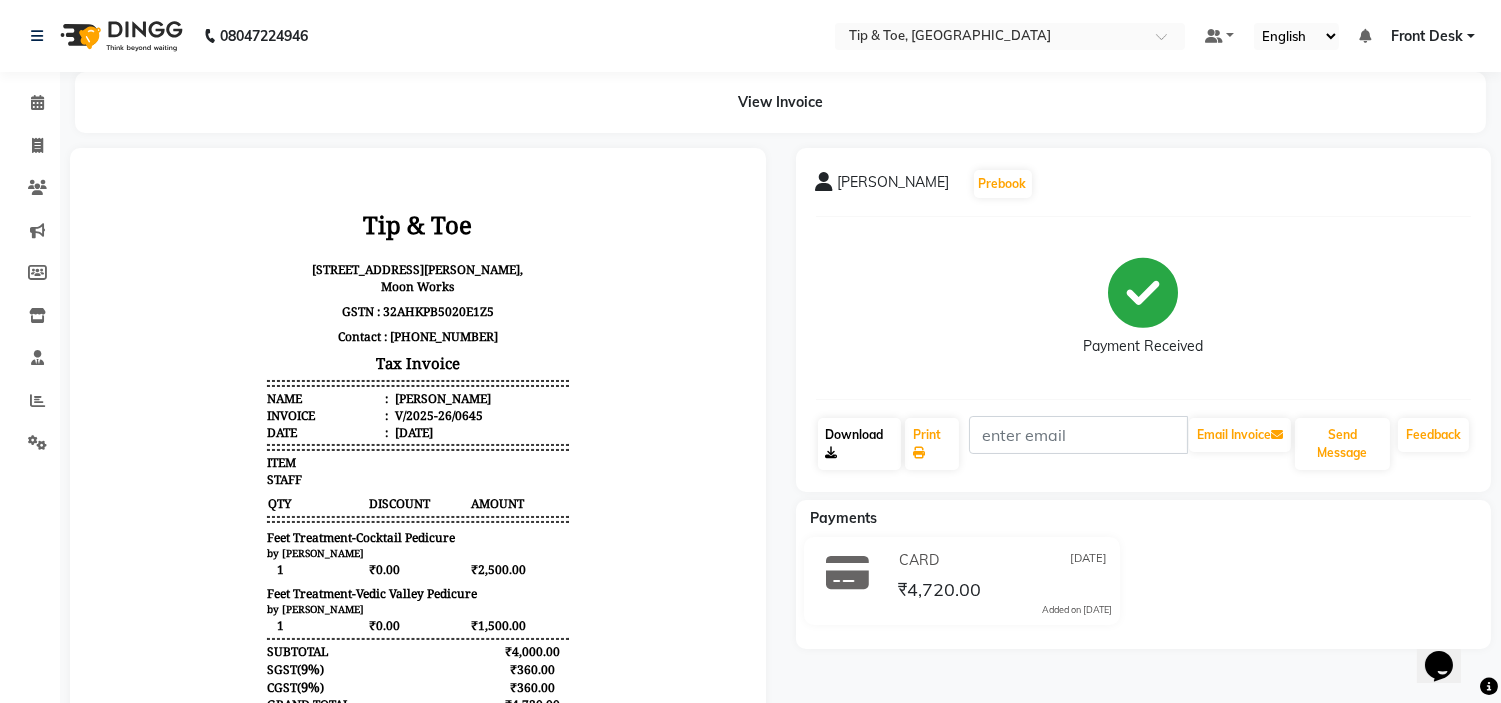 click on "Download" 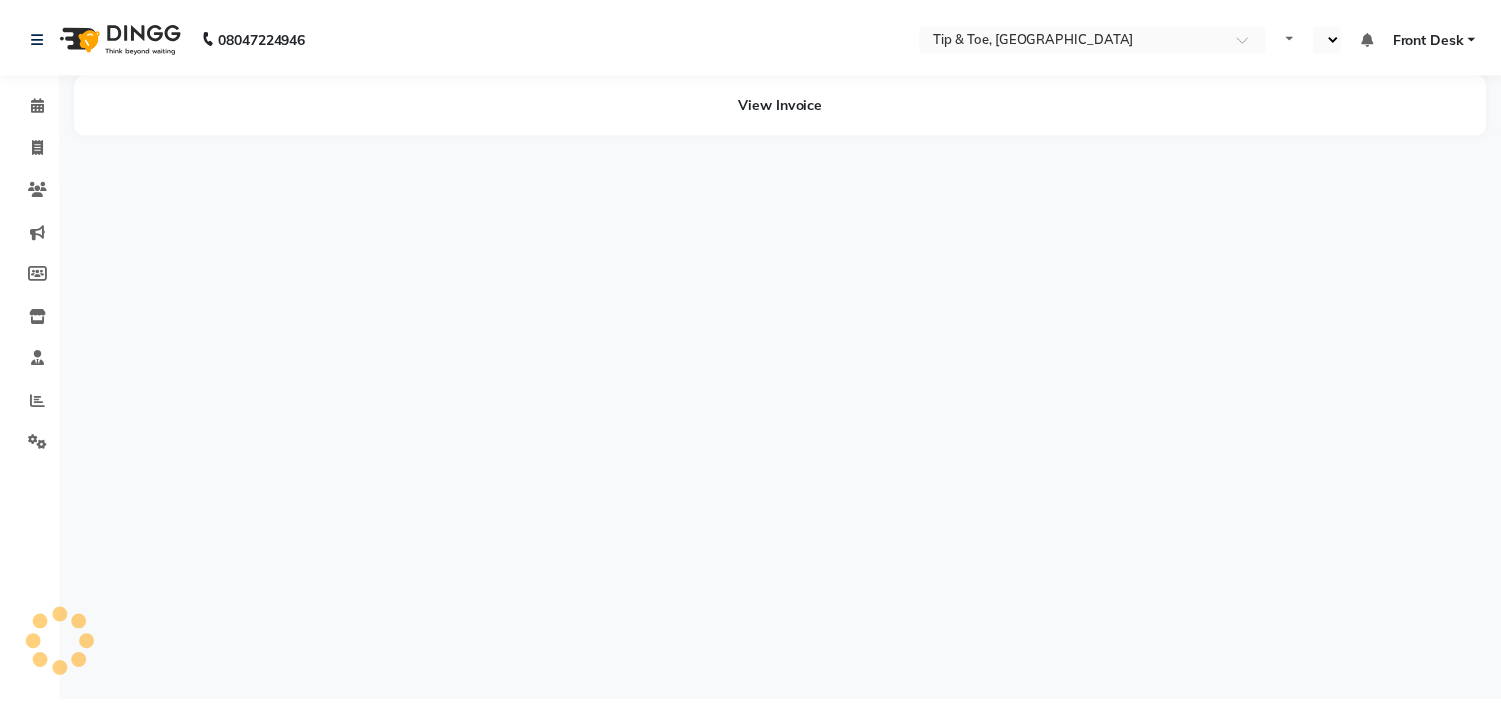 scroll, scrollTop: 0, scrollLeft: 0, axis: both 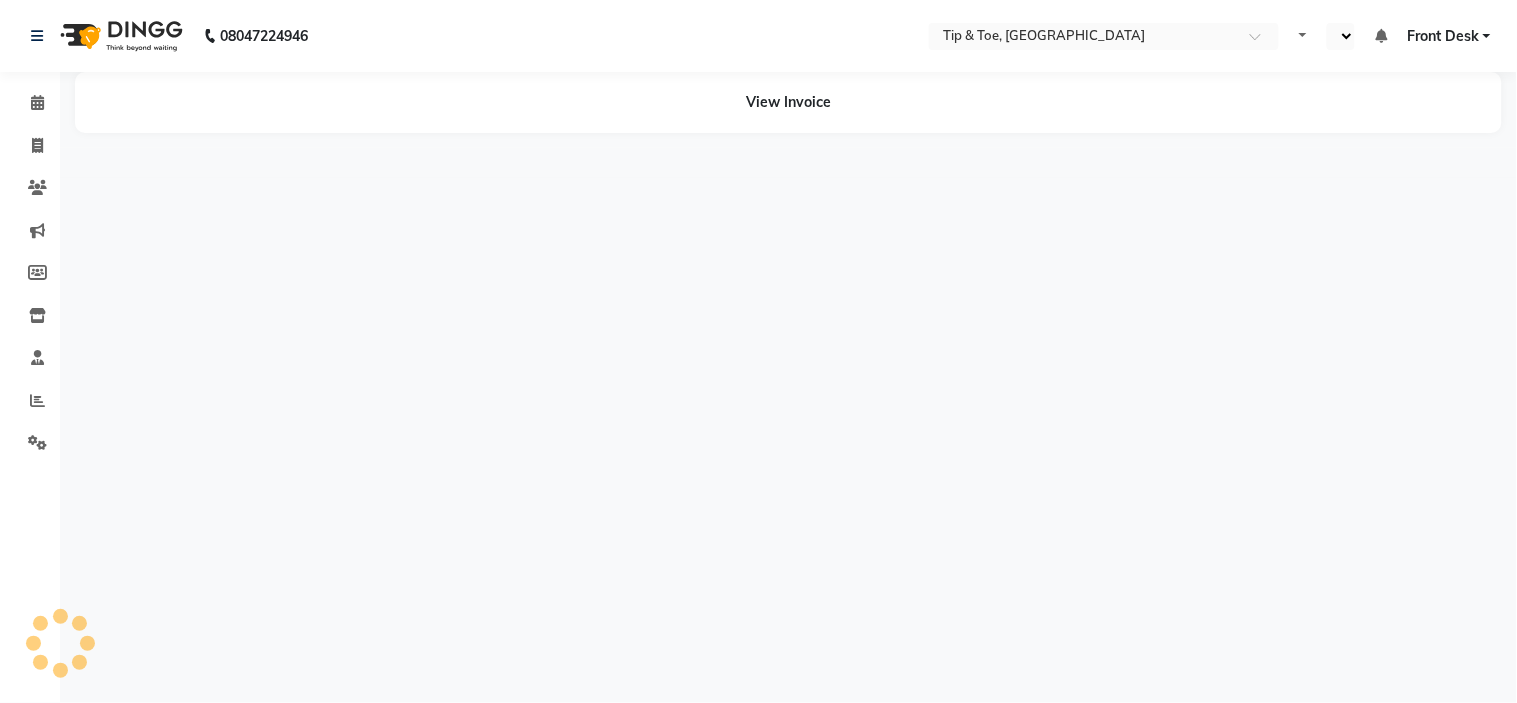 select on "en" 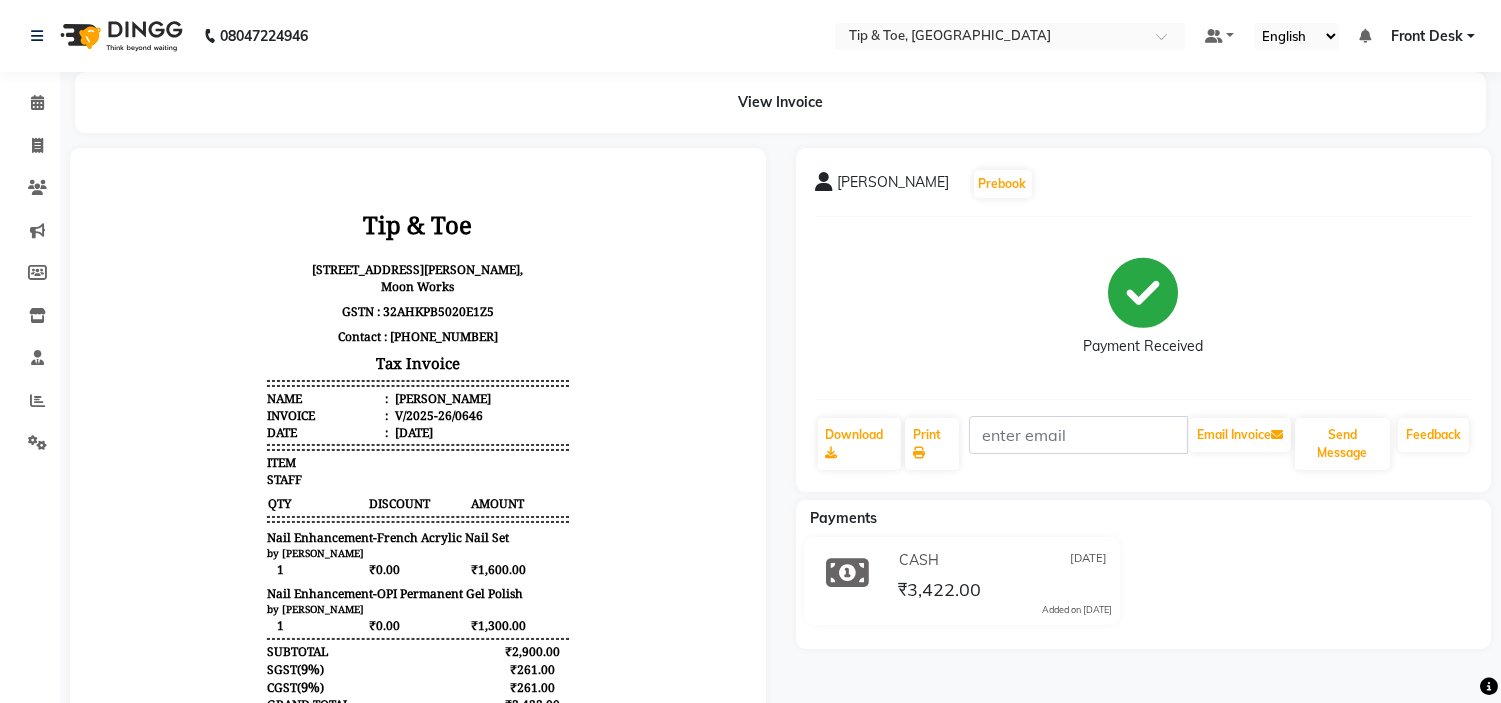 scroll, scrollTop: 0, scrollLeft: 0, axis: both 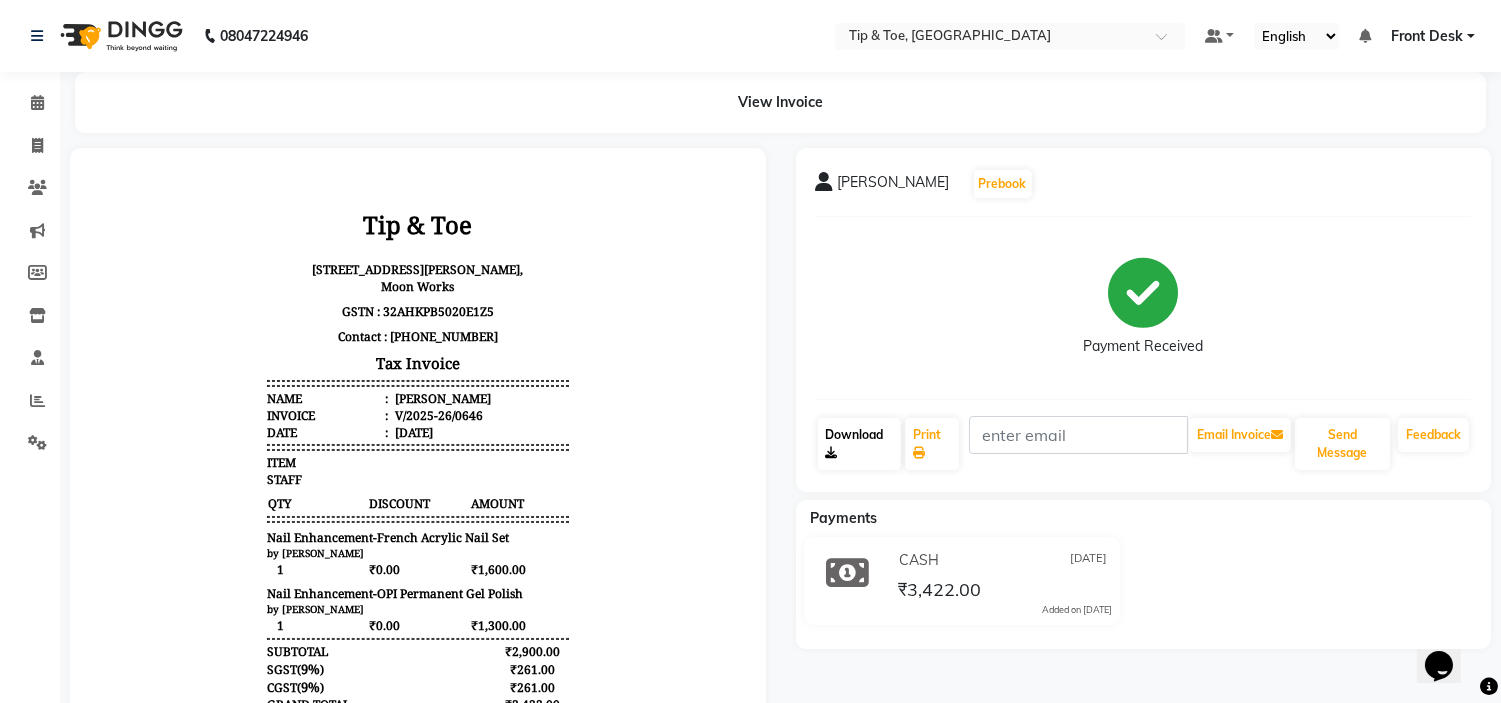 click on "Download" 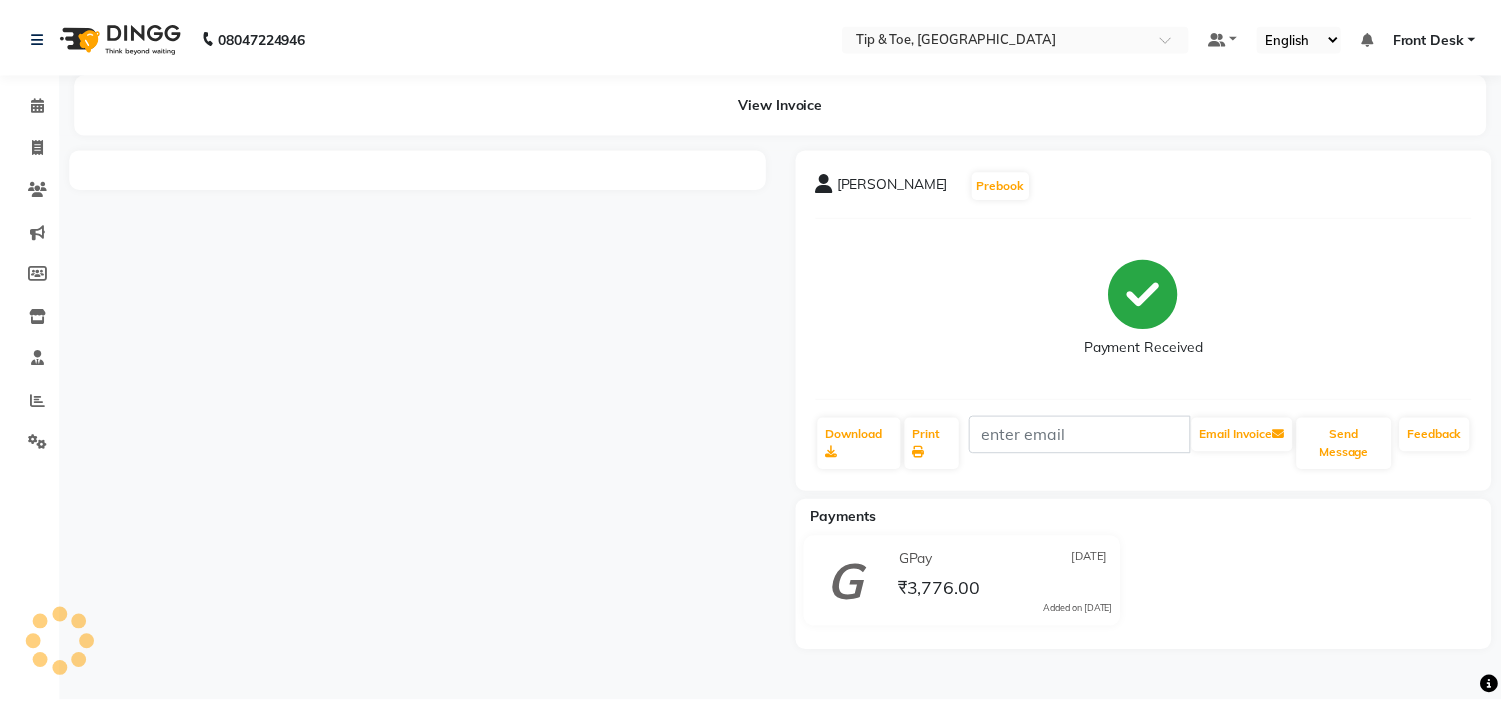 scroll, scrollTop: 0, scrollLeft: 0, axis: both 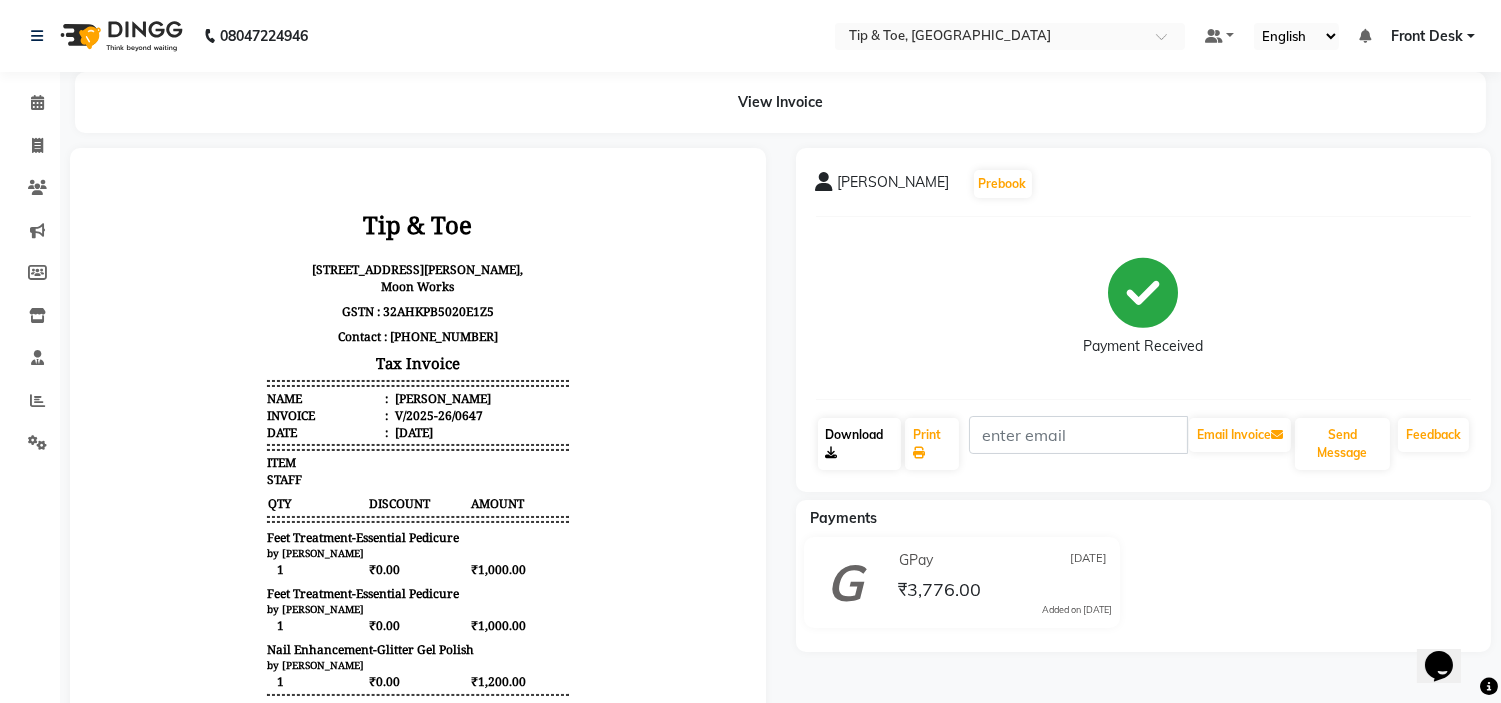 click on "Download" 